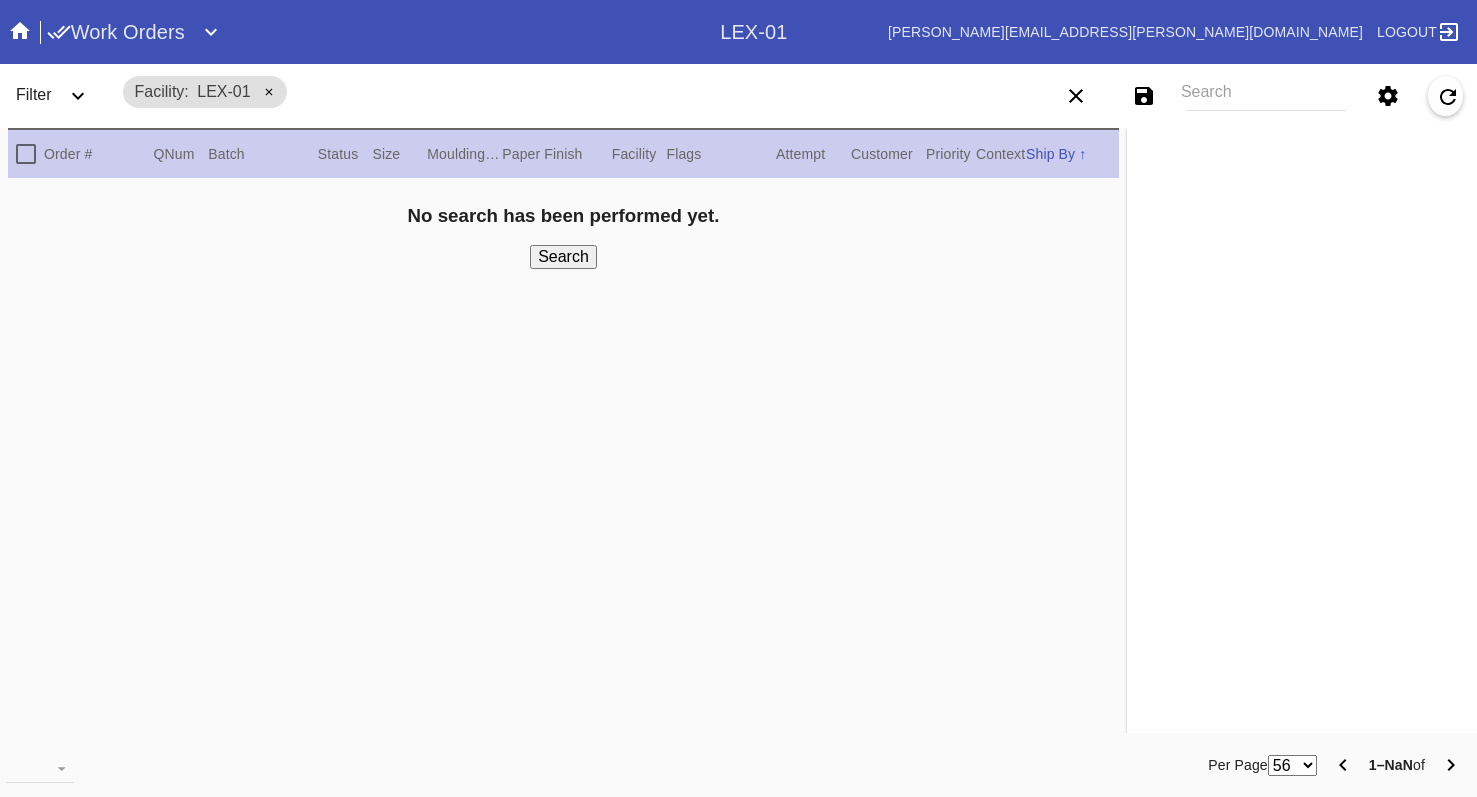 scroll, scrollTop: 0, scrollLeft: 0, axis: both 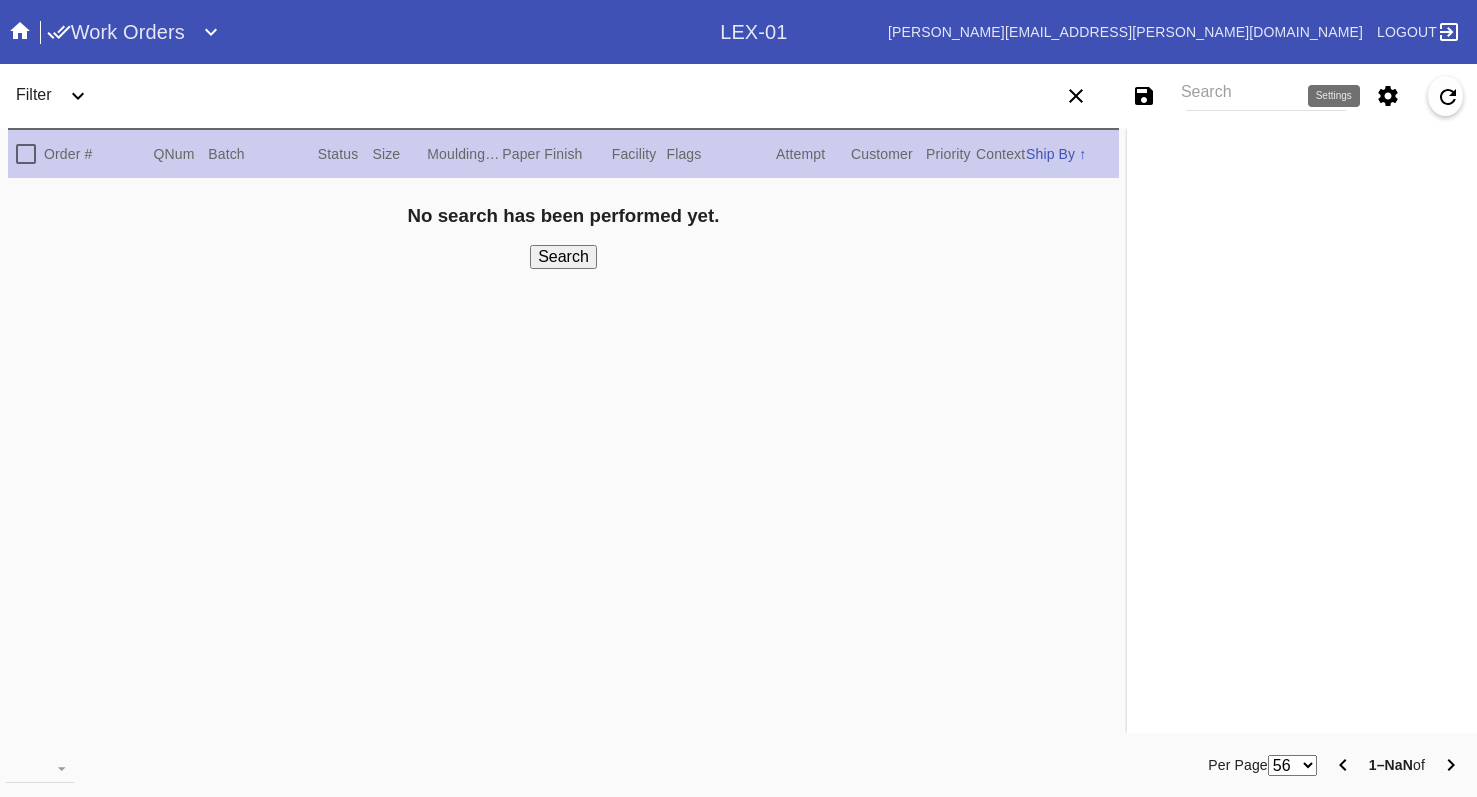 click 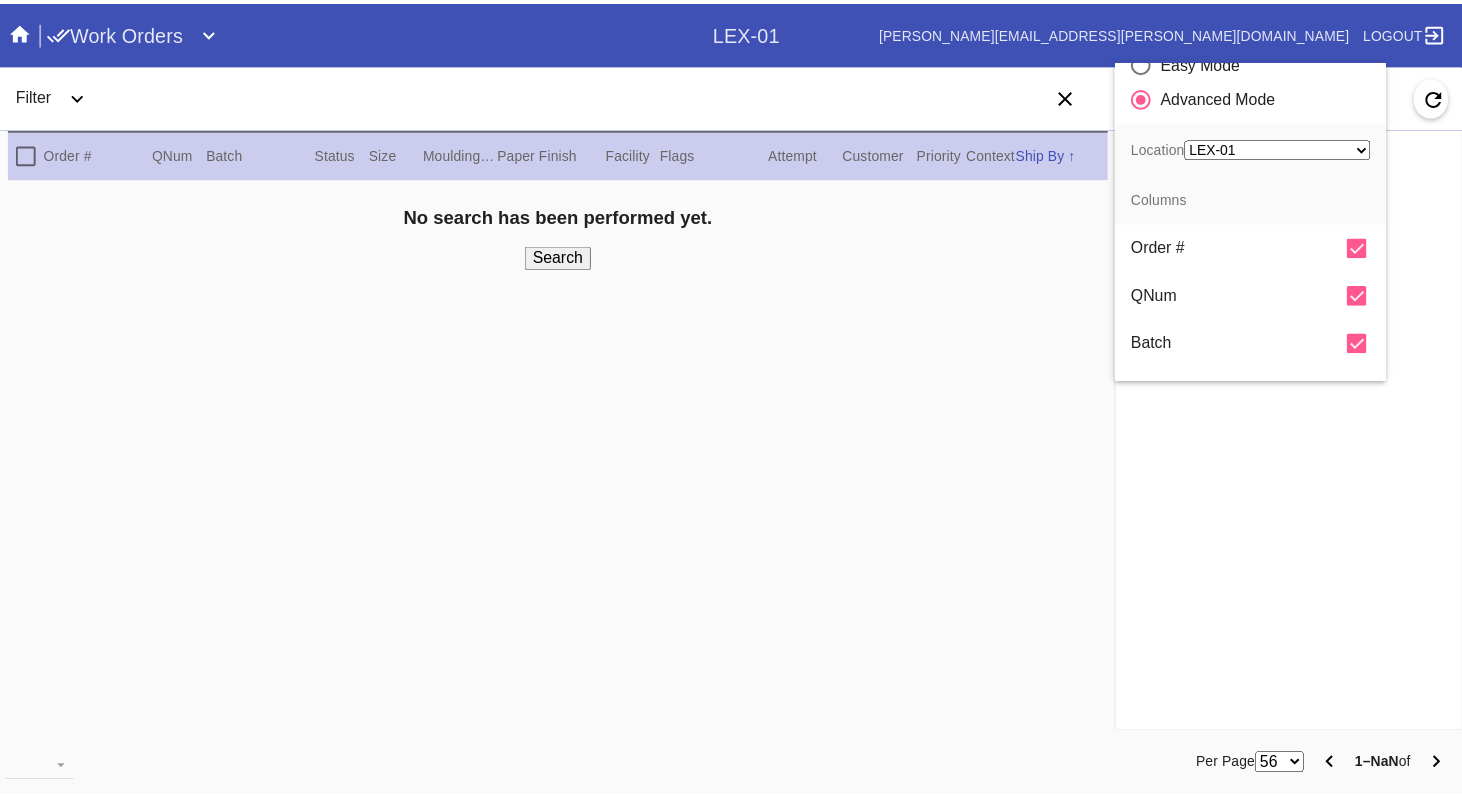 scroll, scrollTop: 100, scrollLeft: 0, axis: vertical 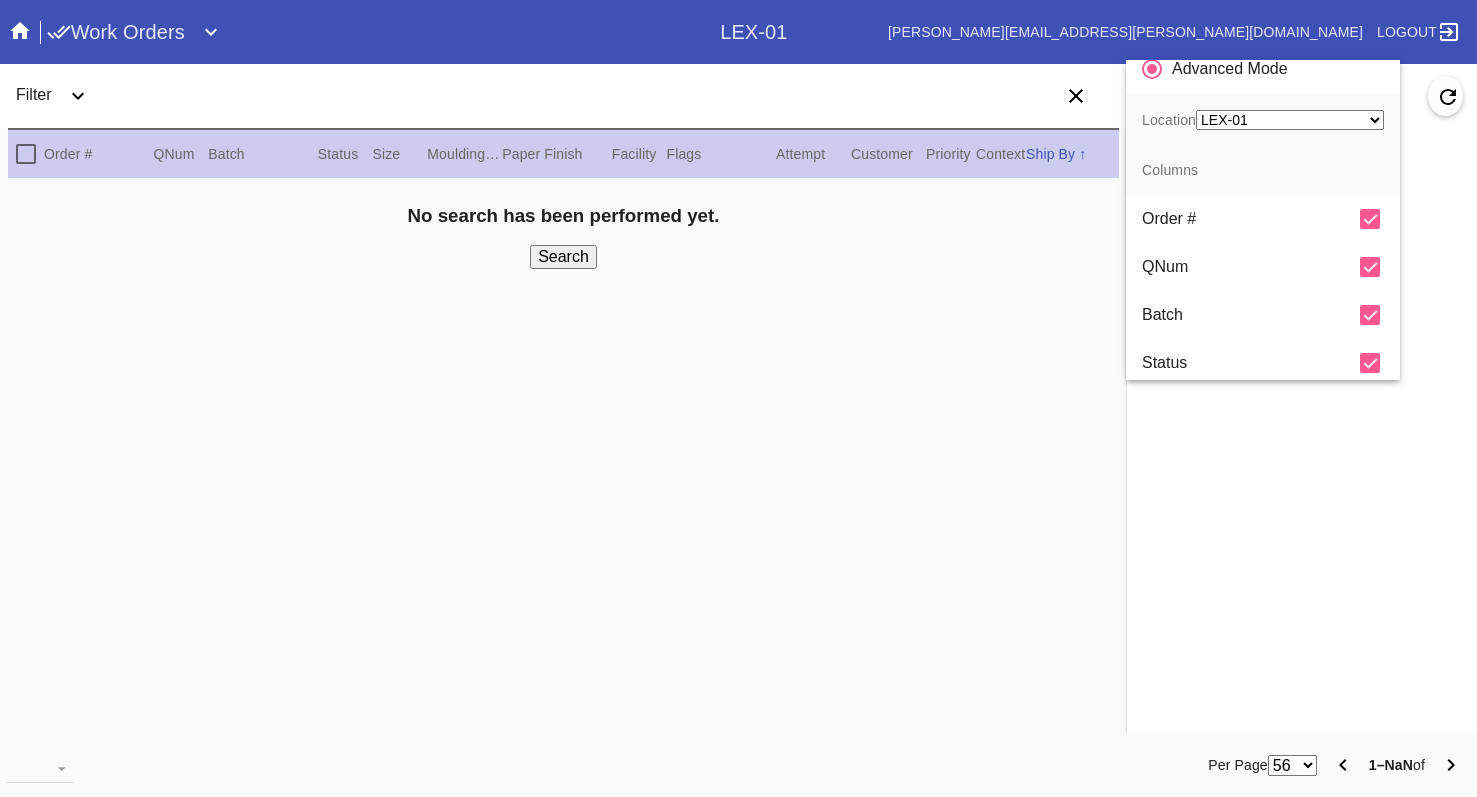 click on "Any Location LEX-02 (inactive) LEX-02_ART (inactive) DCA-01 (inactive) CLT-RTL-MYP BOS-RTL-WEL DCA-RTL-MCL PHL-RLT-SBRN LAS-01 LAX-RTL-SMON (inactive) SFO-RTL-PALO (inactive) DCA-05 LEX-01 ATL-RTL-ALP (inactive) LGA-RTL-WPT AUS-RTL-SAUS BNA-RTL-NASH ELP-01 ORD-RTL-WINN LEX-03 ATL-RTL-WEST DCA-RTL-UNMA DCA-RTL-BETH LGA-RTL-SUM DCA-RTL-MOSA BOS-RTL-SEA AUS-RTL-CAUS ATL-RTL-BUCK PHL-01 (inactive) DCA-RTL-CLAR LGA-RTL-HOBO CLT-RTL-SOE PHL-RTL-PHI DCA-RTL-OLDT DFW-RTL-IVIL BOS-RTL-DRBY (inactive) LGA-RTL-MHIL (inactive) LGA-RTL-NCA LGA-RTL-76TH LGA-RTL-COBL DCA-STR-BETH DCA-RTL-GEO LGA-RTL-PSLO LGA-RTL-WILL ORD-RTL-SOUT LGA-RTL-82ND ORD-RTL-WLOO LGA-RTL-BRNX DCA-RTL-14TH LGA-RTL-VILL ORD-RTL-RNOR MSY-RTL-ORL DCA-04" at bounding box center (1290, 120) 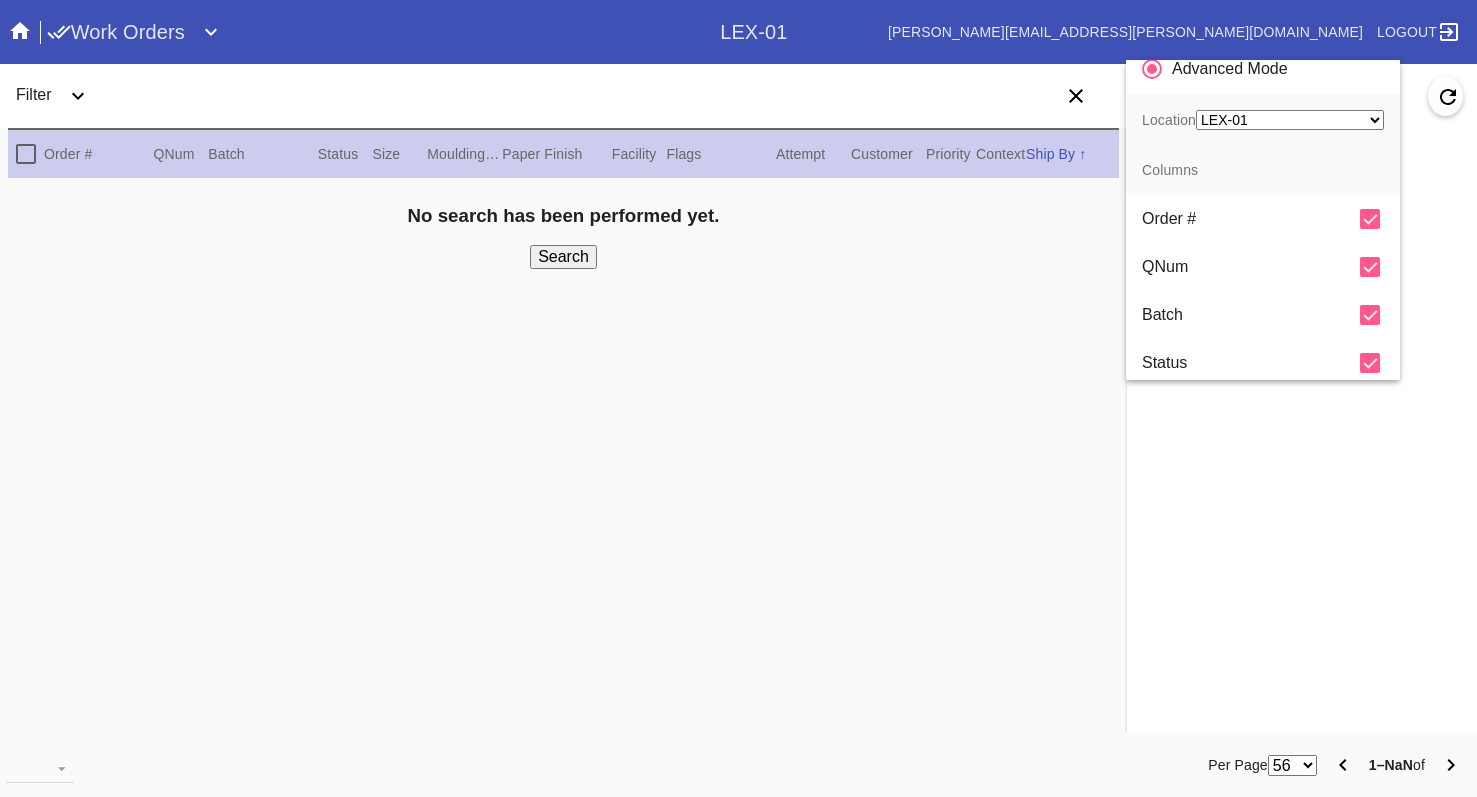 select on "number:33" 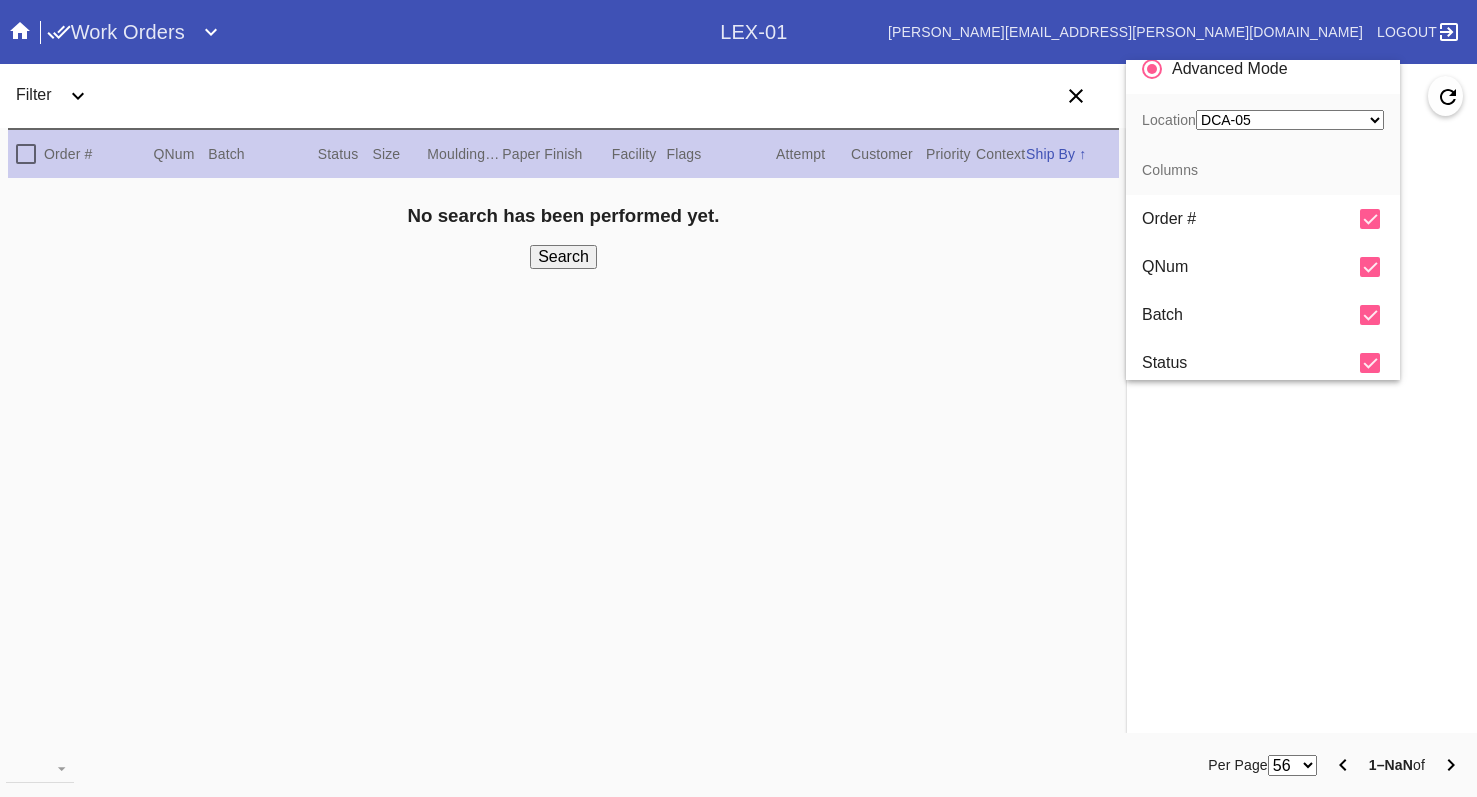click on "Any Location LEX-02 (inactive) LEX-02_ART (inactive) DCA-01 (inactive) CLT-RTL-MYP BOS-RTL-WEL DCA-RTL-MCL PHL-RLT-SBRN LAS-01 LAX-RTL-SMON (inactive) SFO-RTL-PALO (inactive) DCA-05 LEX-01 ATL-RTL-ALP (inactive) LGA-RTL-WPT AUS-RTL-SAUS BNA-RTL-NASH ELP-01 ORD-RTL-WINN LEX-03 ATL-RTL-WEST DCA-RTL-UNMA DCA-RTL-BETH LGA-RTL-SUM DCA-RTL-MOSA BOS-RTL-SEA AUS-RTL-CAUS ATL-RTL-BUCK PHL-01 (inactive) DCA-RTL-CLAR LGA-RTL-HOBO CLT-RTL-SOE PHL-RTL-PHI DCA-RTL-OLDT DFW-RTL-IVIL BOS-RTL-DRBY (inactive) LGA-RTL-MHIL (inactive) LGA-RTL-NCA LGA-RTL-76TH LGA-RTL-COBL DCA-STR-BETH DCA-RTL-GEO LGA-RTL-PSLO LGA-RTL-WILL ORD-RTL-SOUT LGA-RTL-82ND ORD-RTL-WLOO LGA-RTL-BRNX DCA-RTL-14TH LGA-RTL-VILL ORD-RTL-RNOR MSY-RTL-ORL DCA-04" at bounding box center (1290, 120) 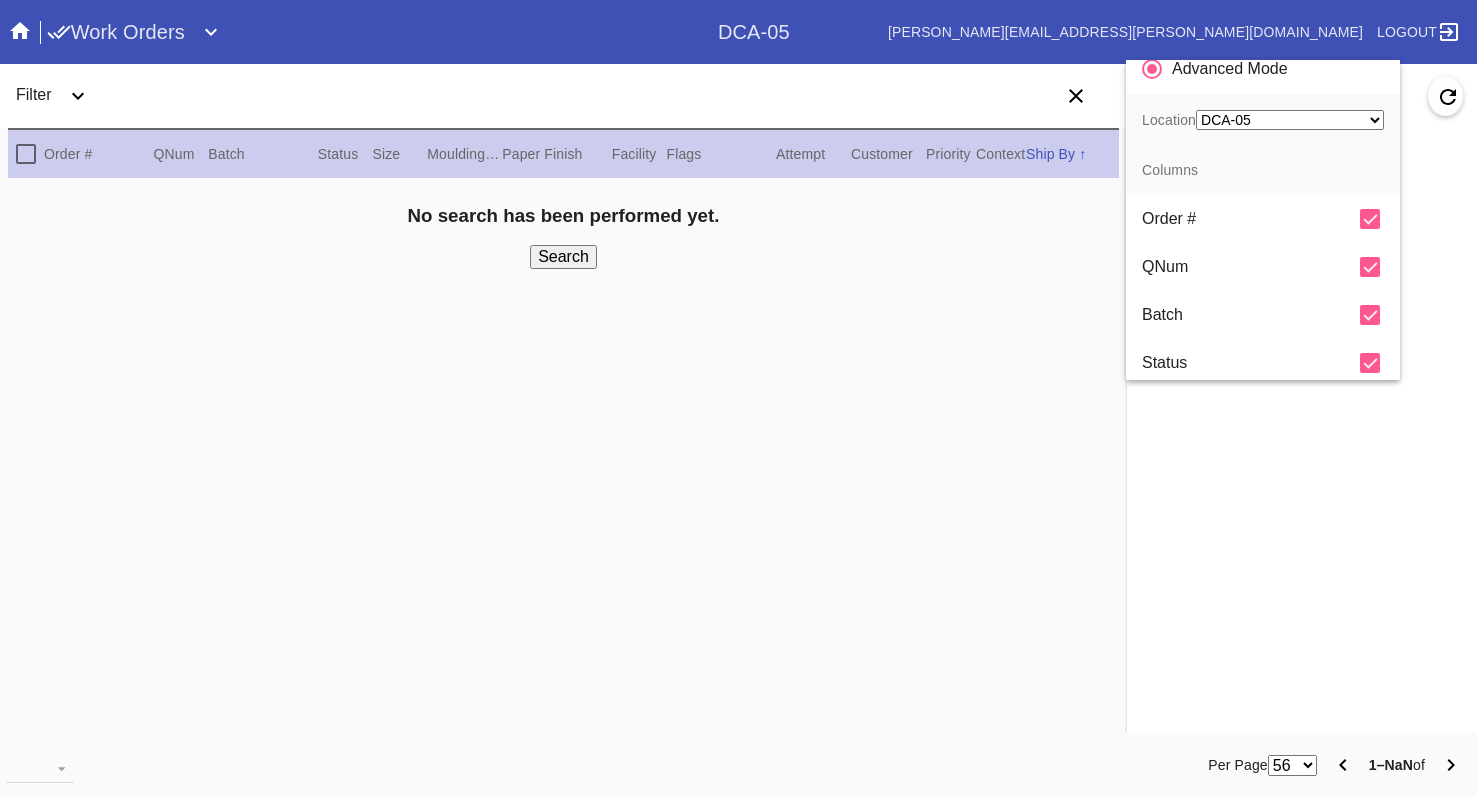 click at bounding box center (738, 398) 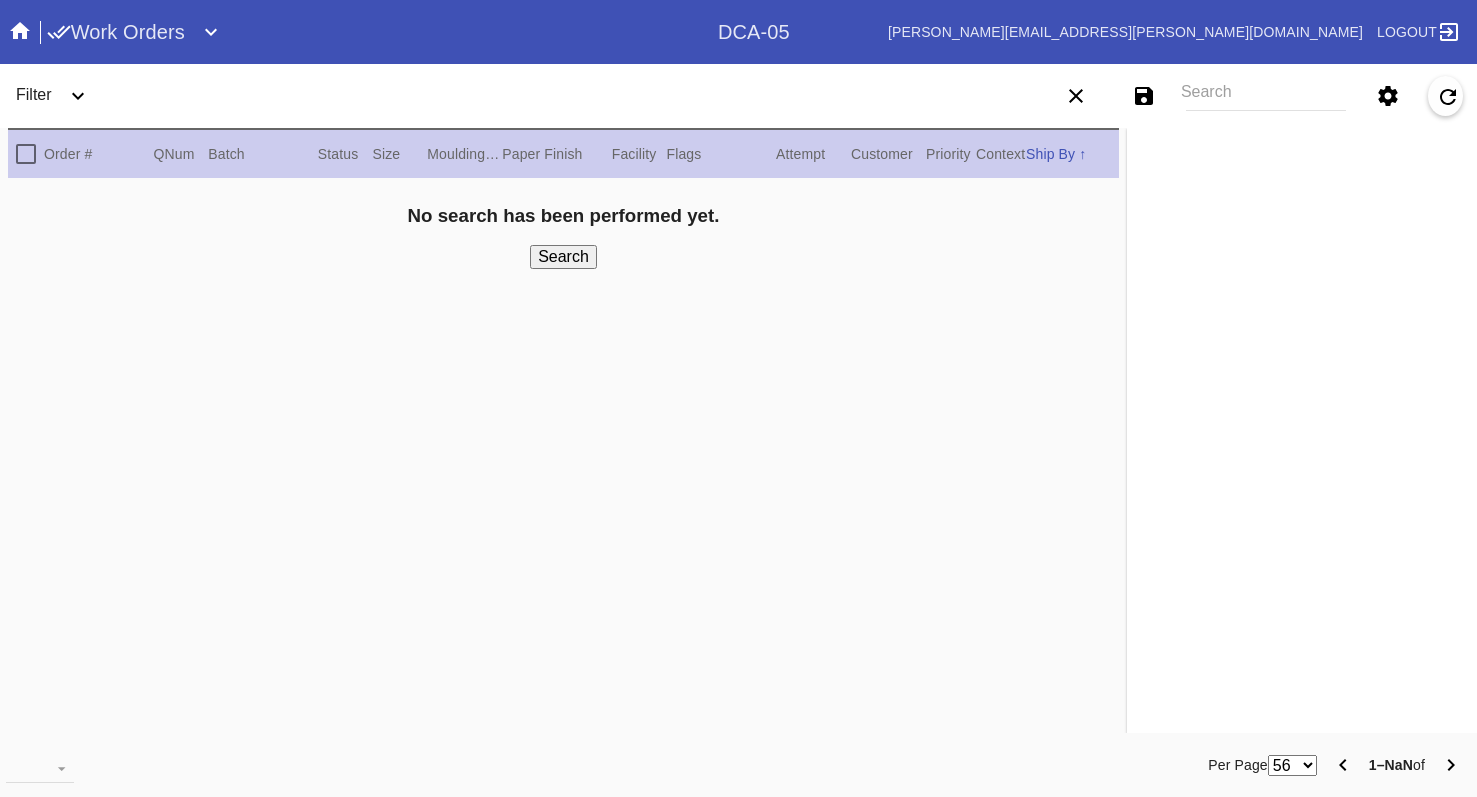 click on "Work Orders" at bounding box center (116, 32) 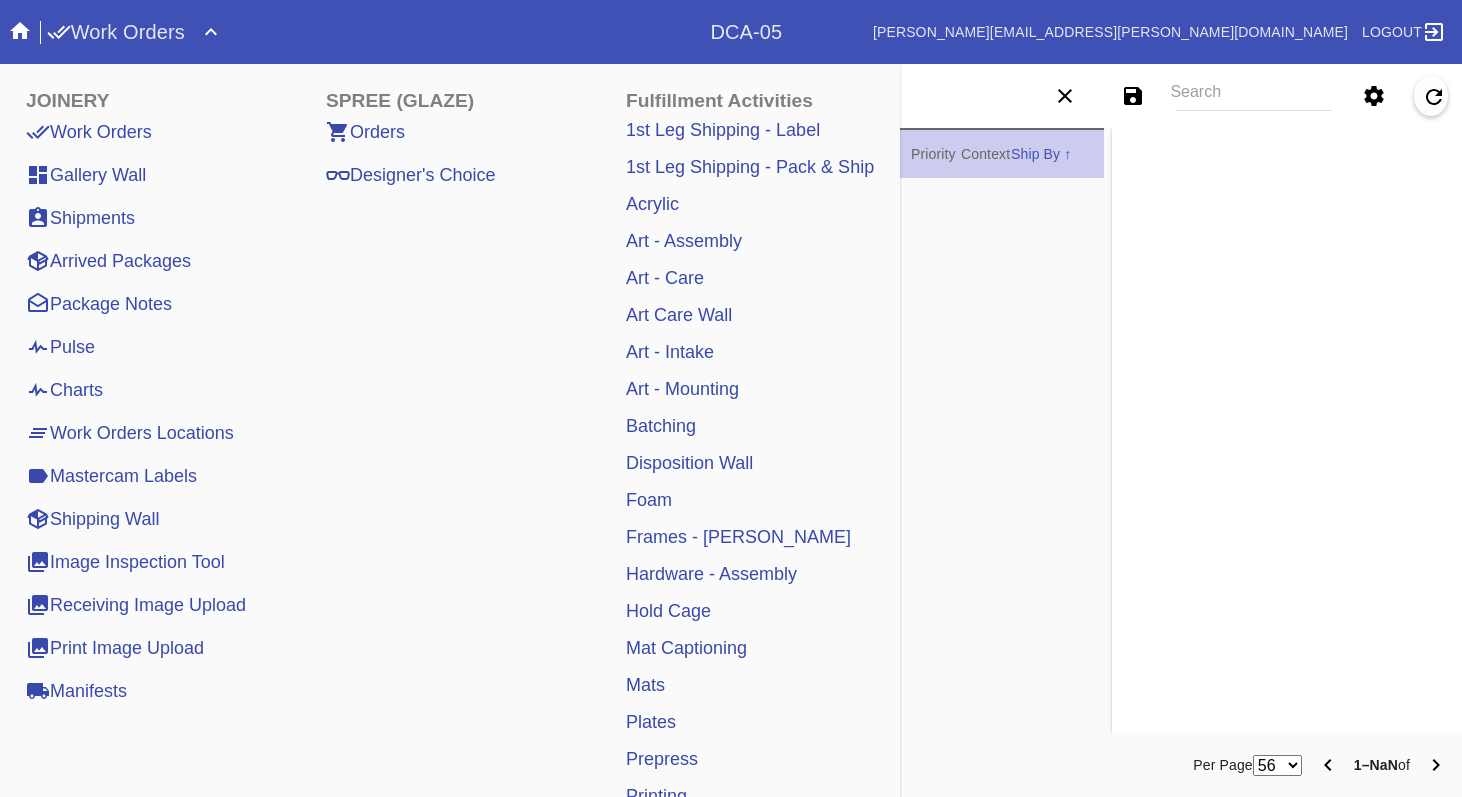 drag, startPoint x: 446, startPoint y: 371, endPoint x: 496, endPoint y: 382, distance: 51.1957 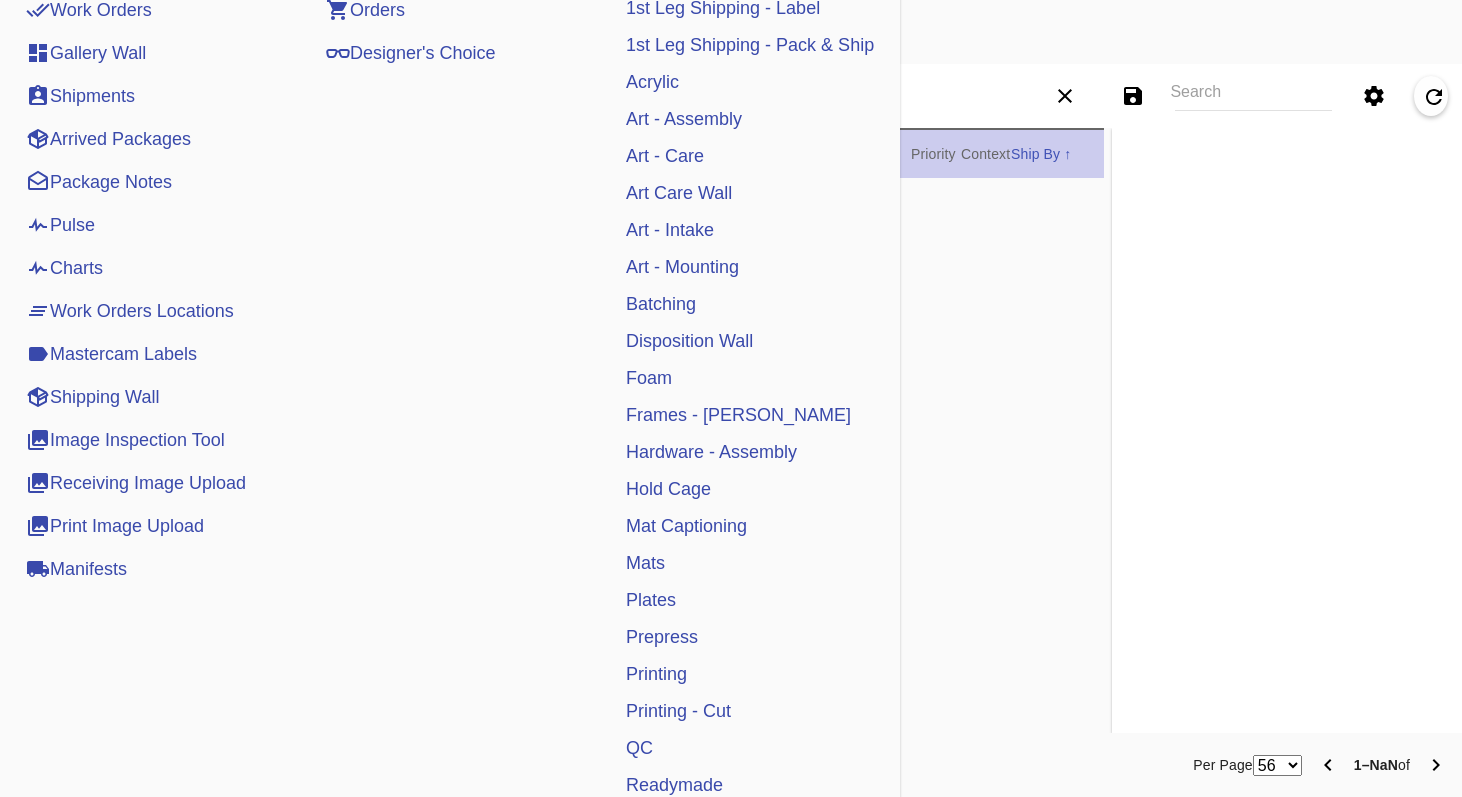 scroll, scrollTop: 473, scrollLeft: 0, axis: vertical 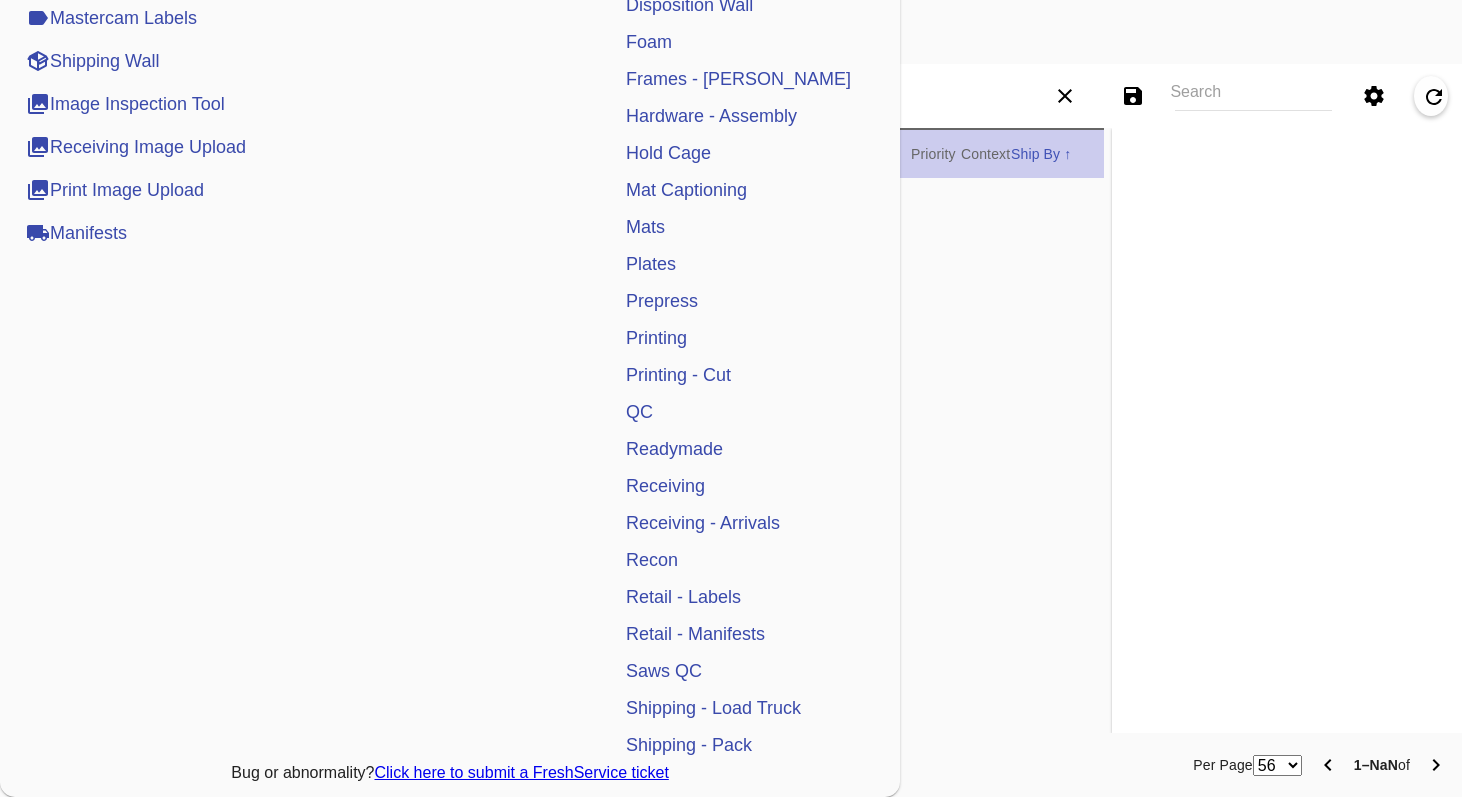 click on "Receiving" at bounding box center (665, 486) 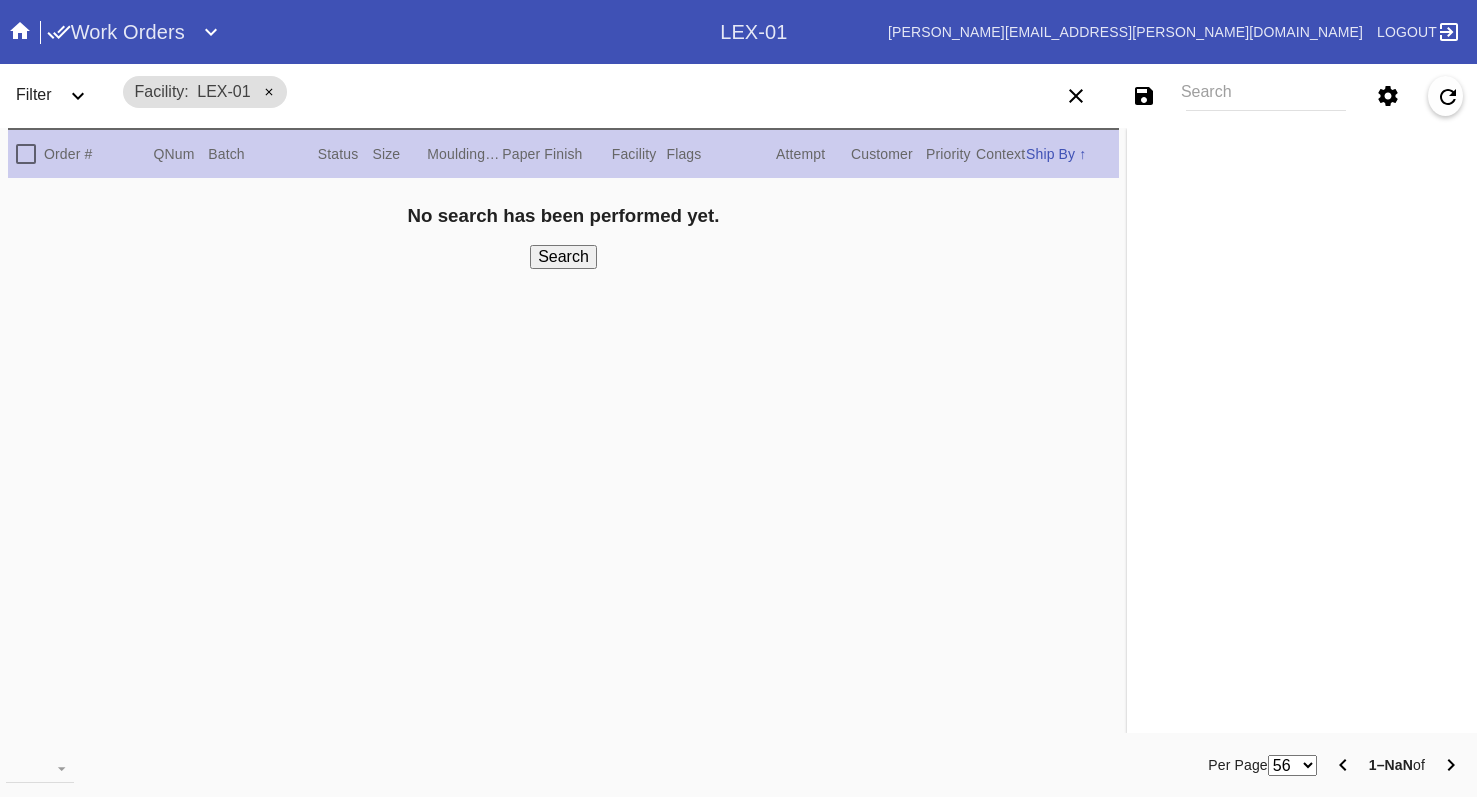 scroll, scrollTop: 0, scrollLeft: 0, axis: both 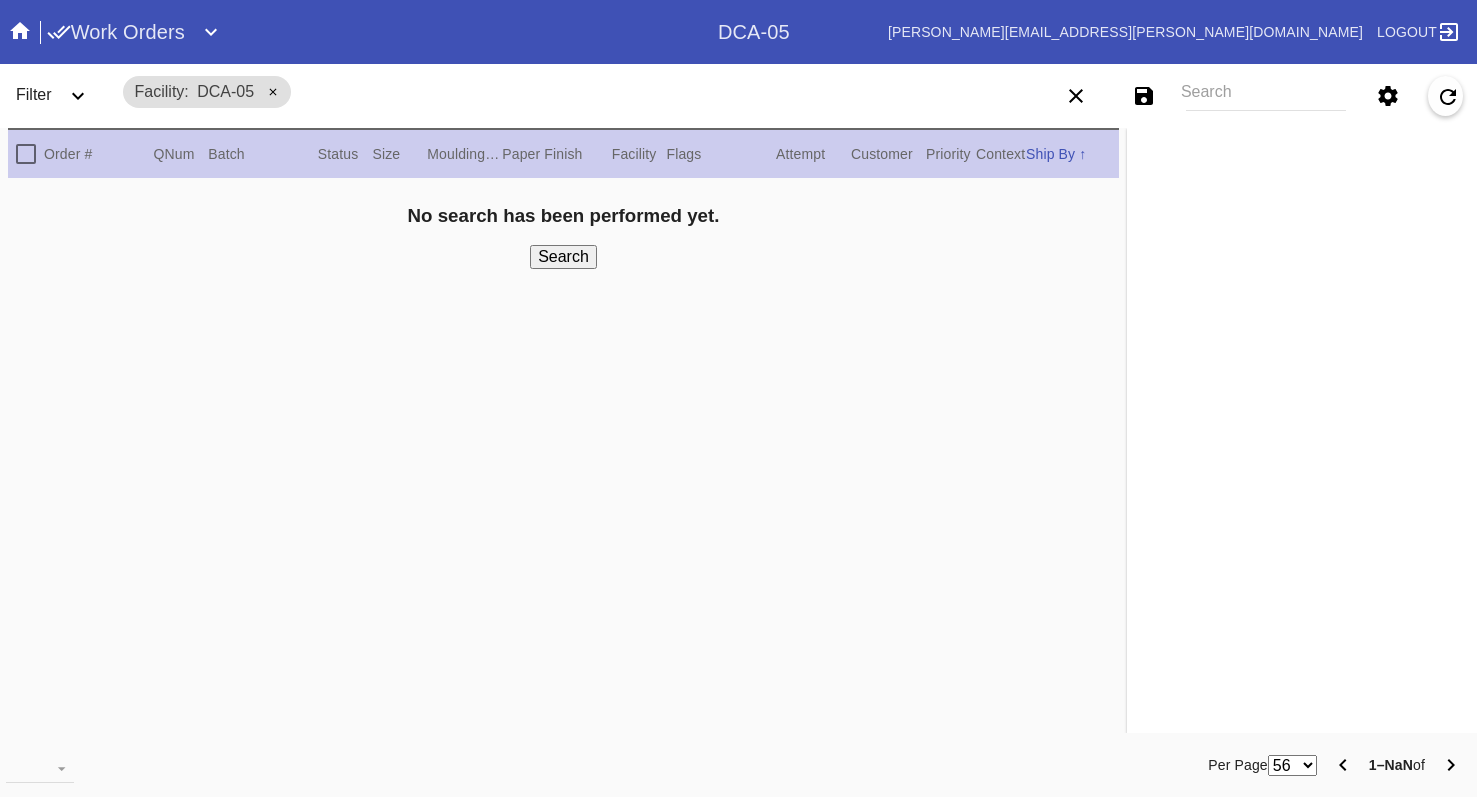 click at bounding box center [211, 39] 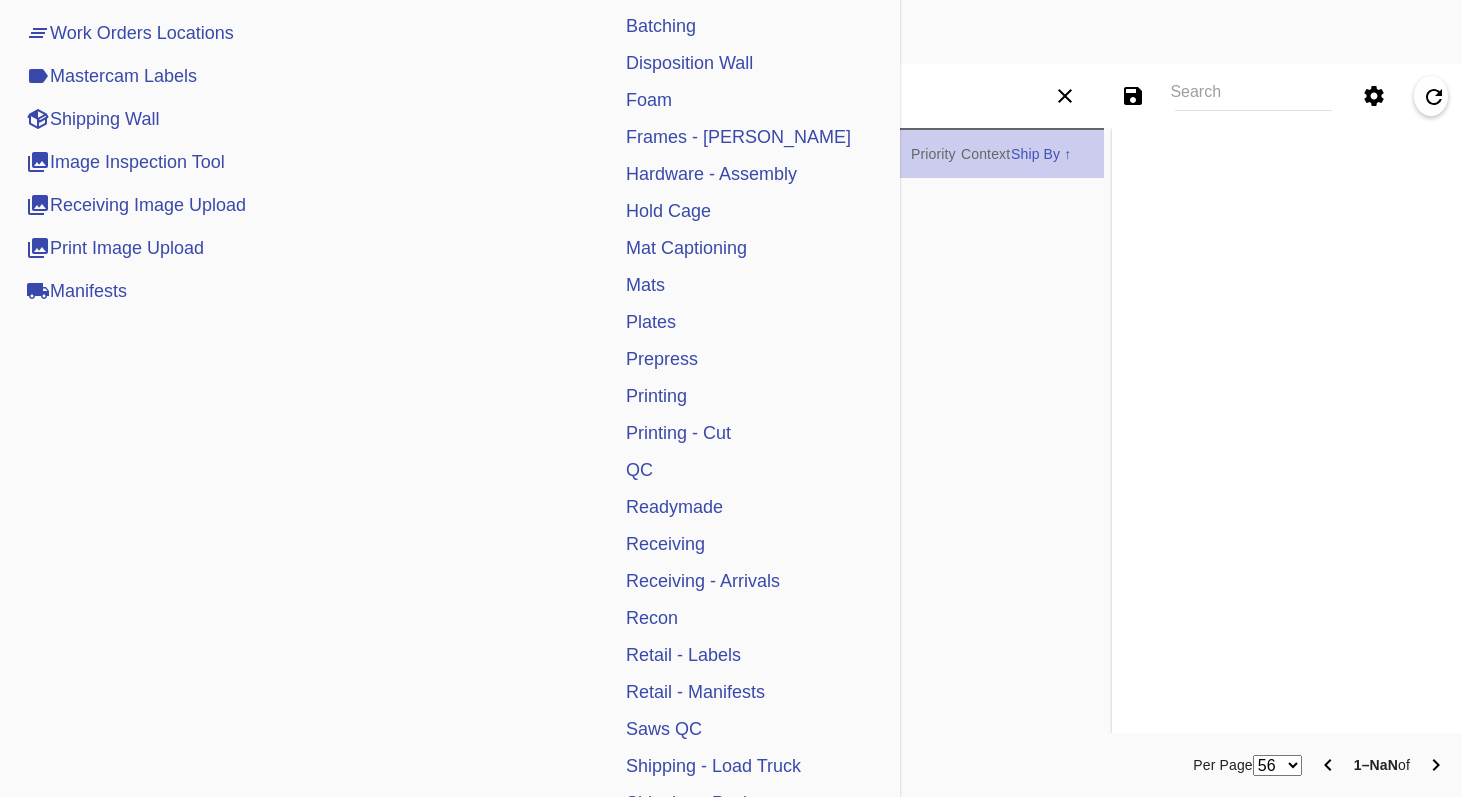 scroll, scrollTop: 473, scrollLeft: 0, axis: vertical 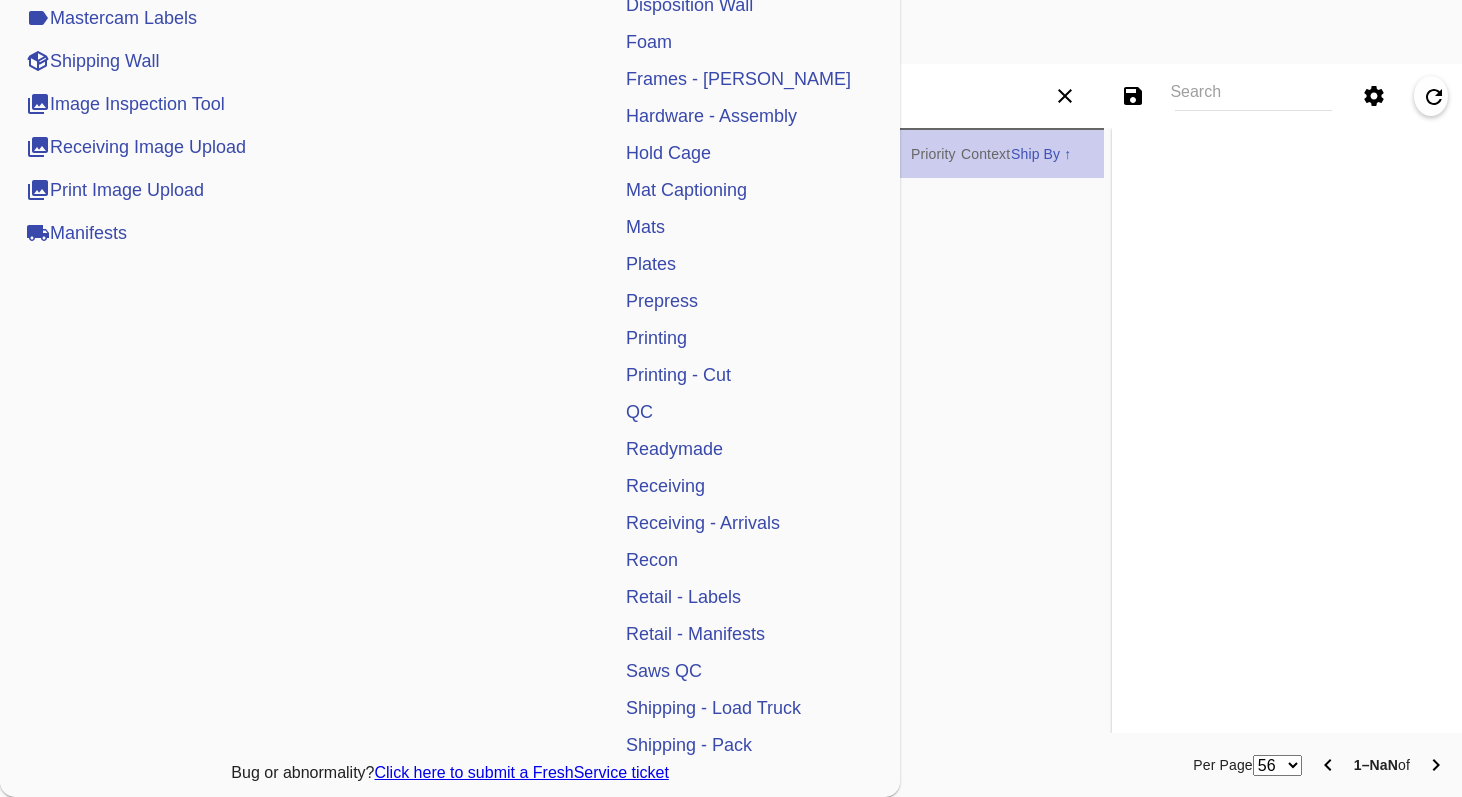 click on "Receiving" at bounding box center [665, 486] 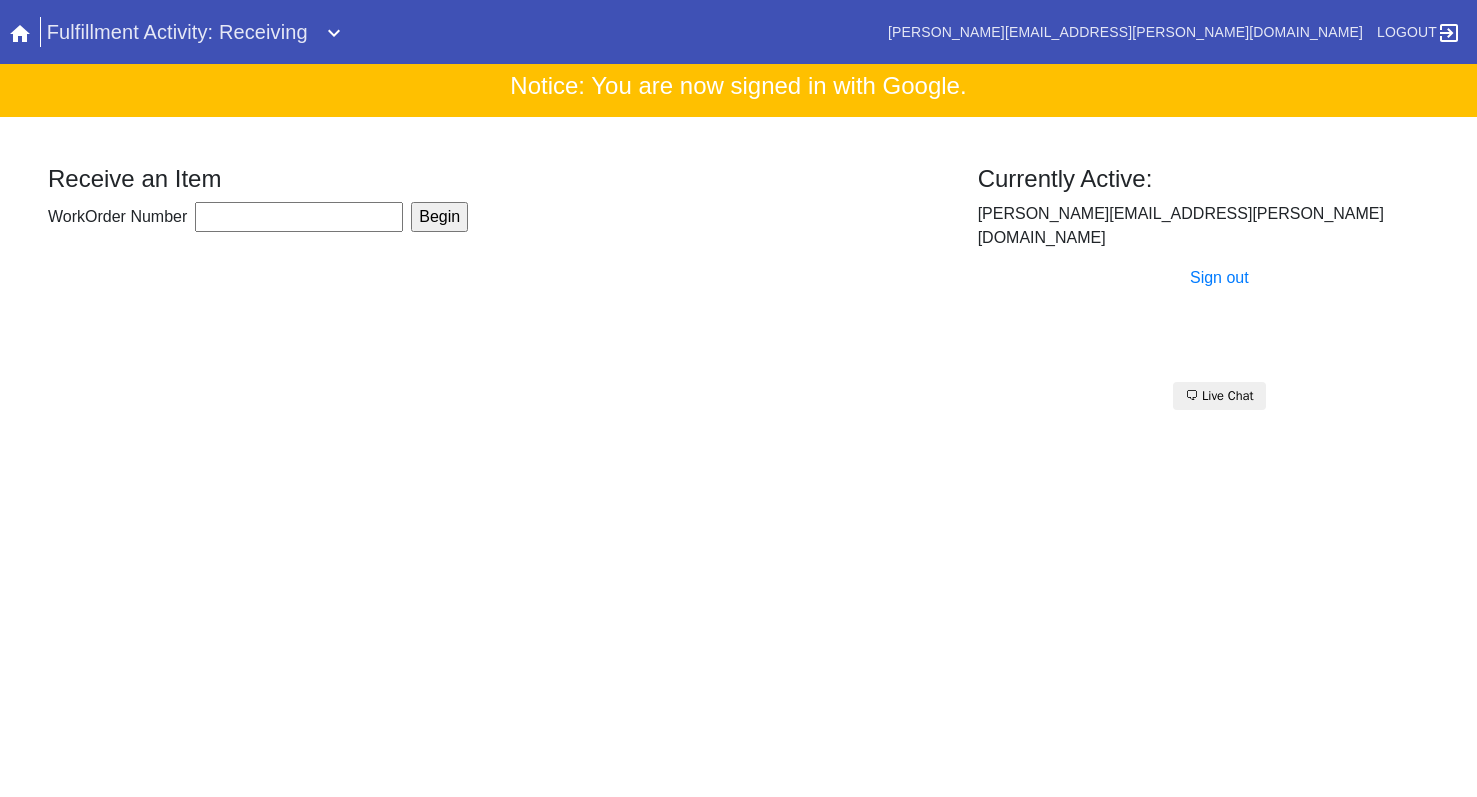 scroll, scrollTop: 0, scrollLeft: 0, axis: both 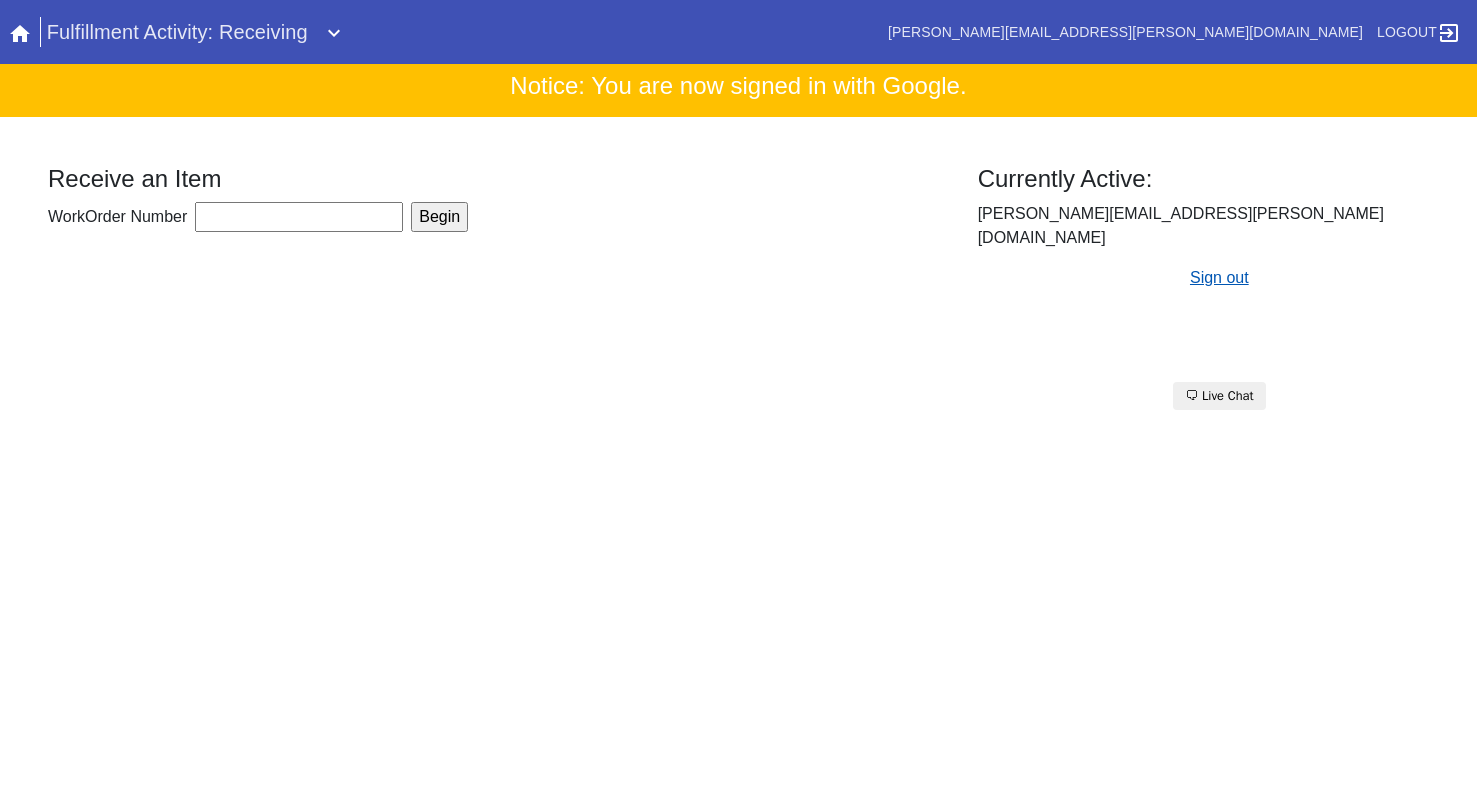 click on "Sign out" at bounding box center (1219, 277) 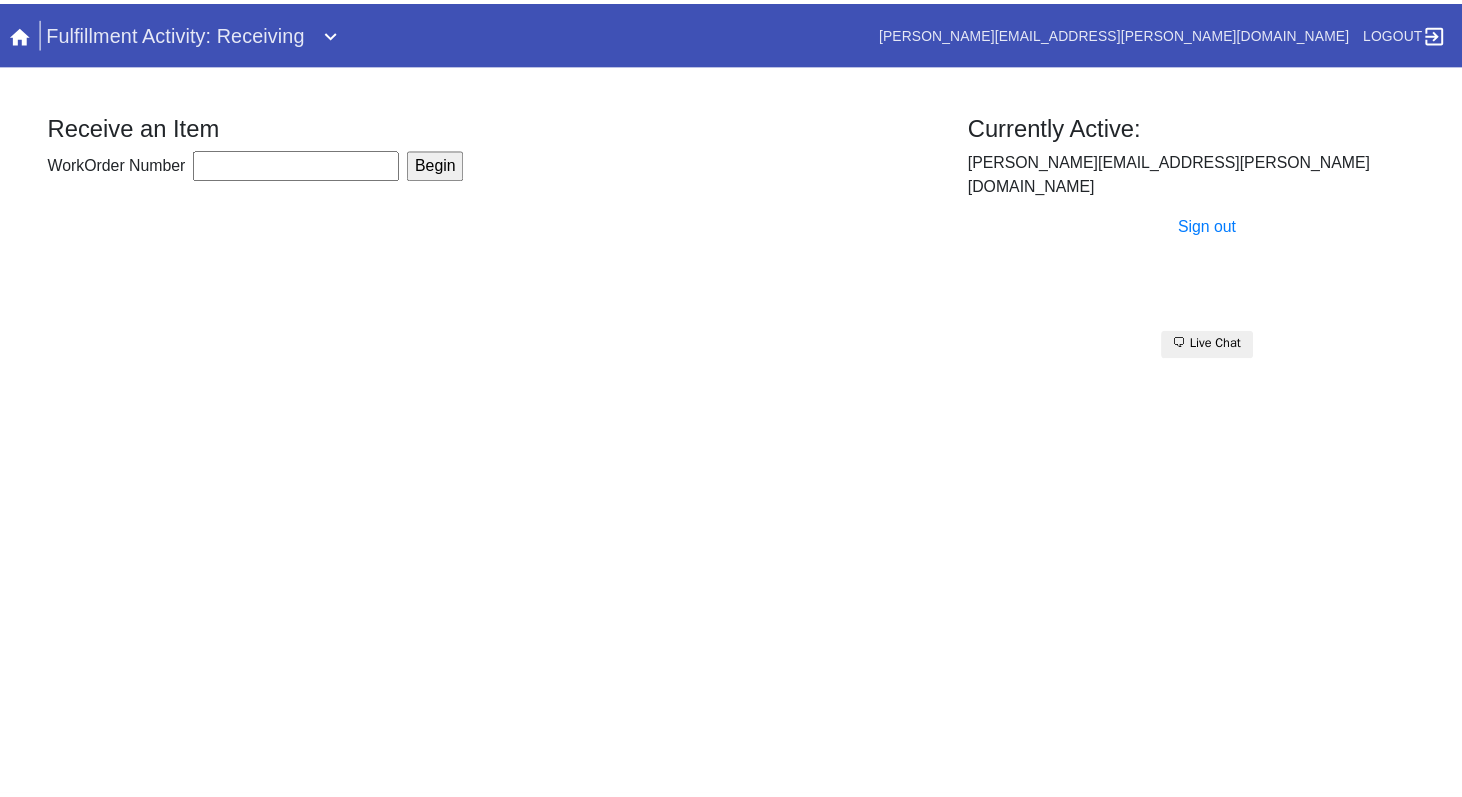 scroll, scrollTop: 0, scrollLeft: 0, axis: both 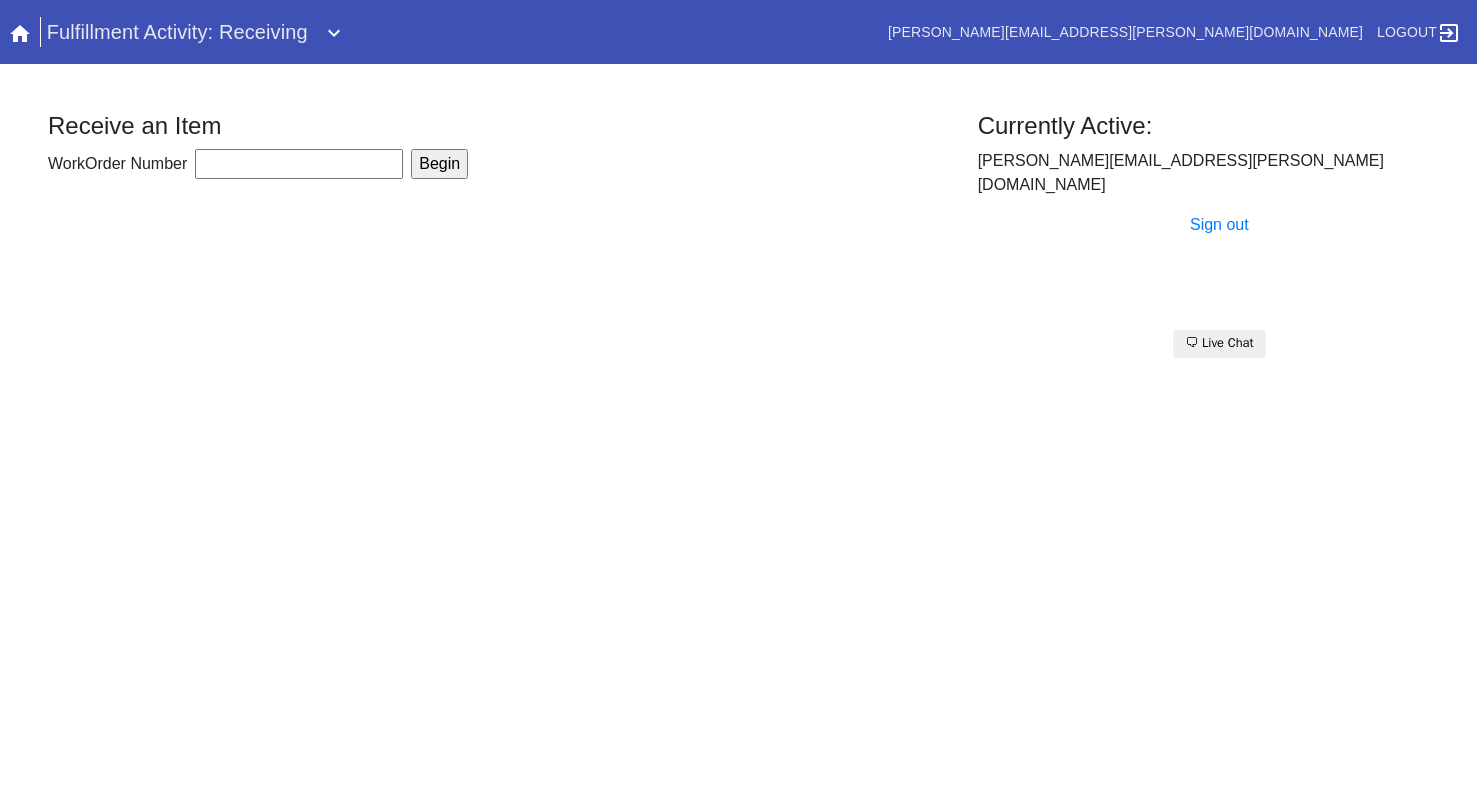 click on "Fulfillment Activity: Receiving [PERSON_NAME][EMAIL_ADDRESS][PERSON_NAME][DOMAIN_NAME] Logout" at bounding box center (738, 32) 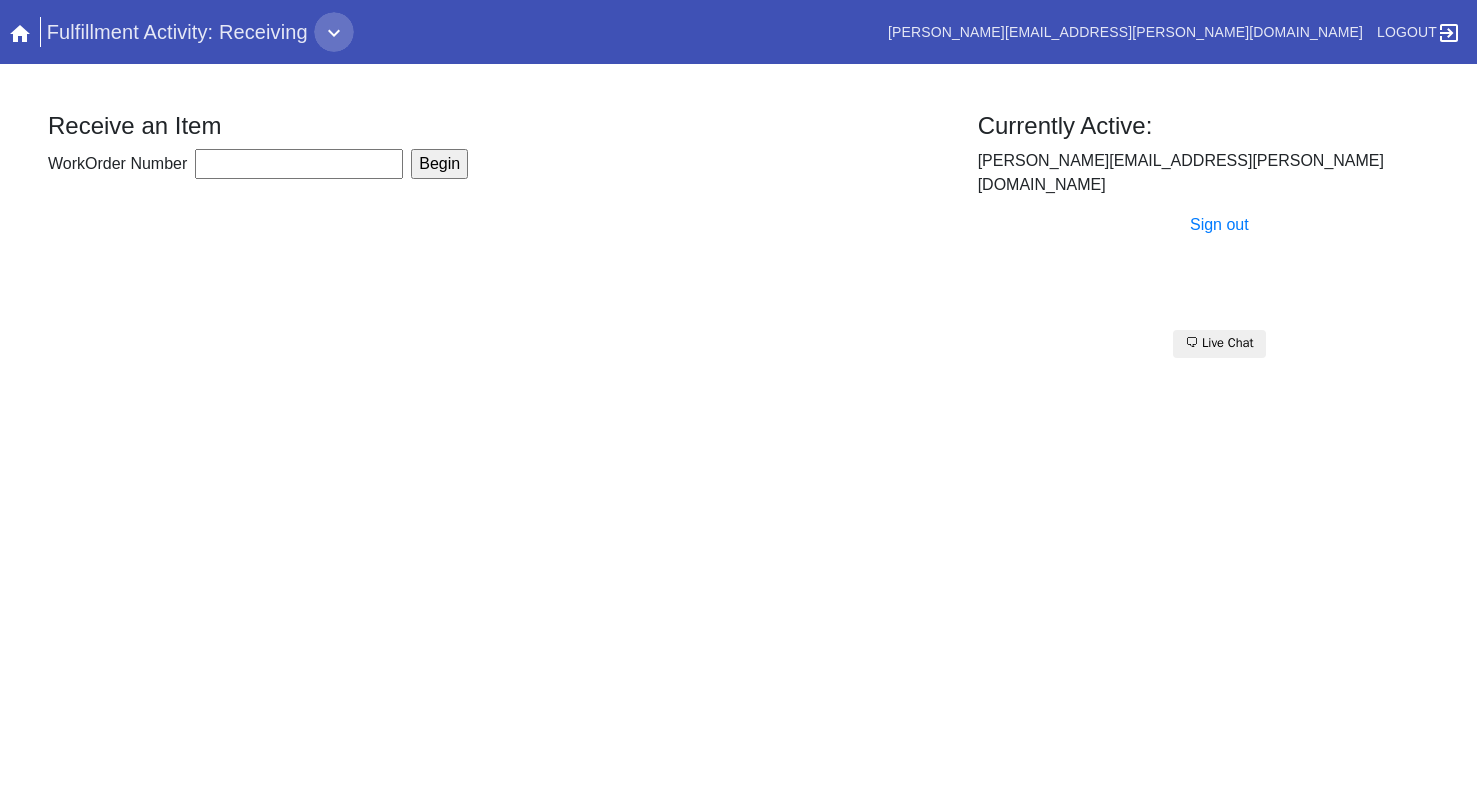 click 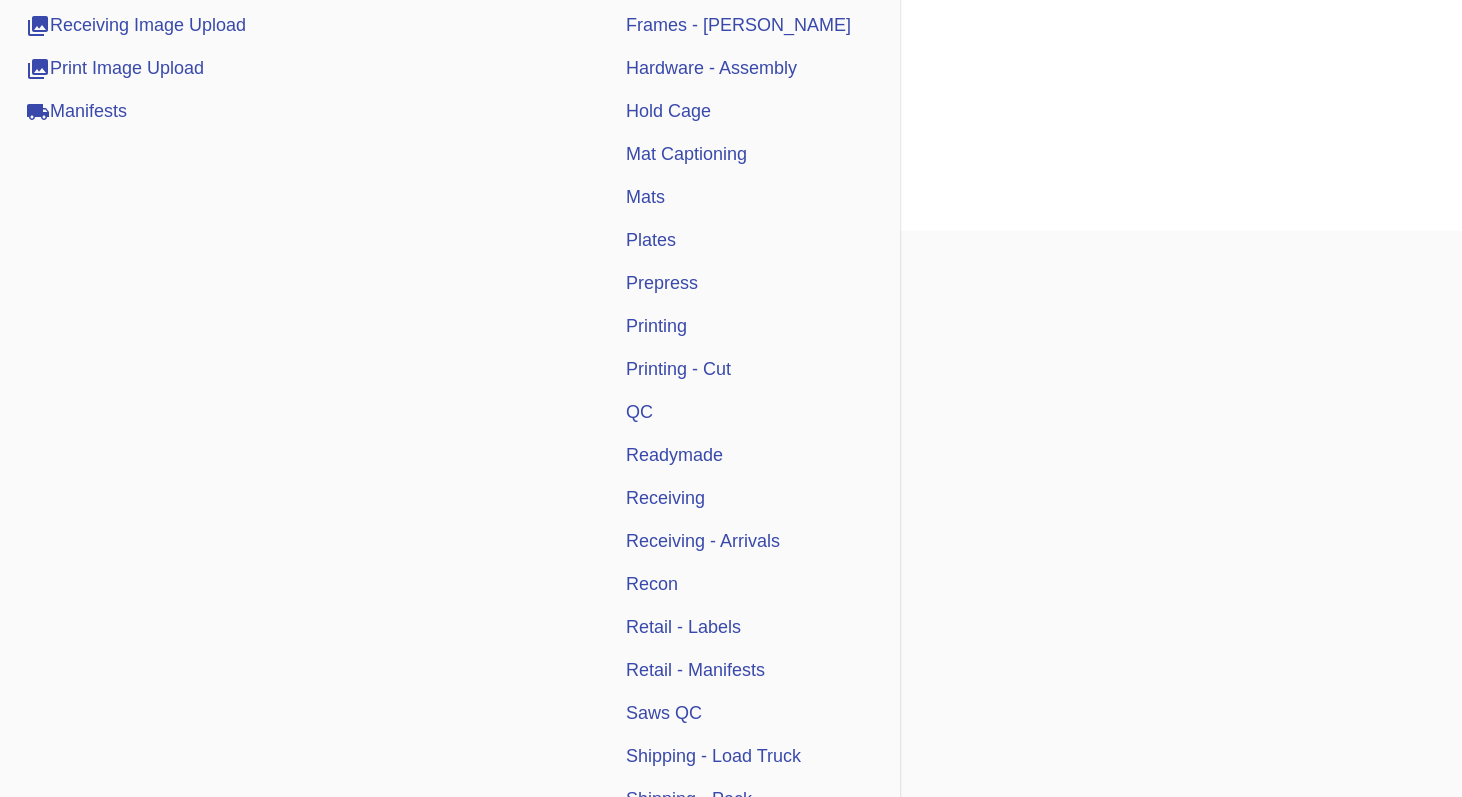 scroll, scrollTop: 644, scrollLeft: 0, axis: vertical 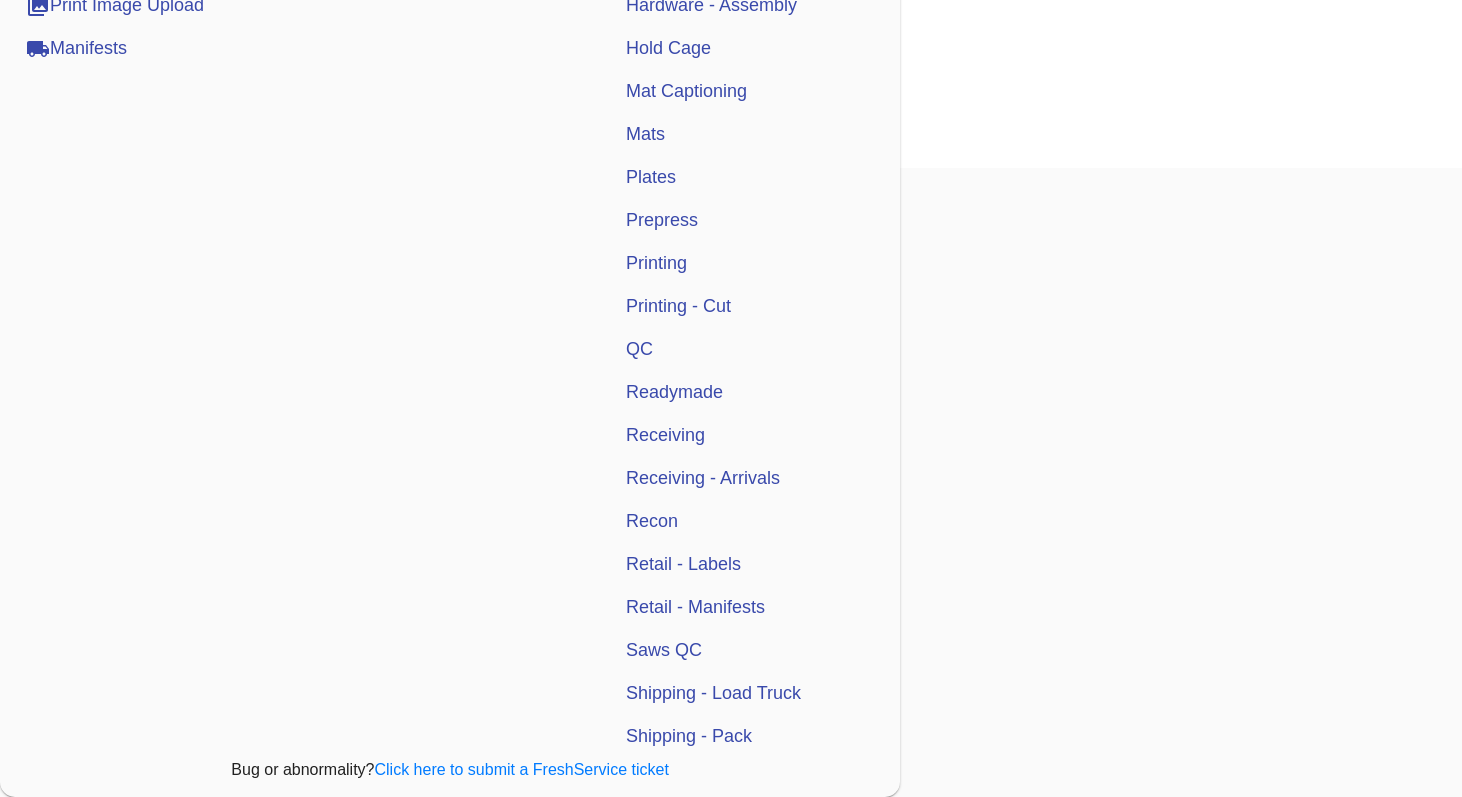 click on "QC" at bounding box center (639, 349) 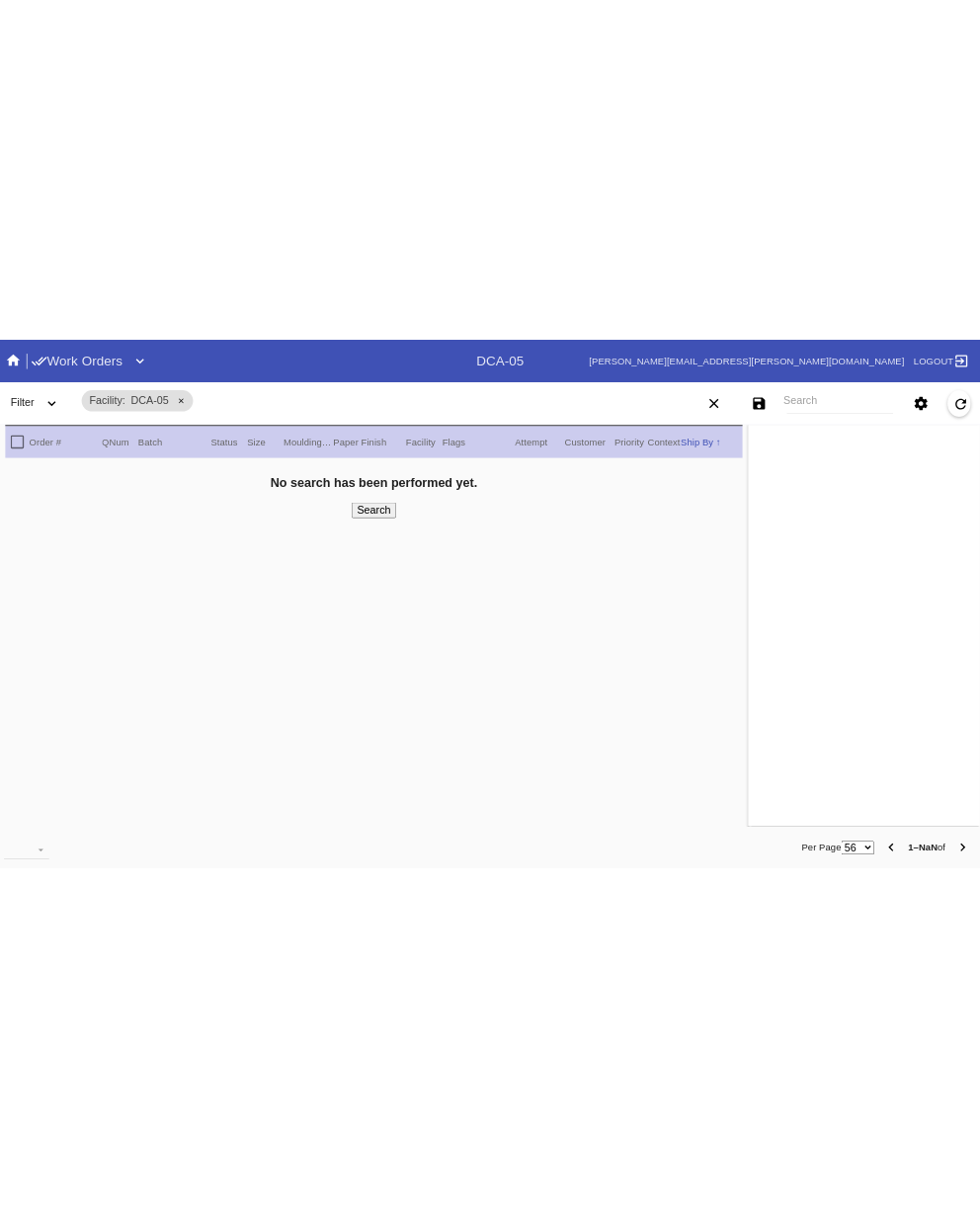 scroll, scrollTop: 0, scrollLeft: 0, axis: both 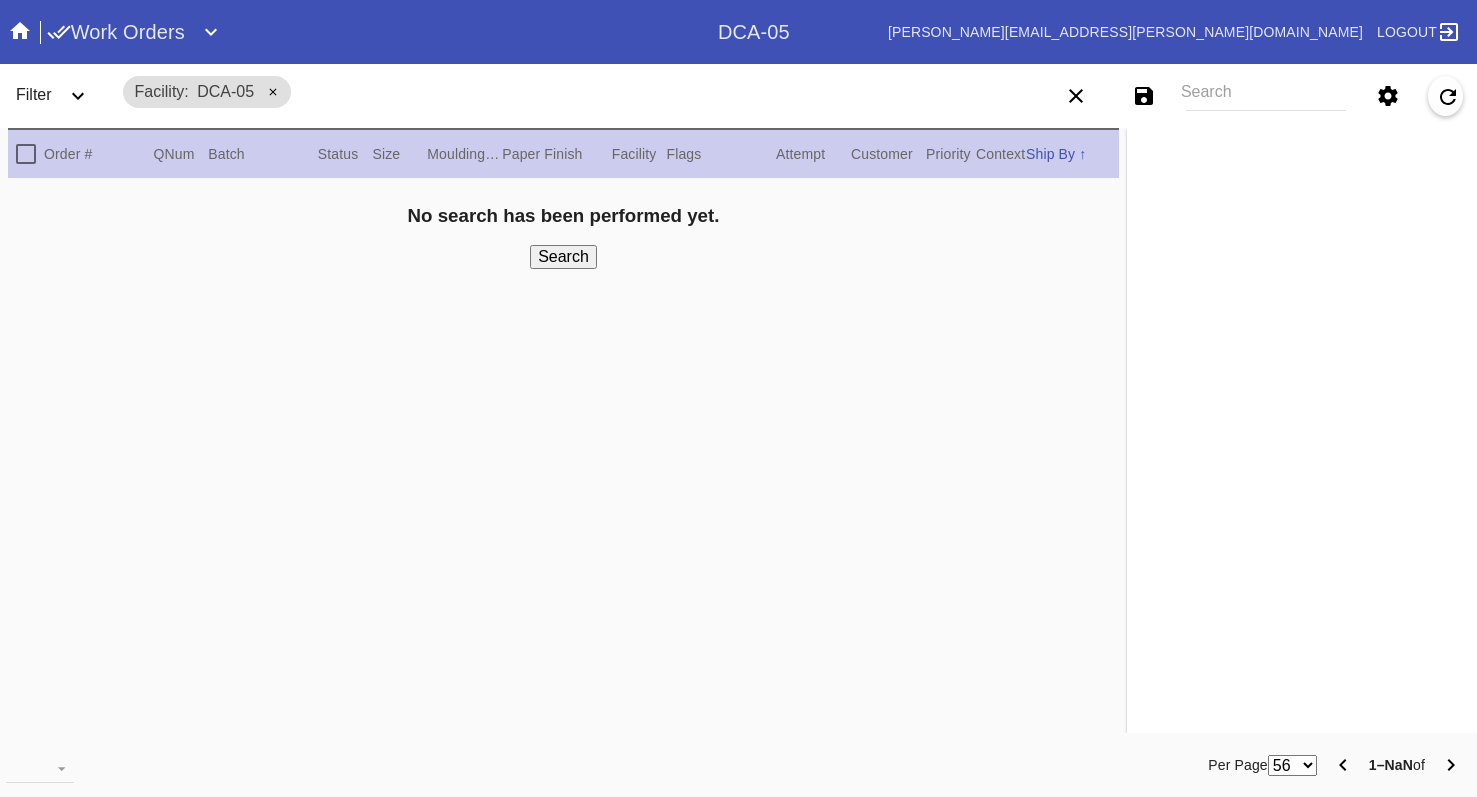 click on "Work Orders" at bounding box center (382, 32) 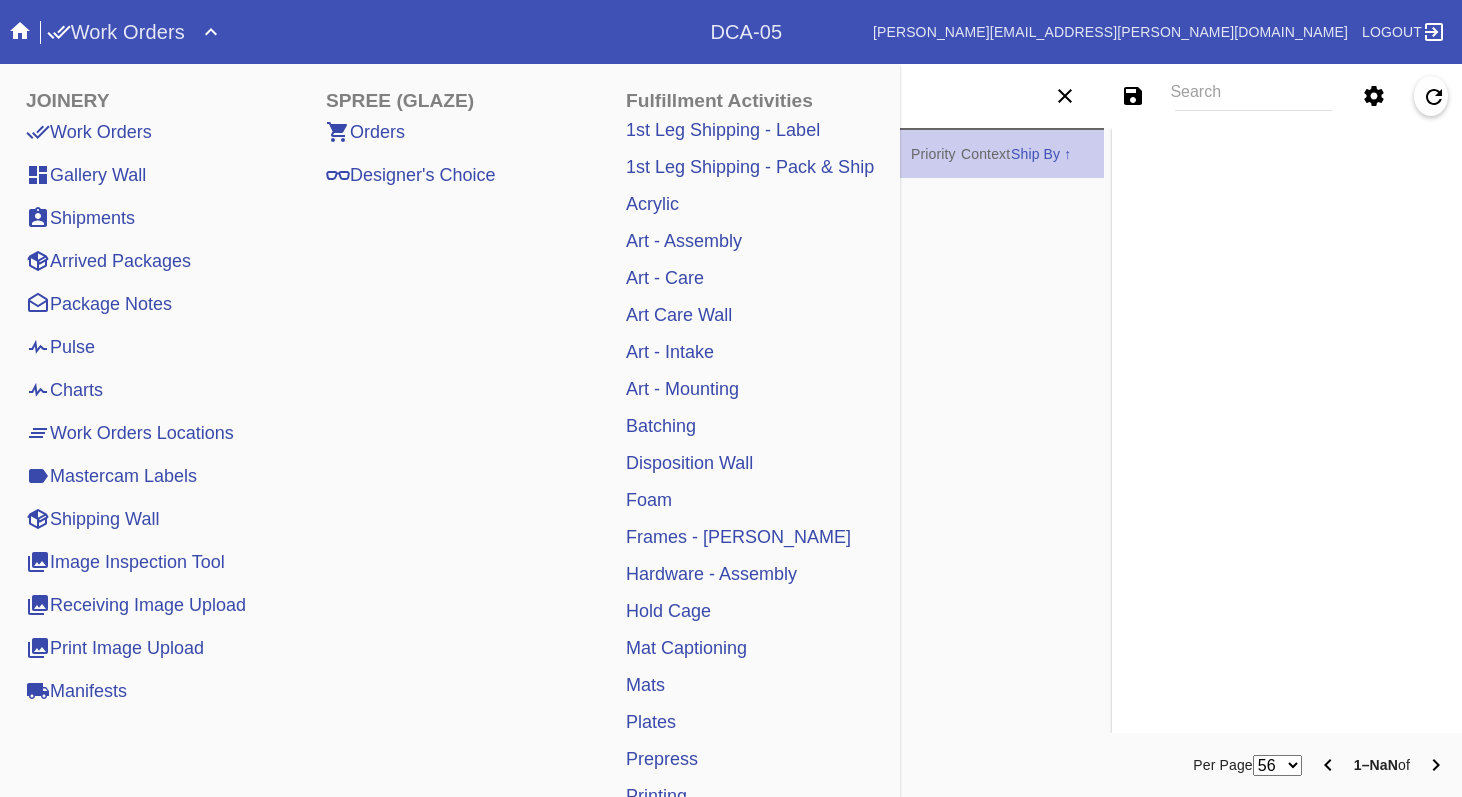 click on "Work Orders" at bounding box center [379, 32] 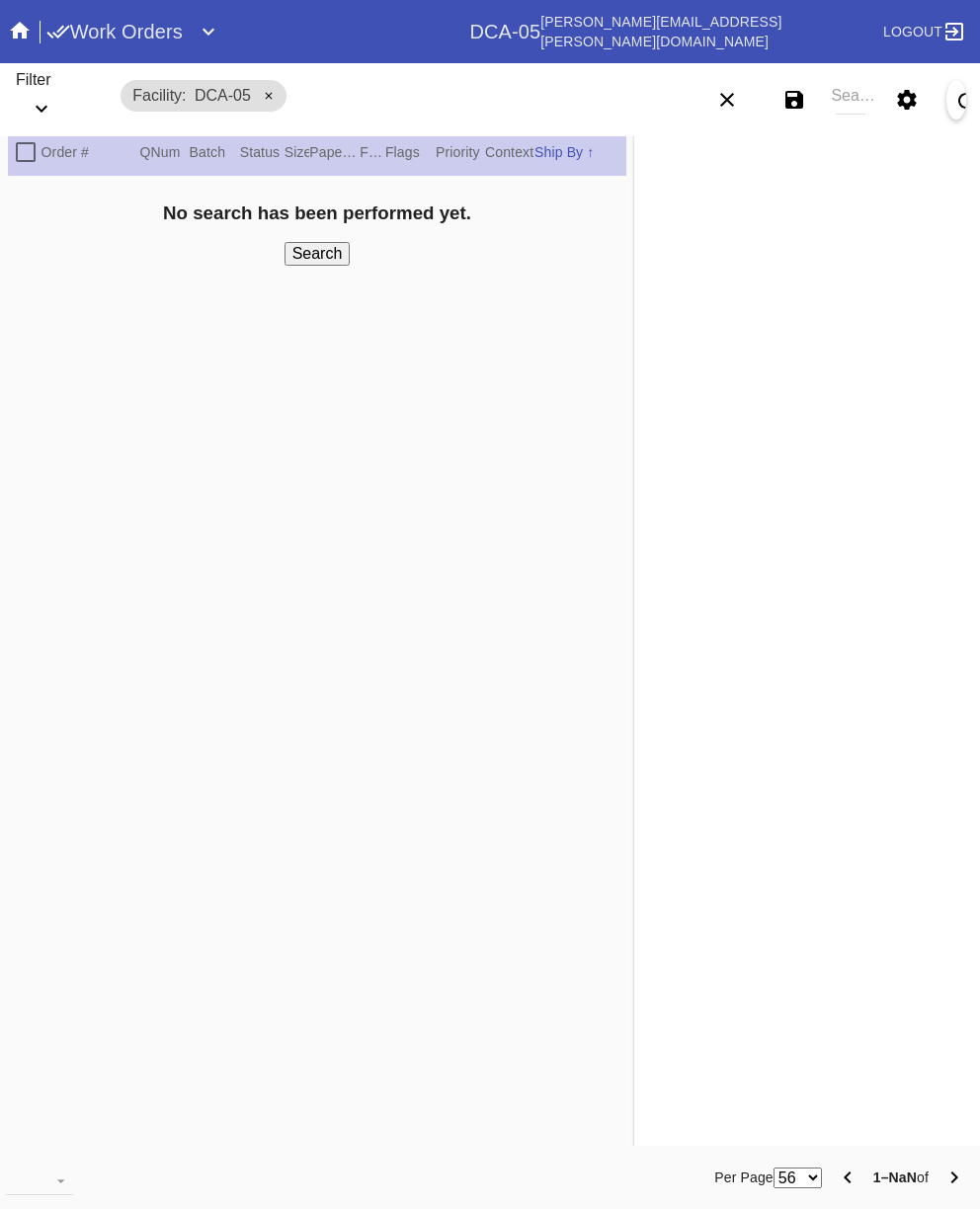 click on "Search" at bounding box center [851, 100] 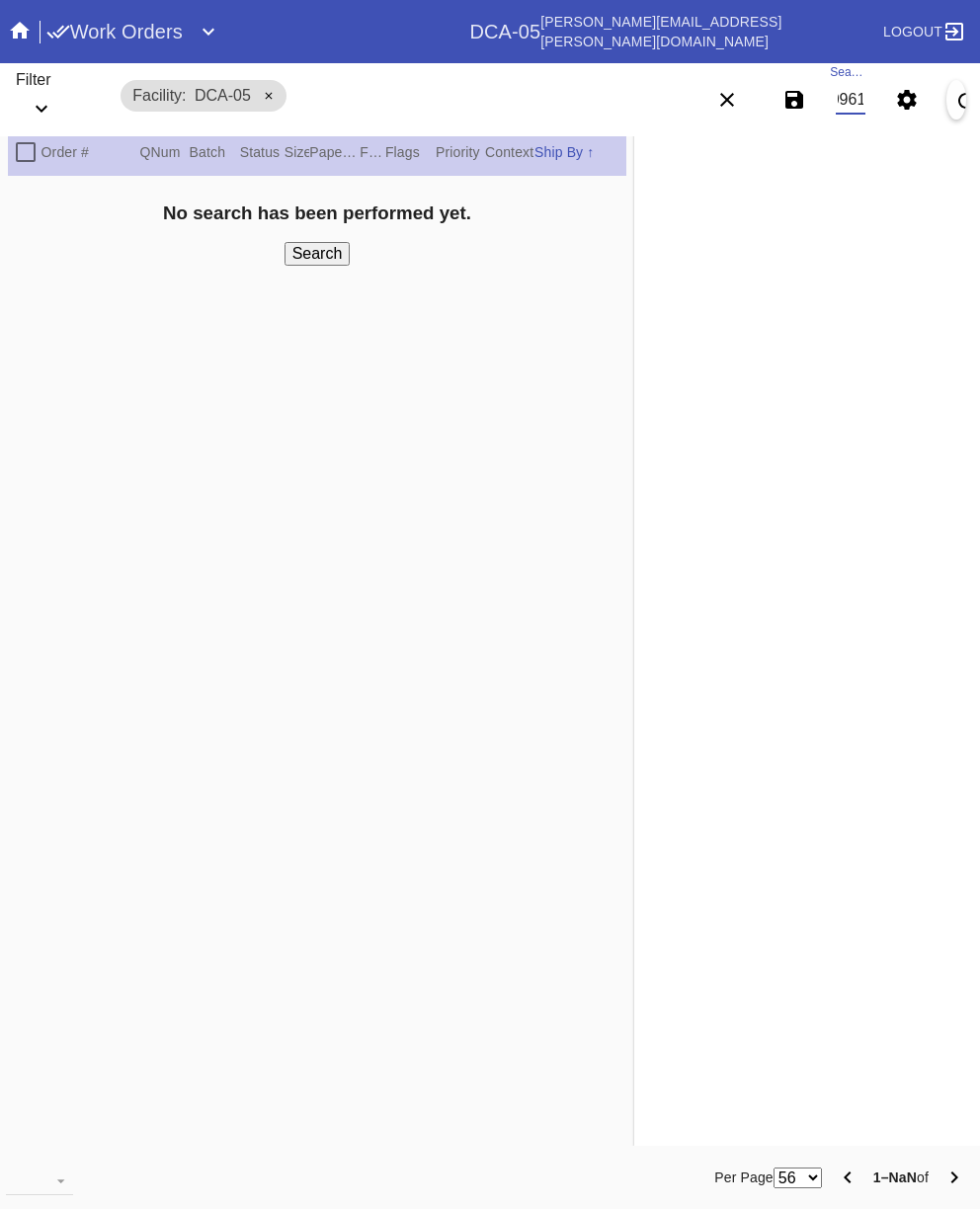 type on "W590784820961075" 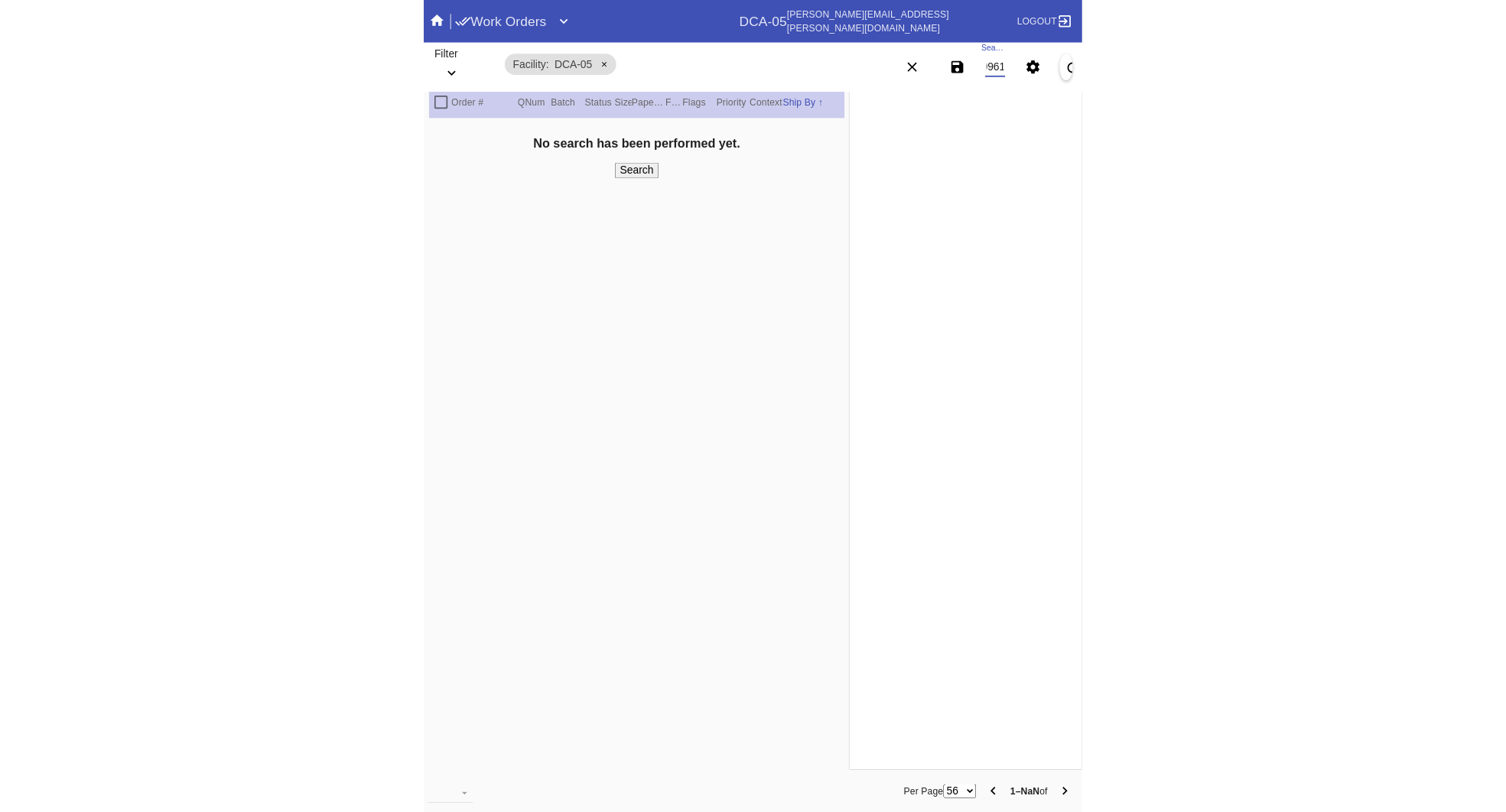 scroll, scrollTop: 0, scrollLeft: 93, axis: horizontal 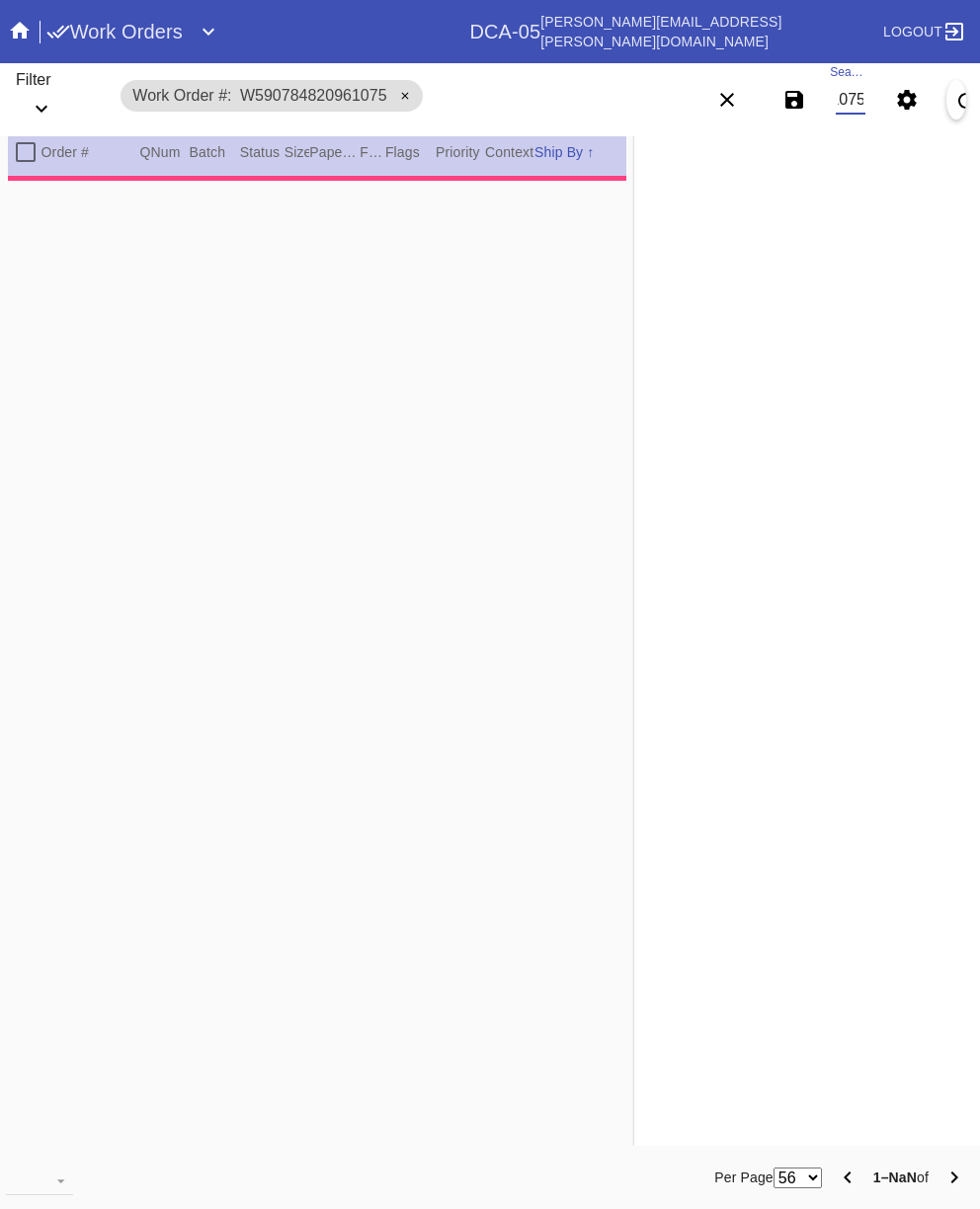 type on "2.0" 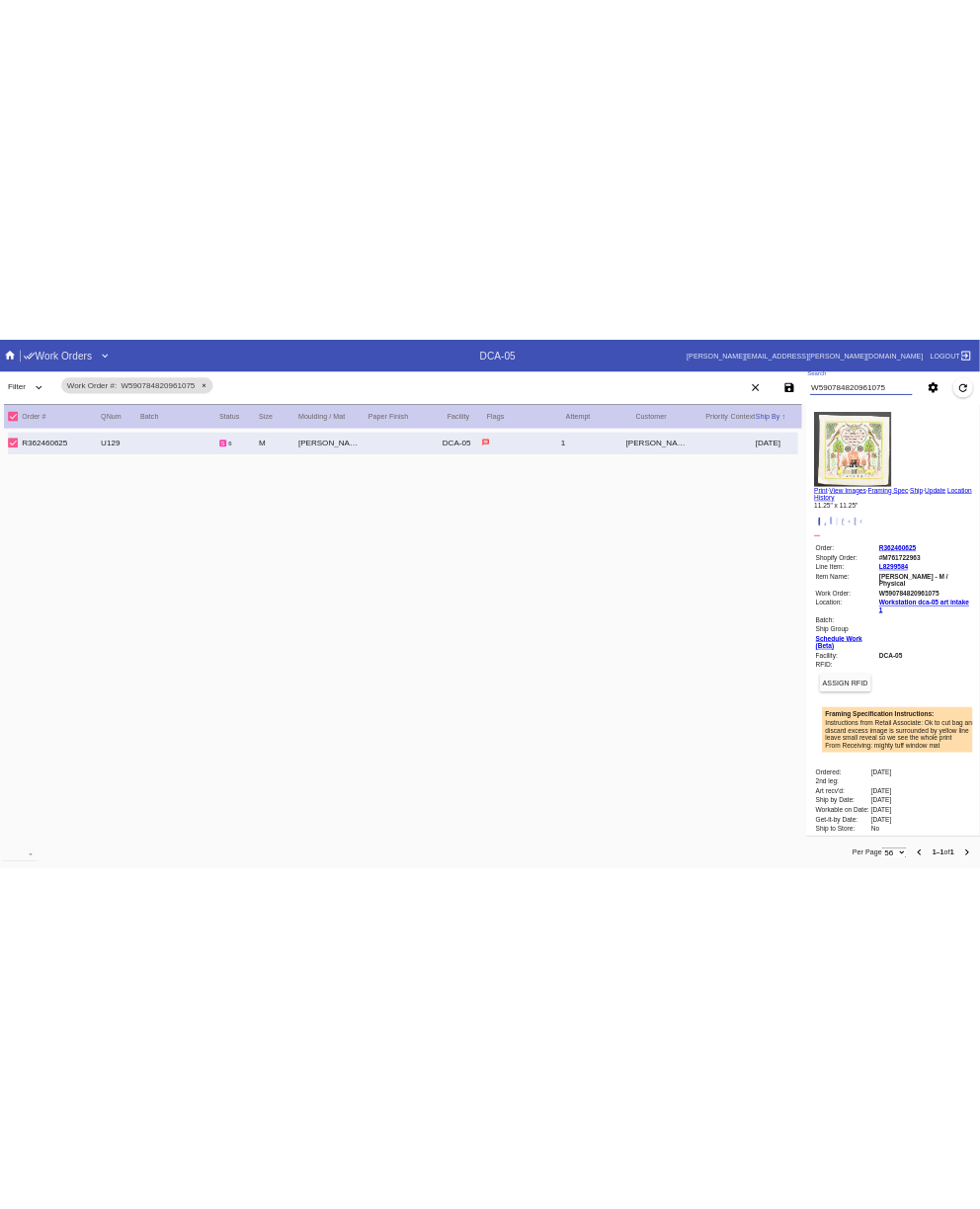 scroll, scrollTop: 0, scrollLeft: 0, axis: both 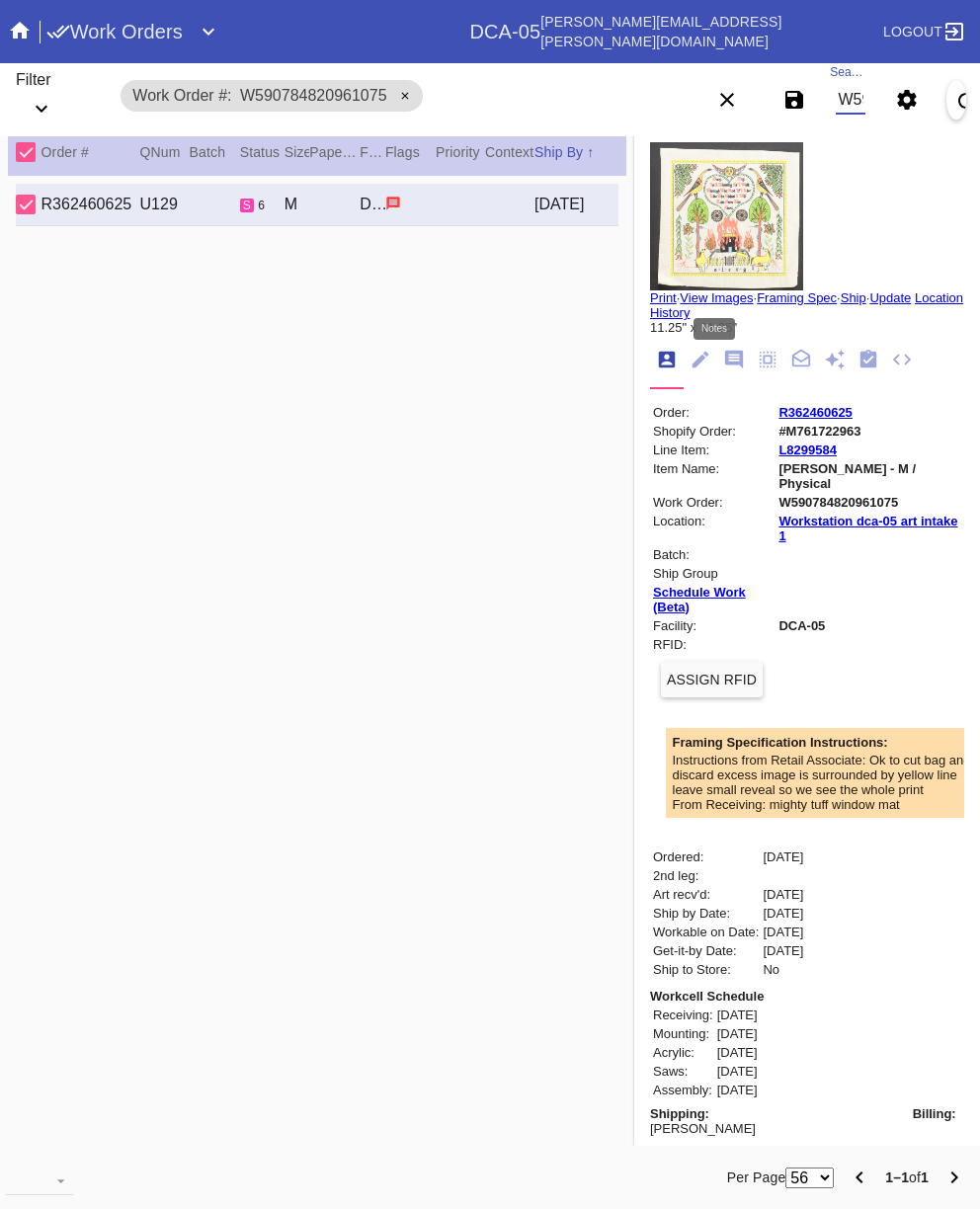 click 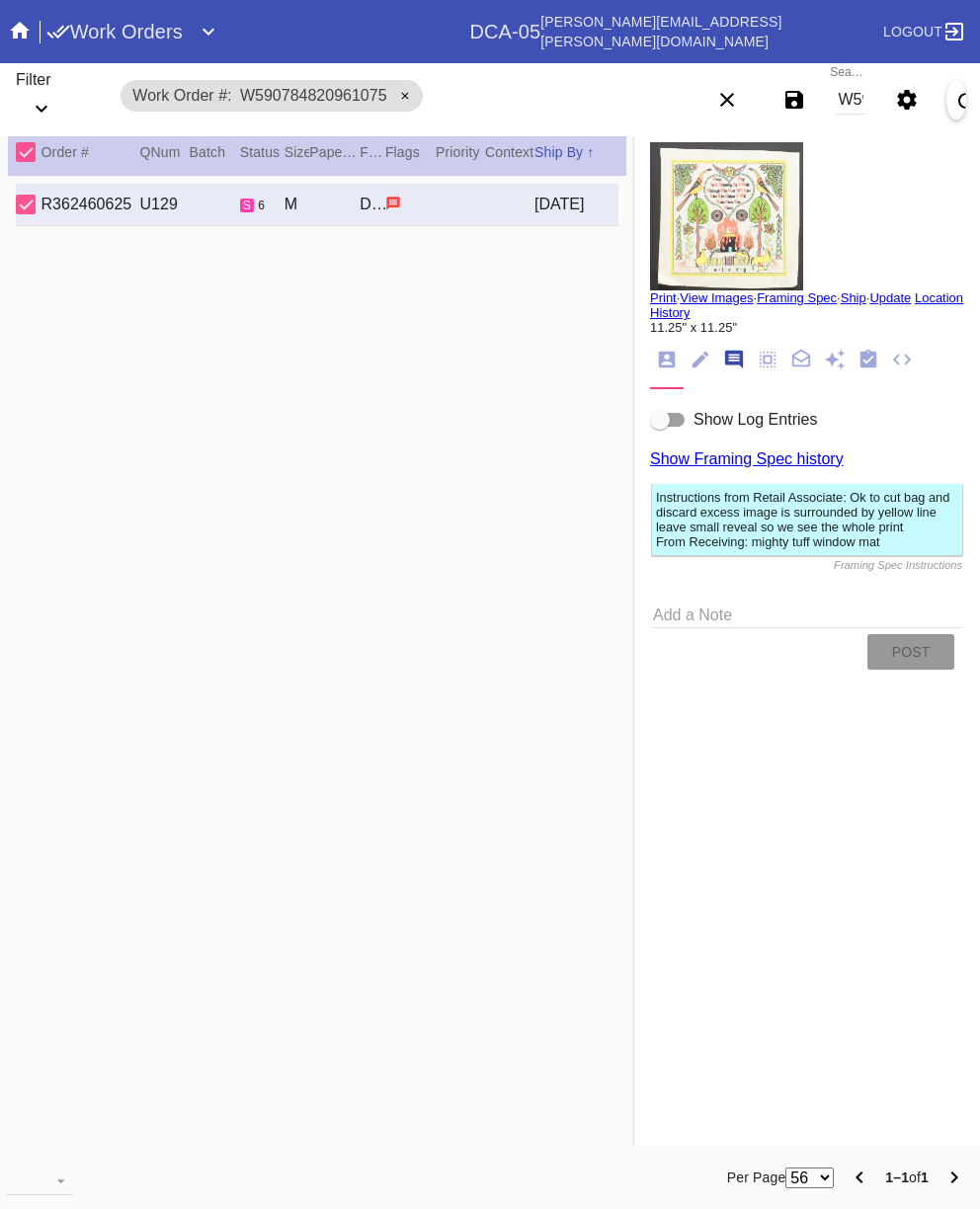 scroll, scrollTop: 122, scrollLeft: 0, axis: vertical 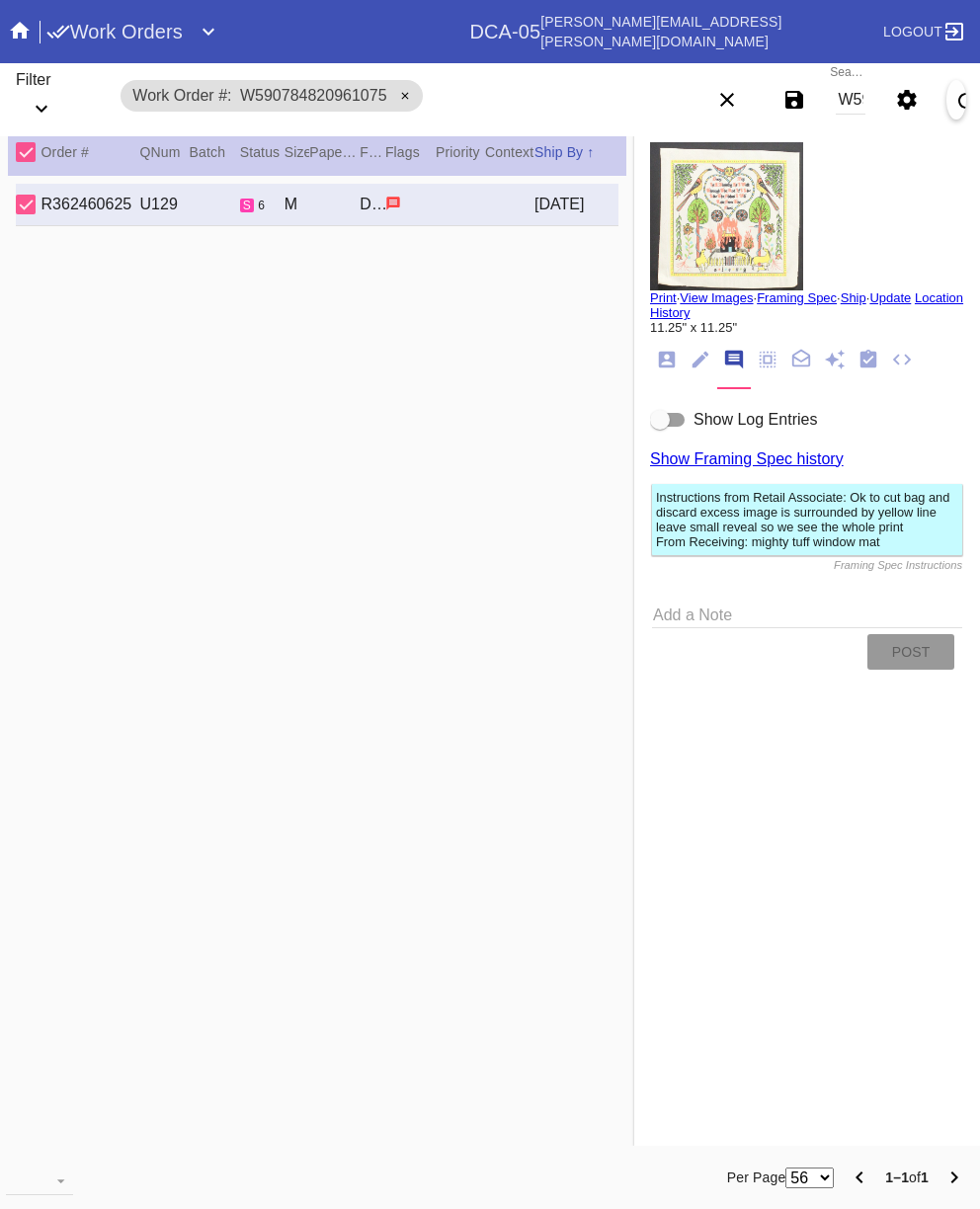 click on "Show Log Entries" at bounding box center (755, 419) 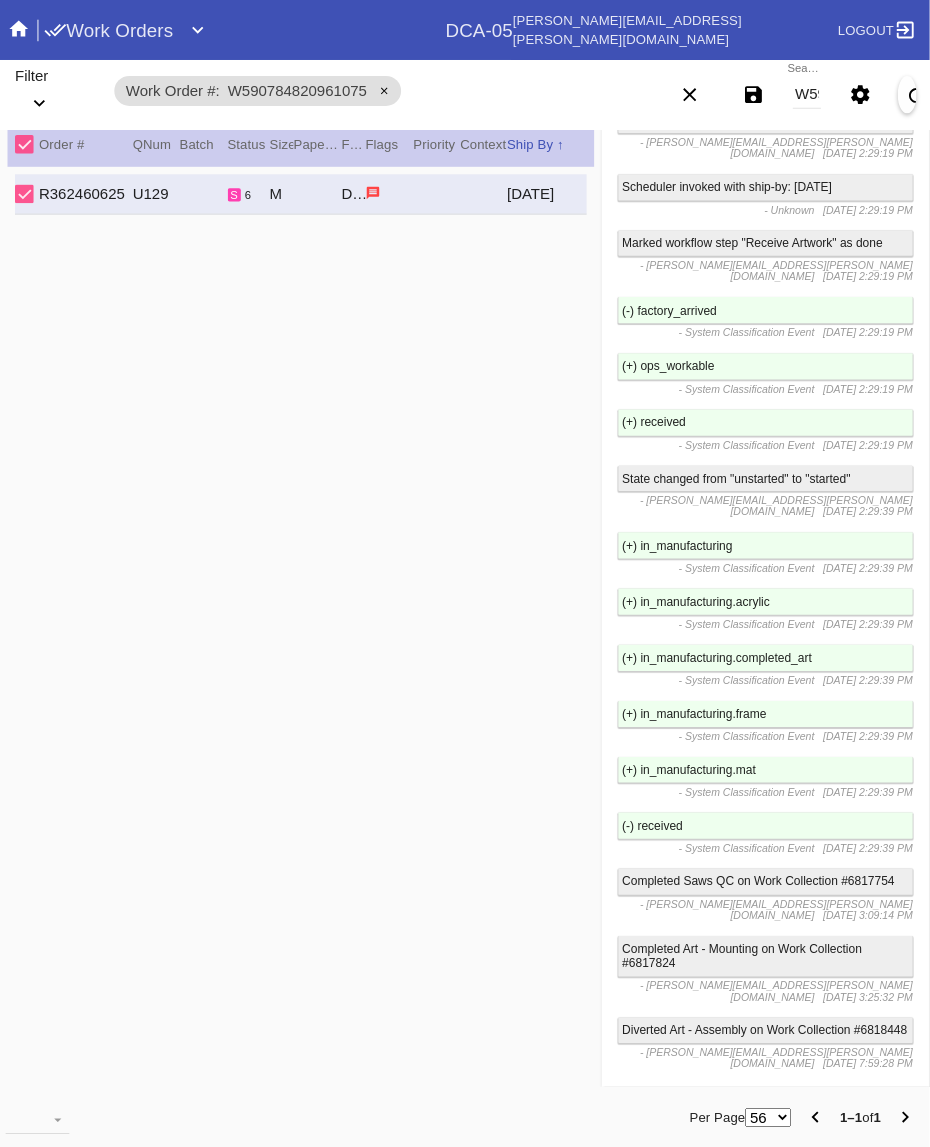 scroll, scrollTop: 2570, scrollLeft: 0, axis: vertical 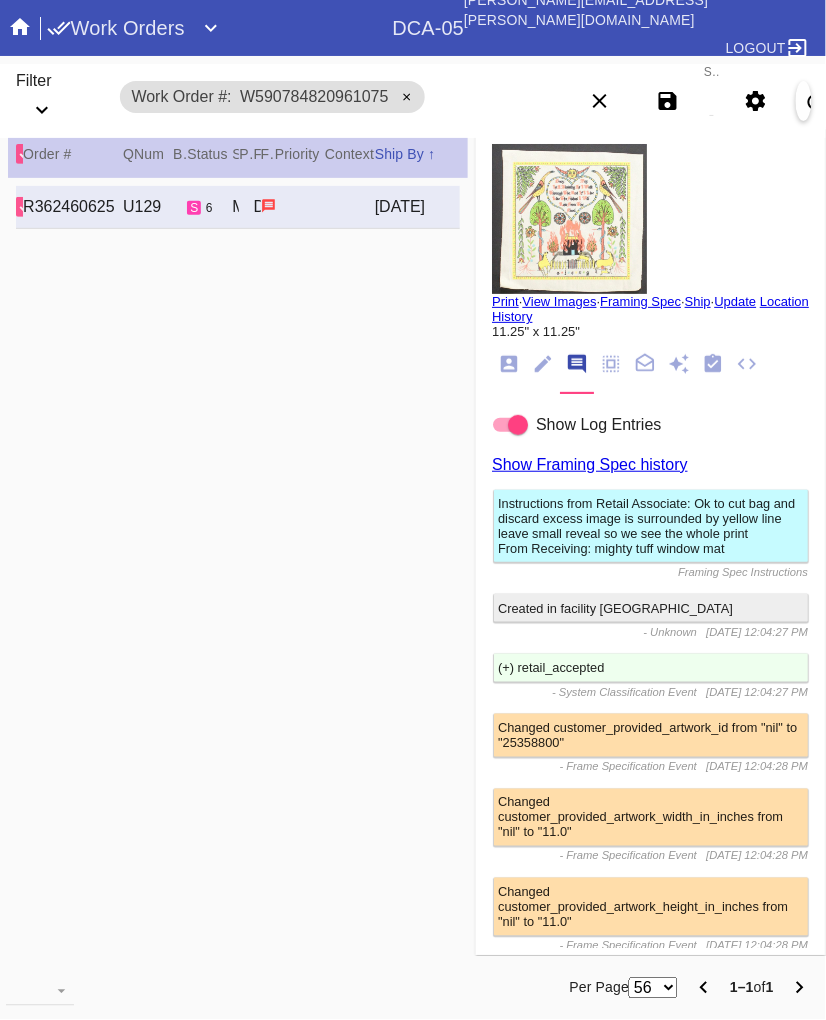 click on "View Images" at bounding box center (559, 301) 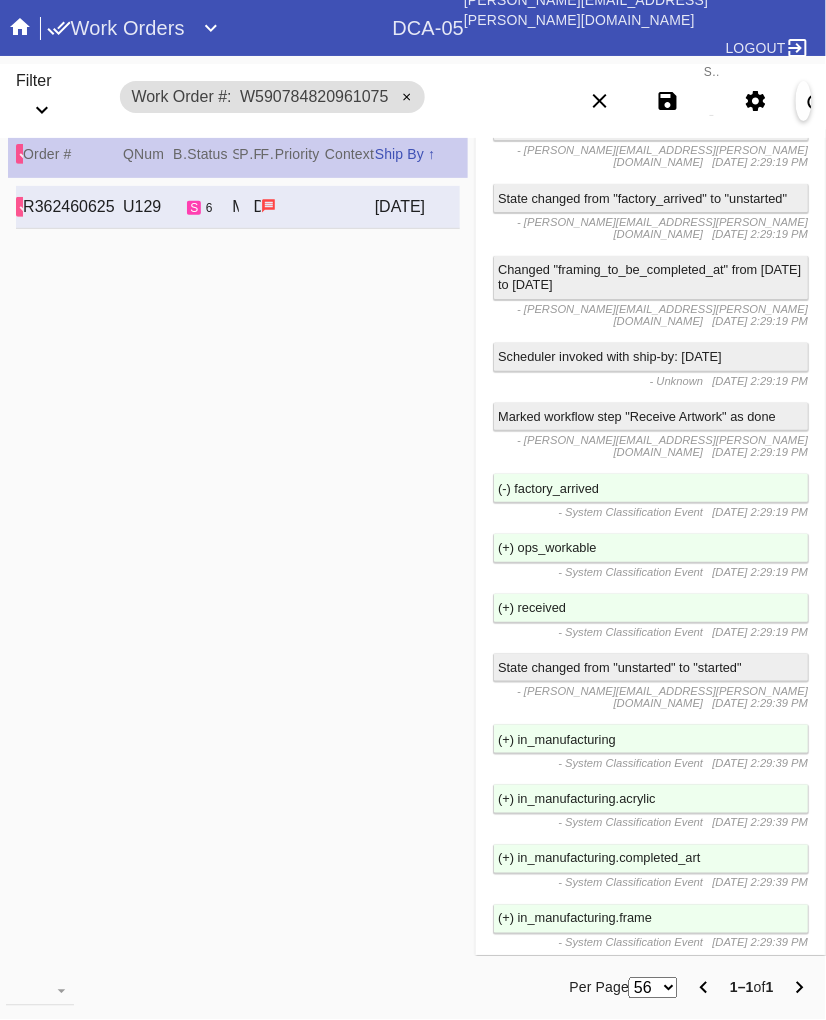 scroll, scrollTop: 2630, scrollLeft: 0, axis: vertical 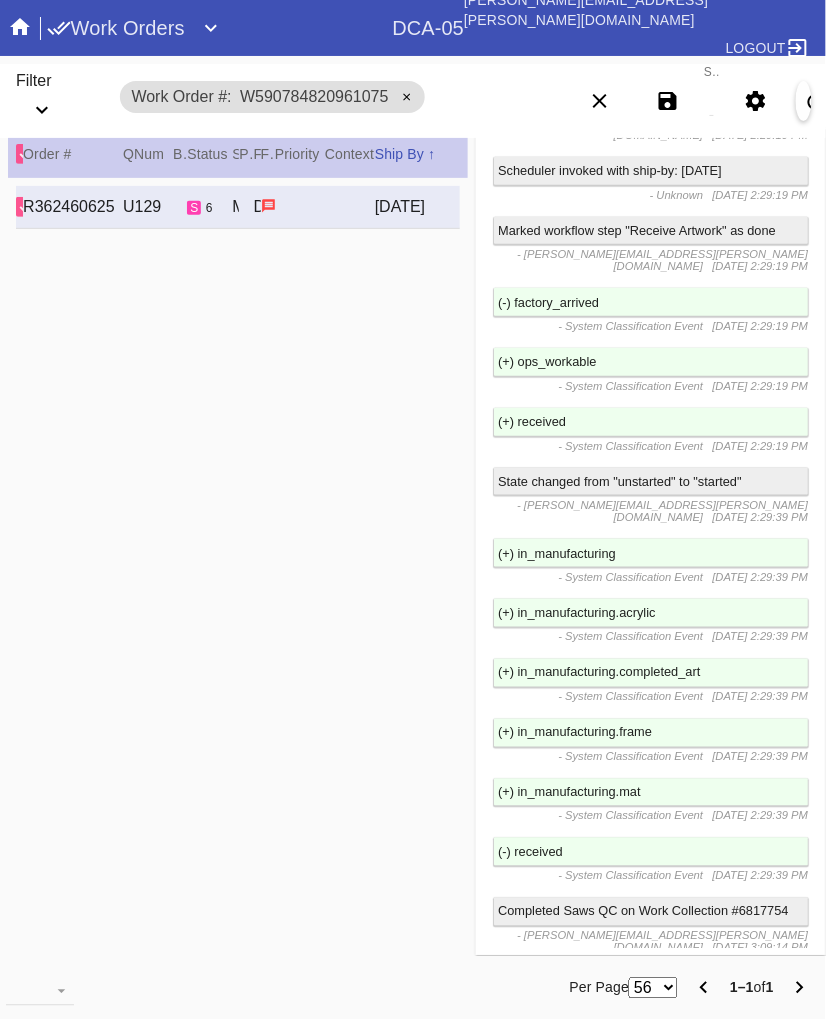 drag, startPoint x: 554, startPoint y: 776, endPoint x: 613, endPoint y: 781, distance: 59.211487 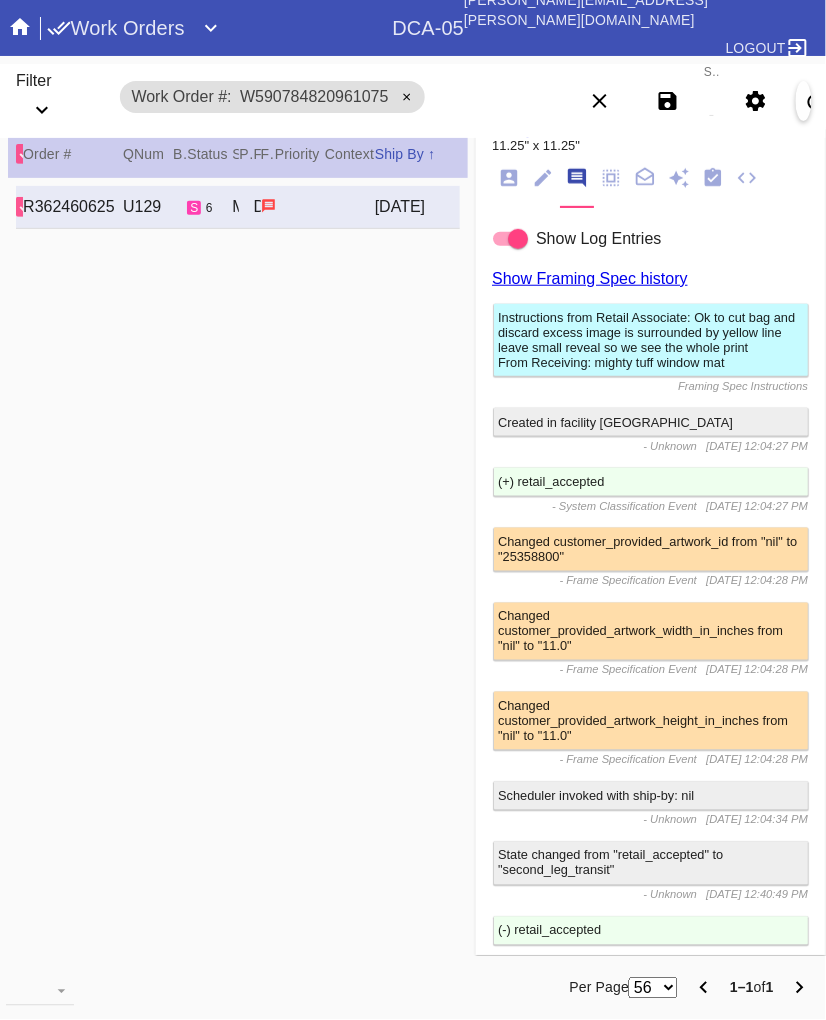 scroll, scrollTop: 0, scrollLeft: 0, axis: both 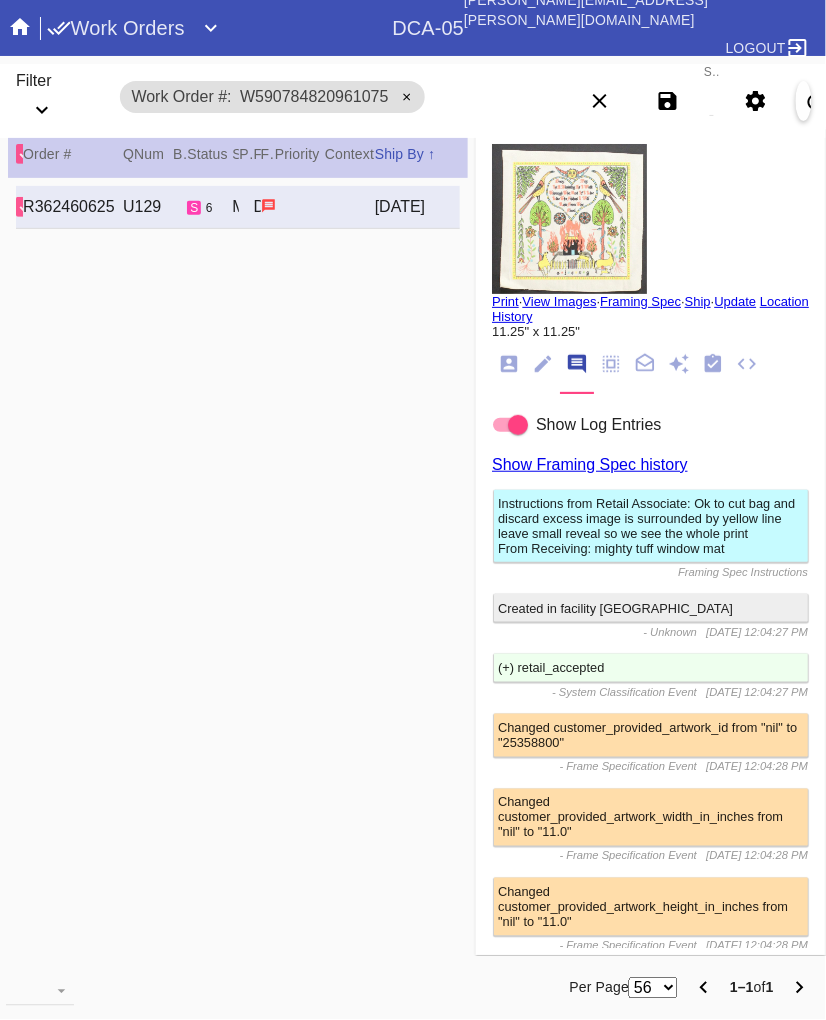 click on "Search W590784820961075" at bounding box center (712, 101) 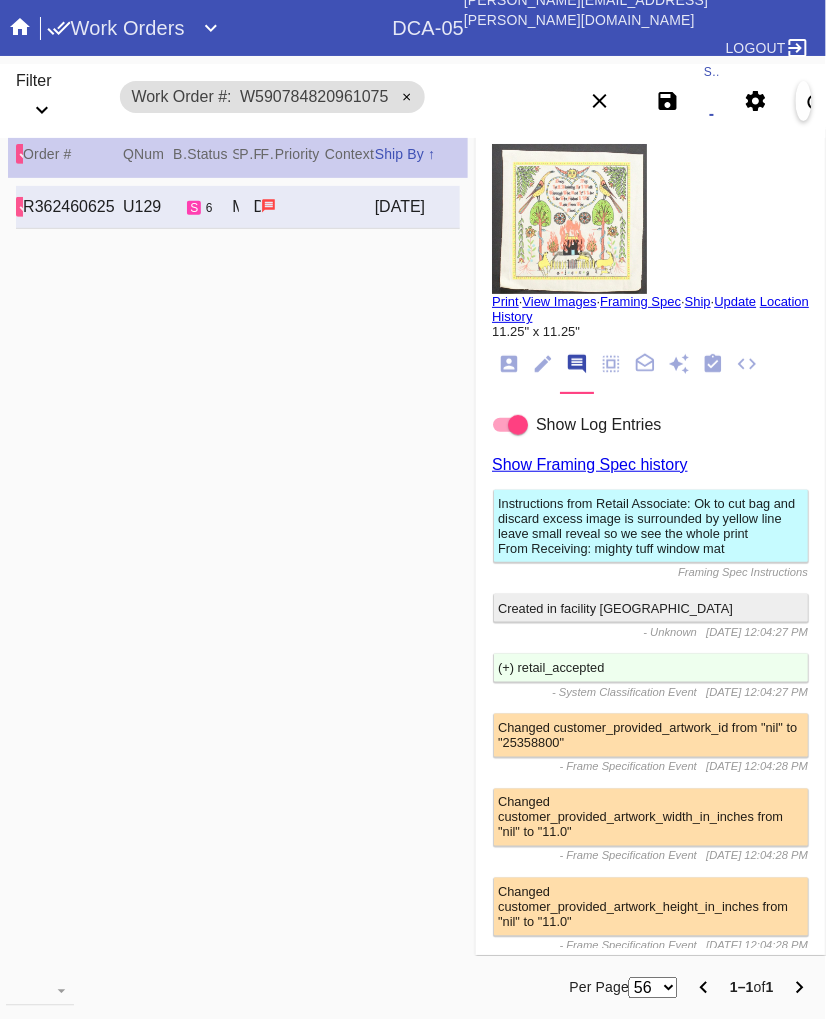 click on "W590784820961075" at bounding box center [712, 101] 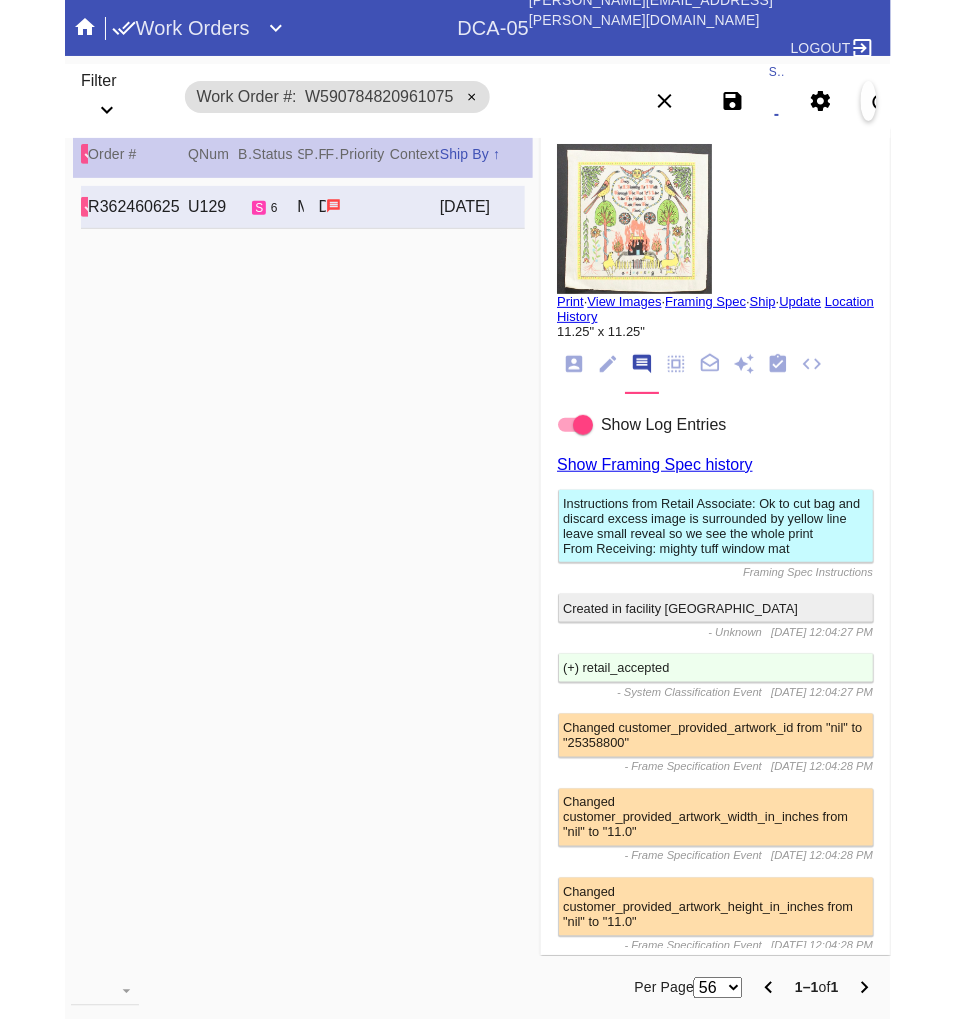 scroll, scrollTop: 0, scrollLeft: 145, axis: horizontal 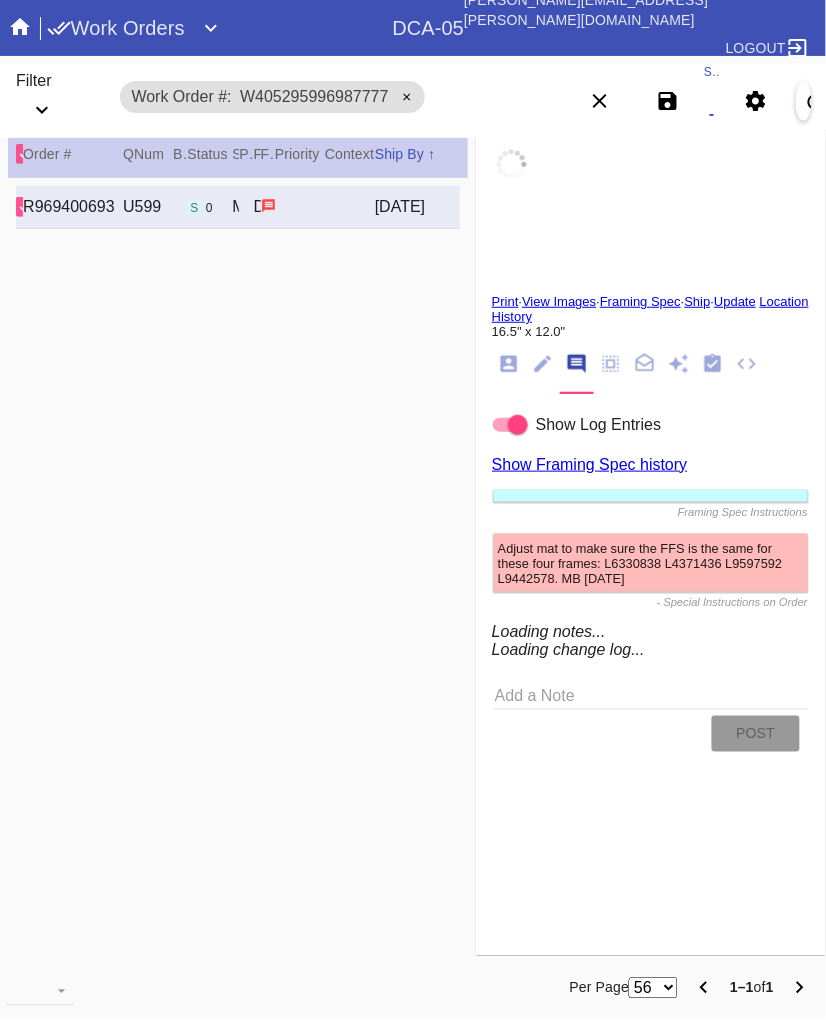 type on "1.5625" 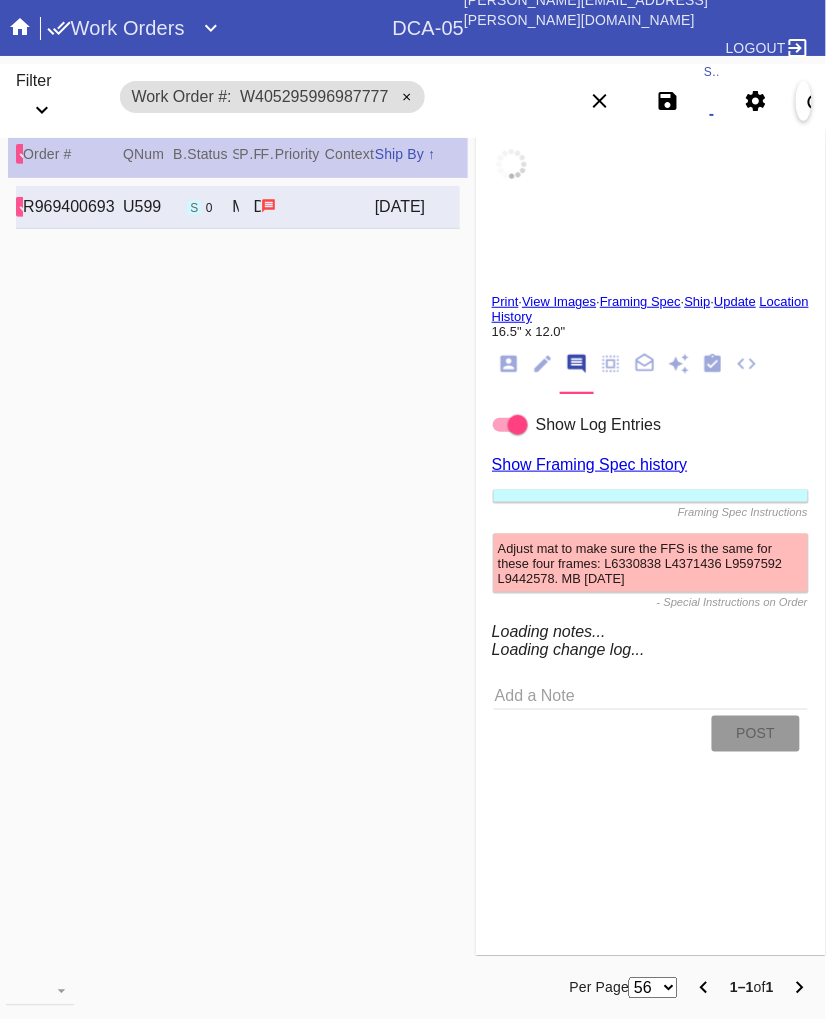 type on "2.625" 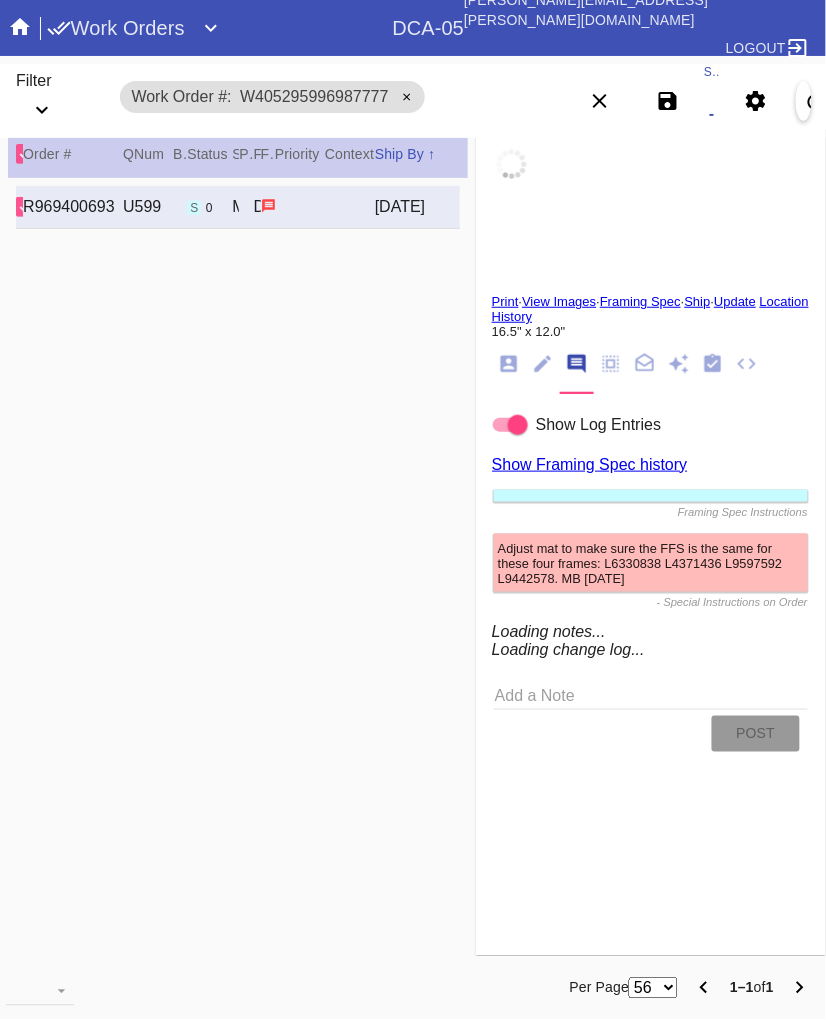 type on "2.625" 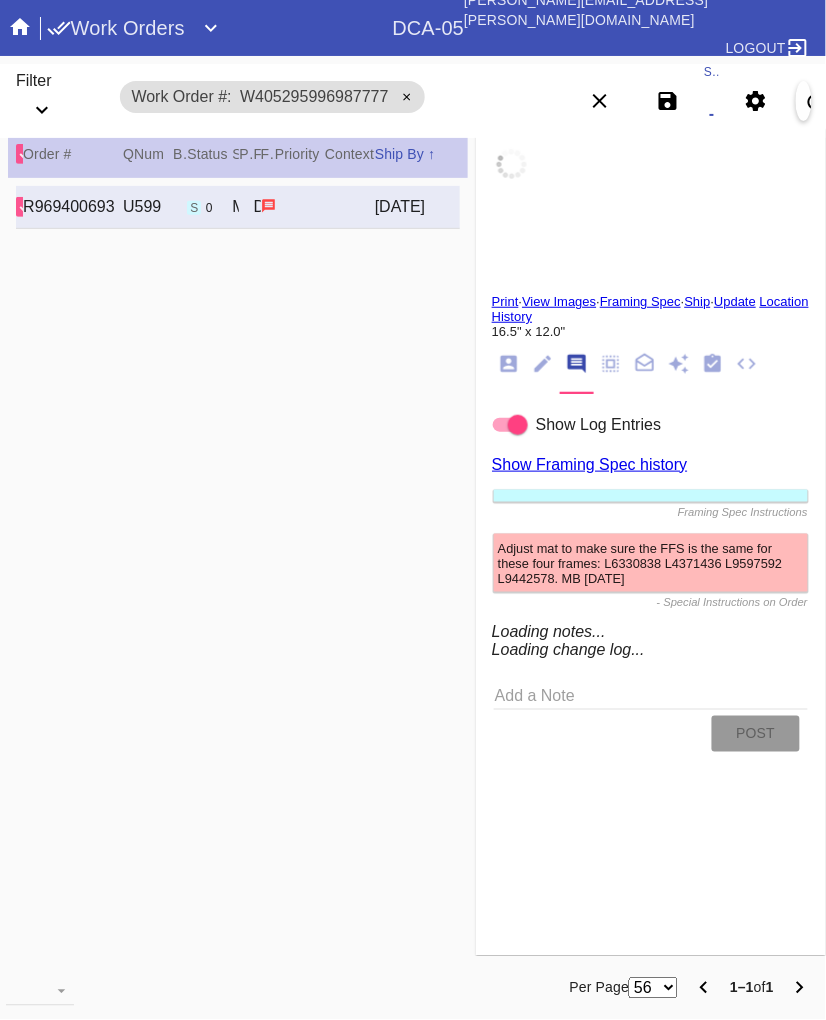 type on "1.5625" 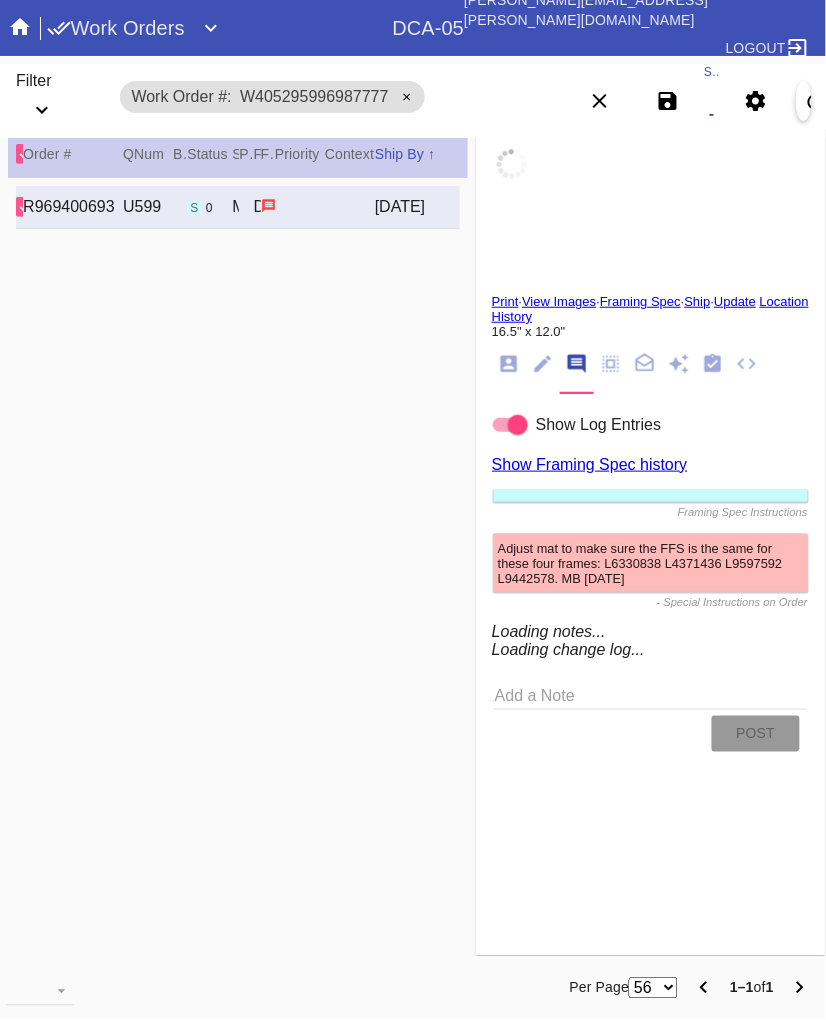 type on "11.75" 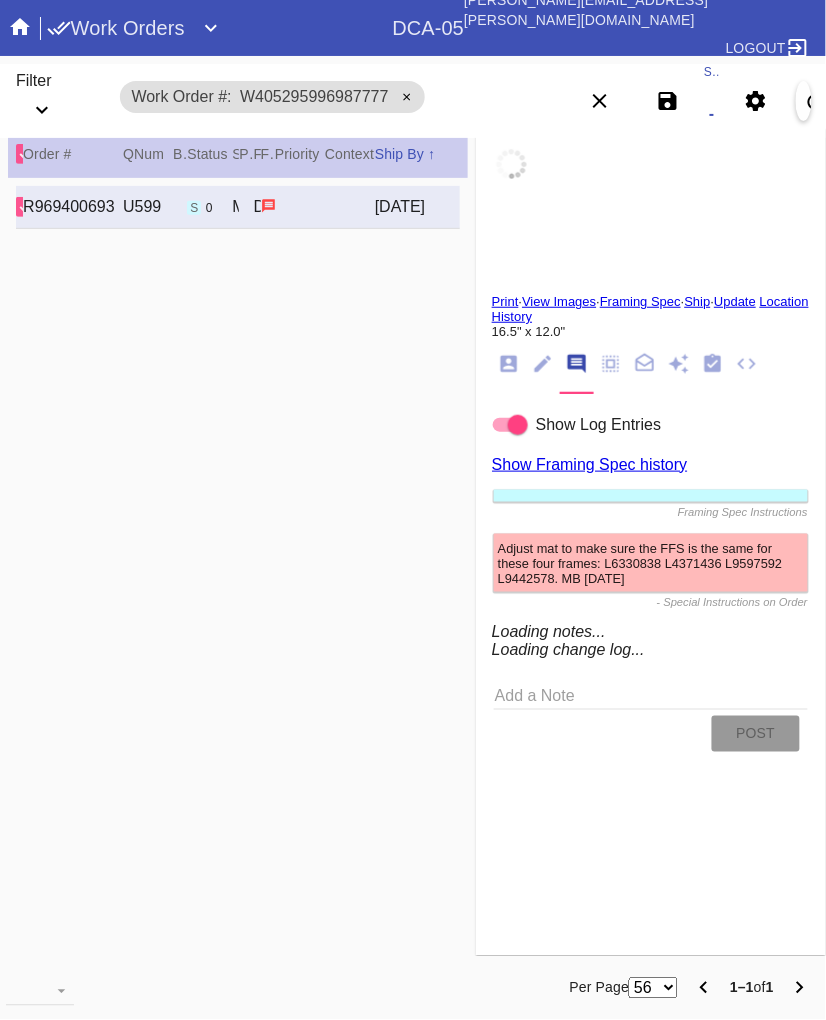 type on "Fraying edges on all 4 sides, A lot of loose threads throughout piece, very random threads loose on artwork, small fold top left corner, medium fold up bottom edge, gathering and folding on bottom left corner, uneven right side, back fabric showing through on all sides." 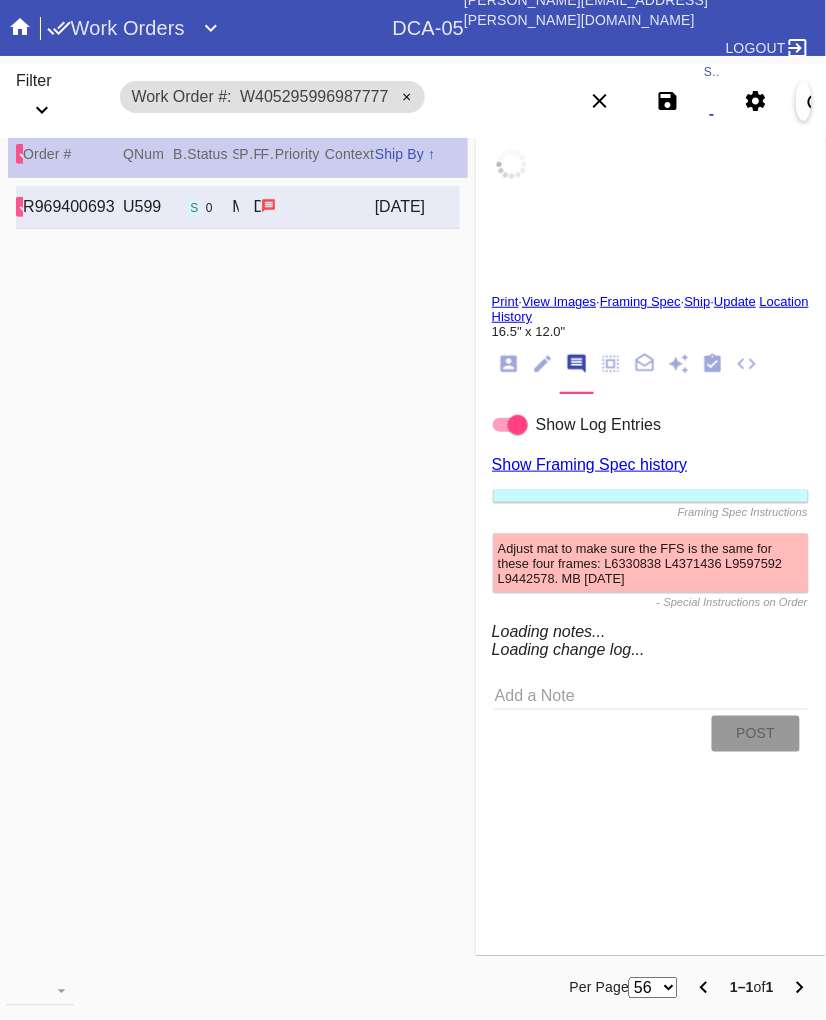type on "6/29/2025" 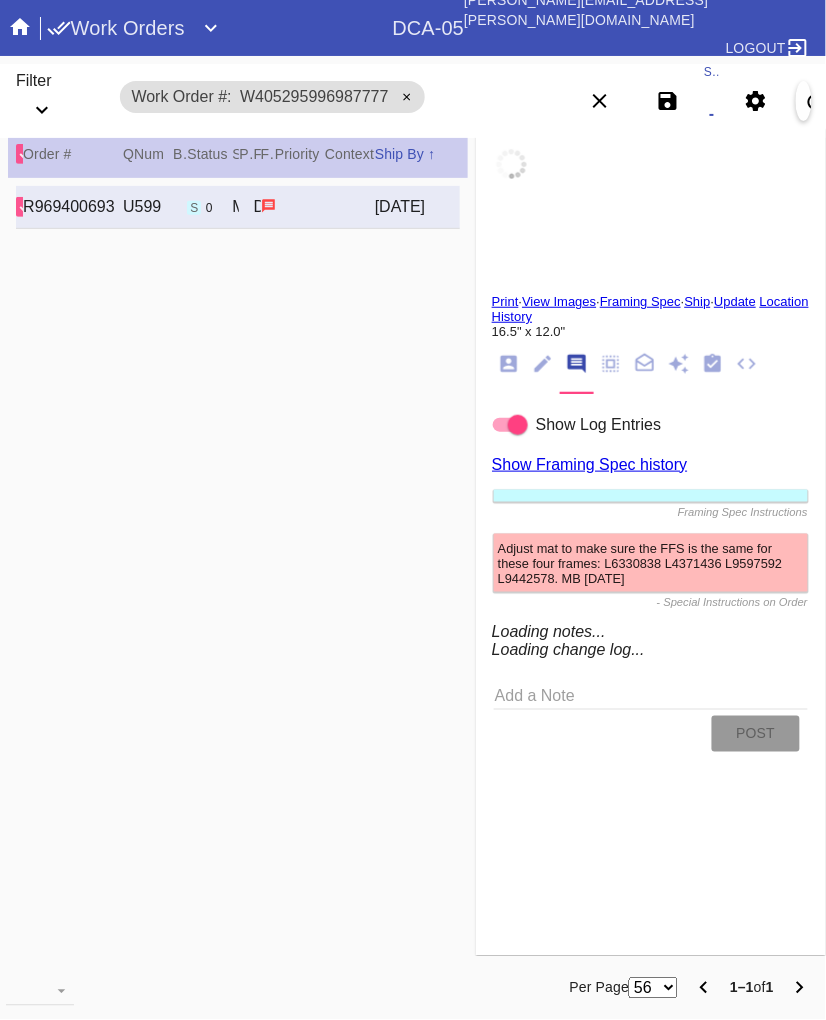 type on "7/3/2025" 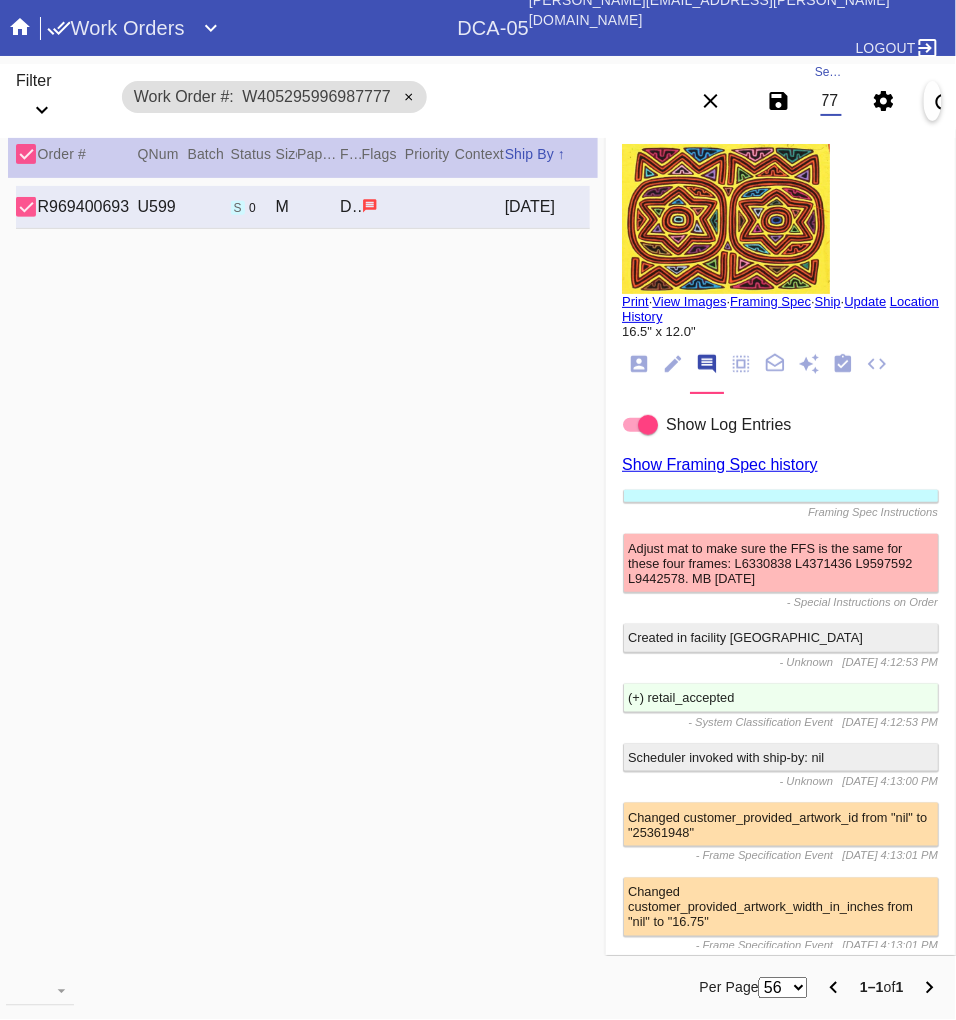 scroll, scrollTop: 0, scrollLeft: 132, axis: horizontal 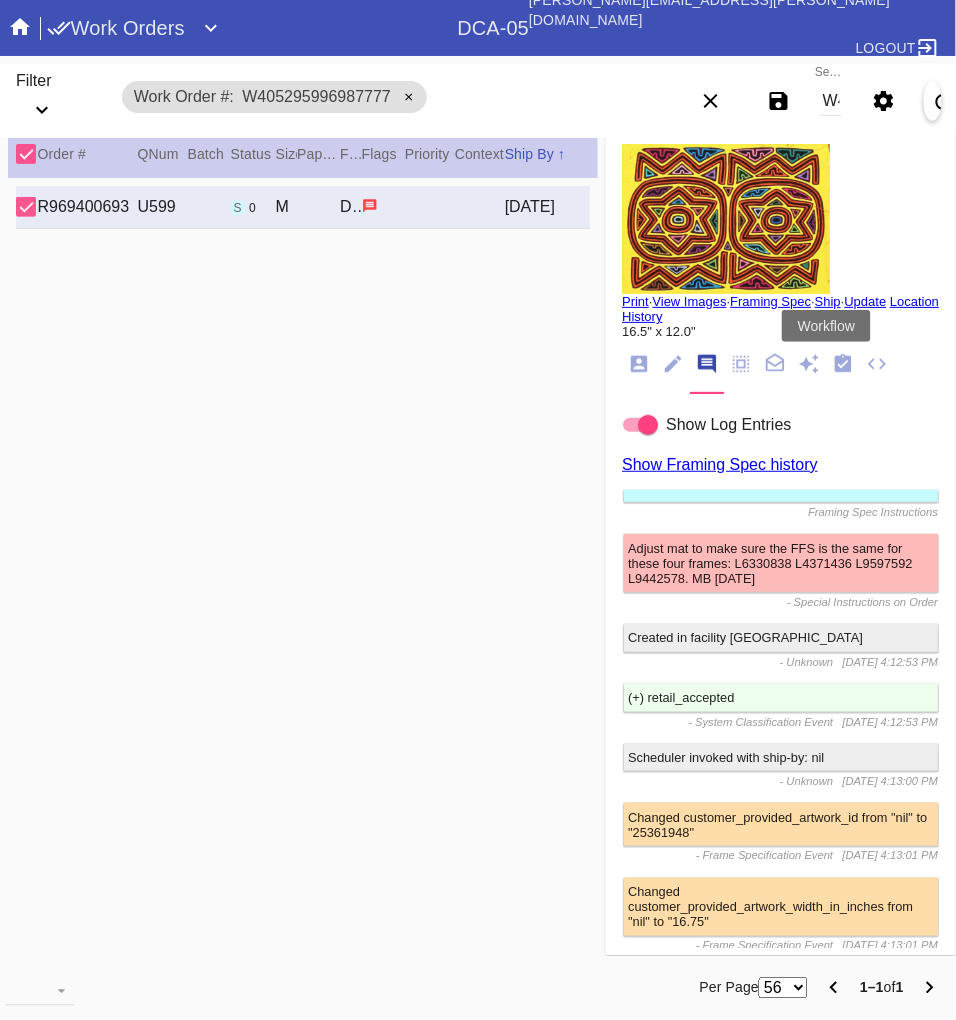 click 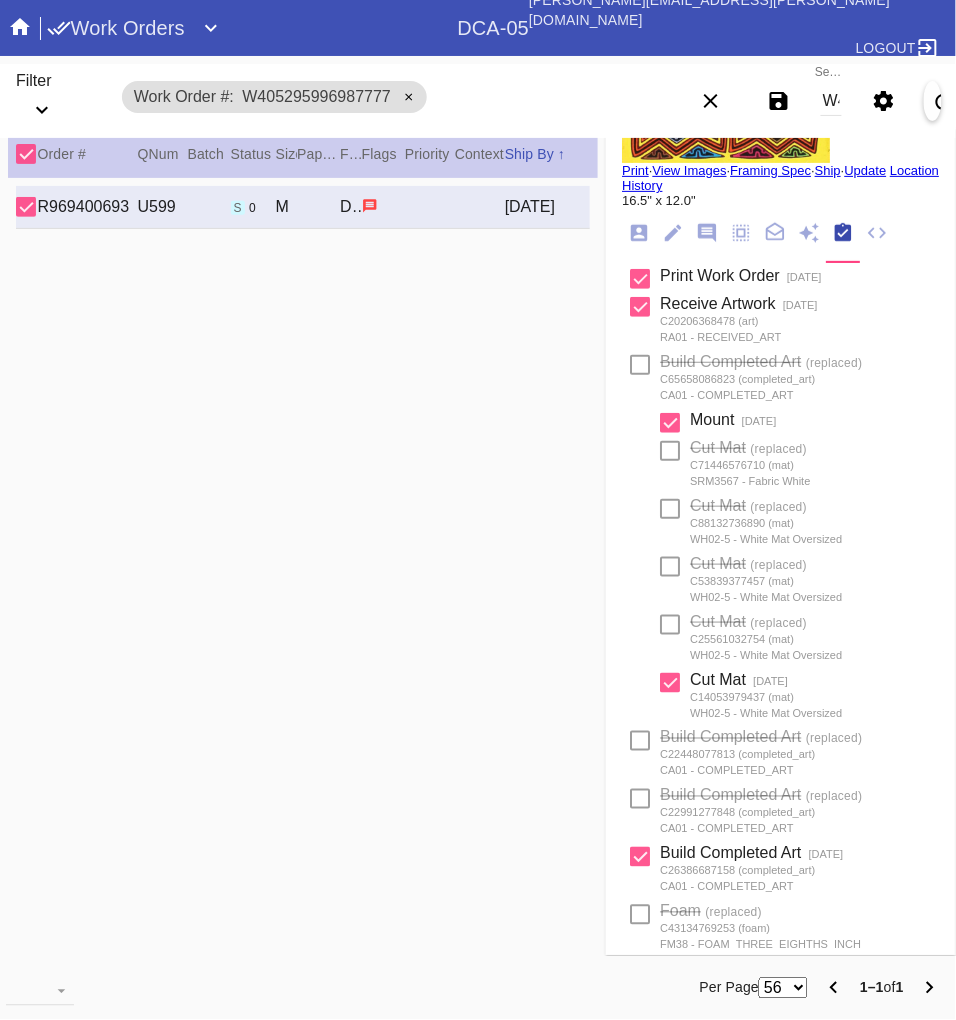 scroll, scrollTop: 0, scrollLeft: 0, axis: both 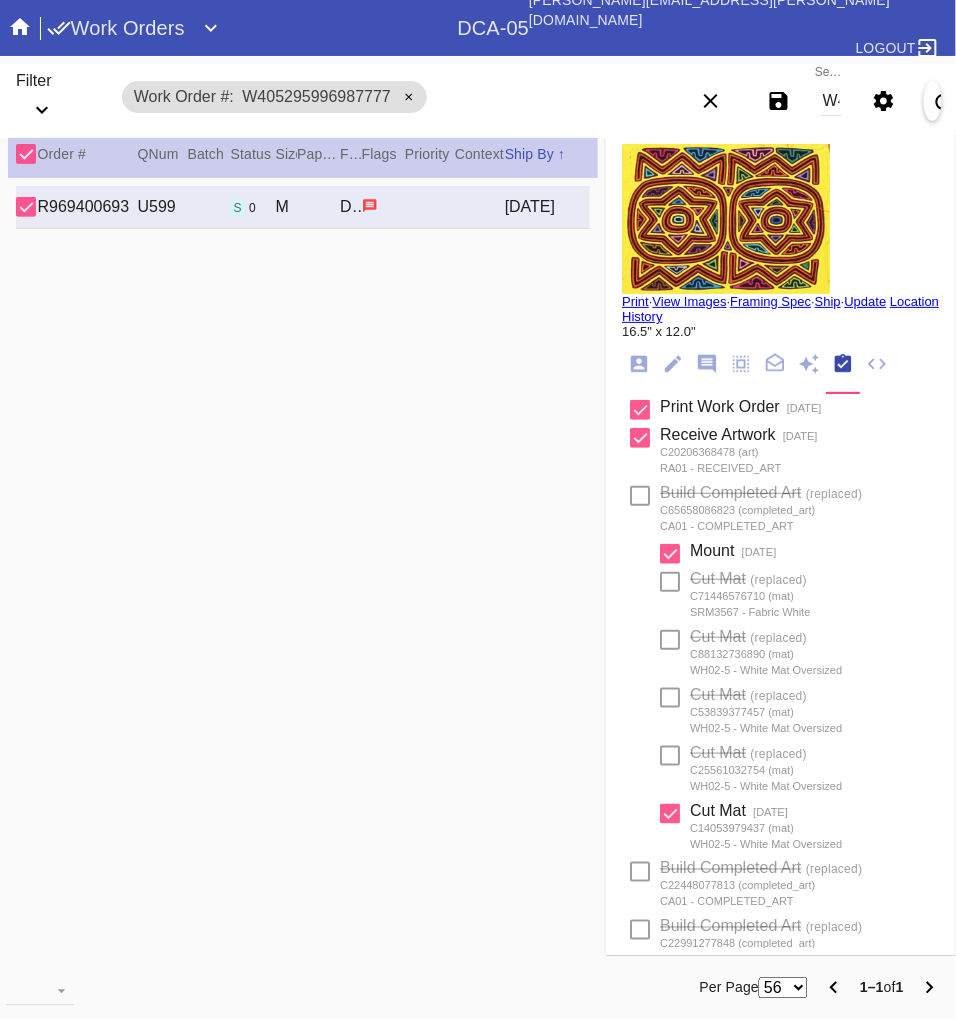 click on "W405295996987777" at bounding box center (831, 101) 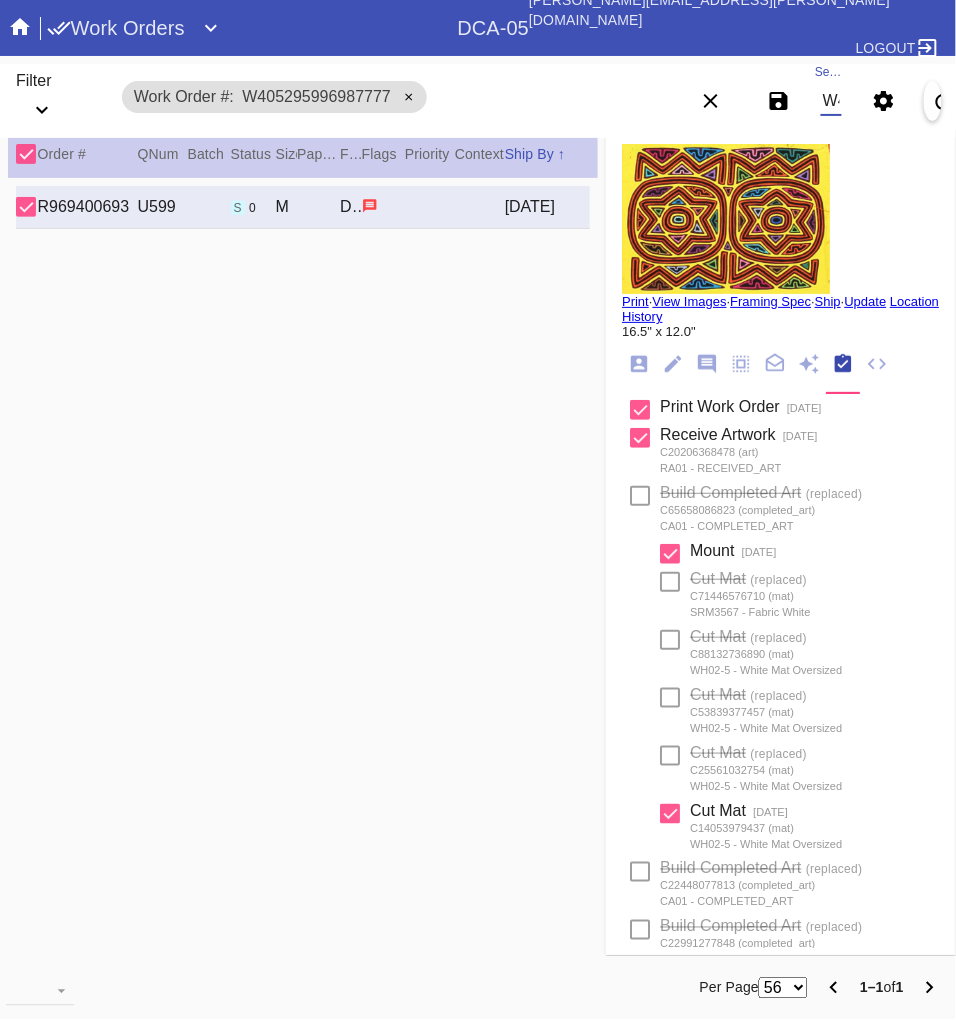 click on "W405295996987777" at bounding box center [831, 101] 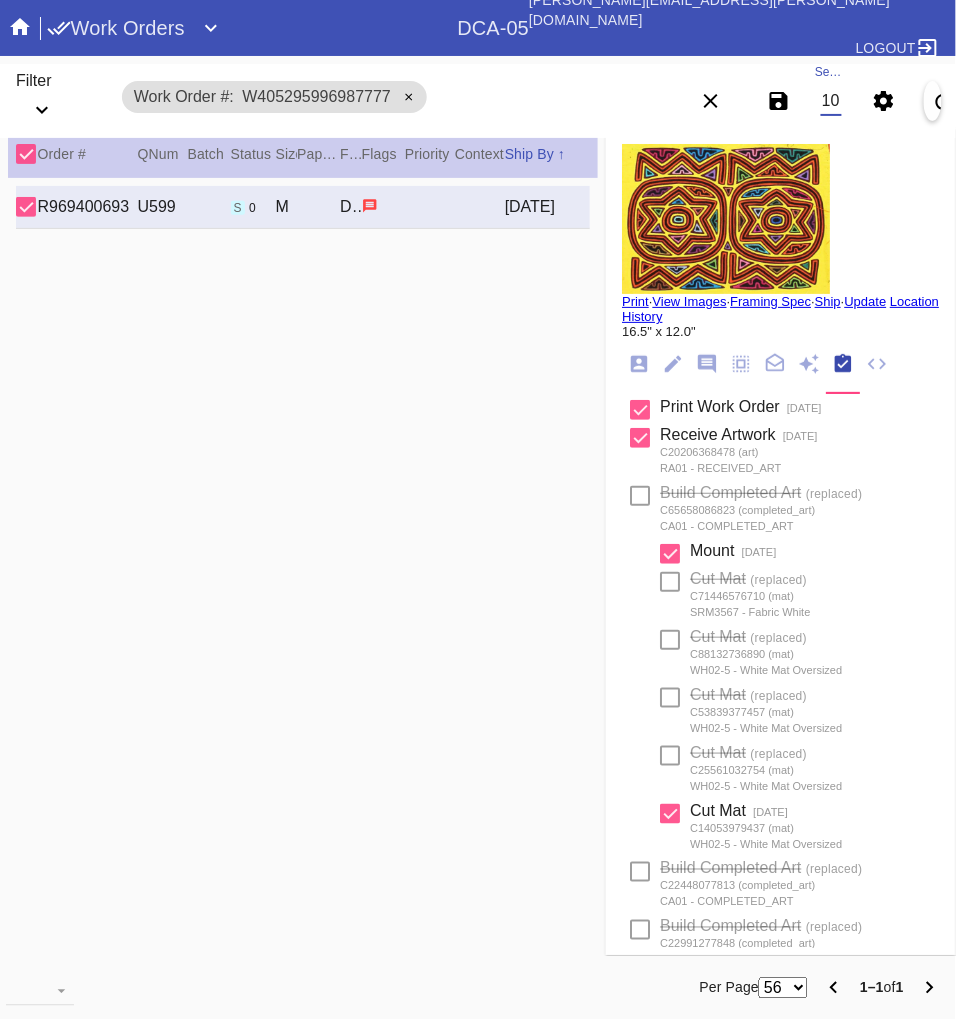 type on "W935571208761070" 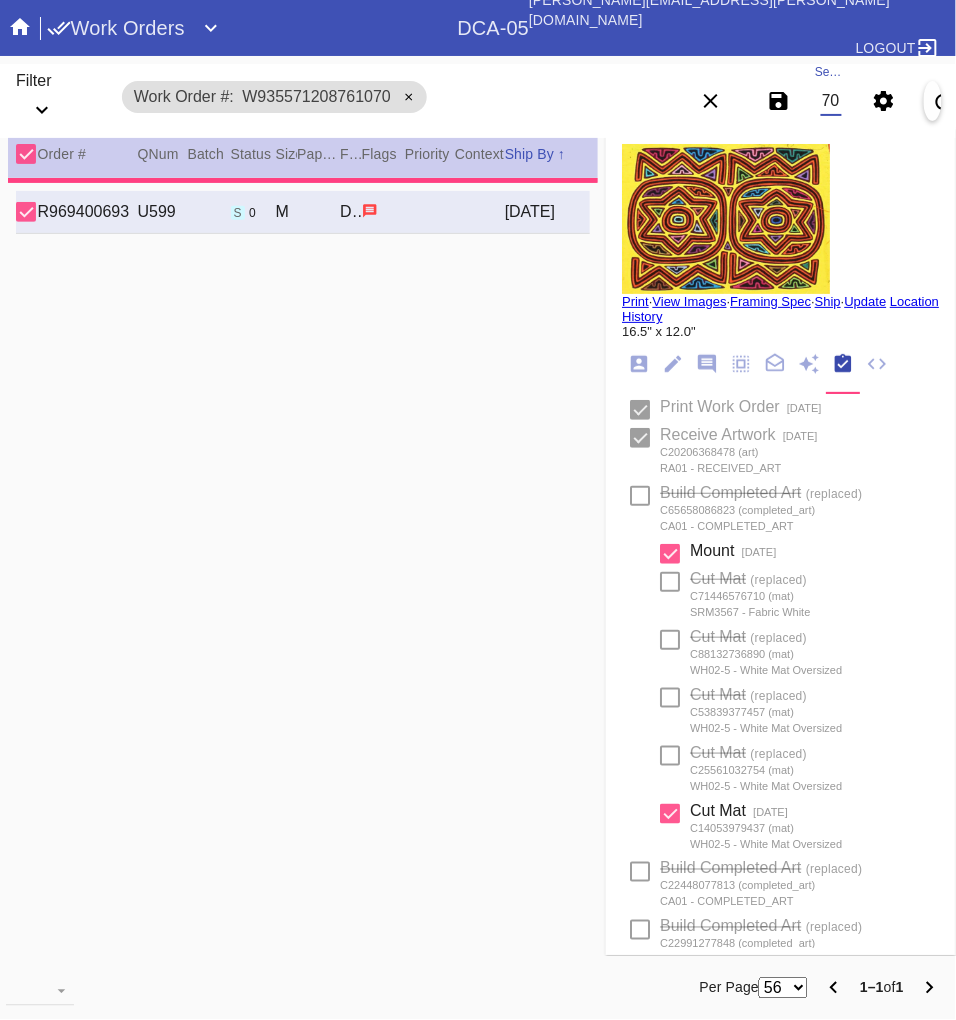 type on "1.5" 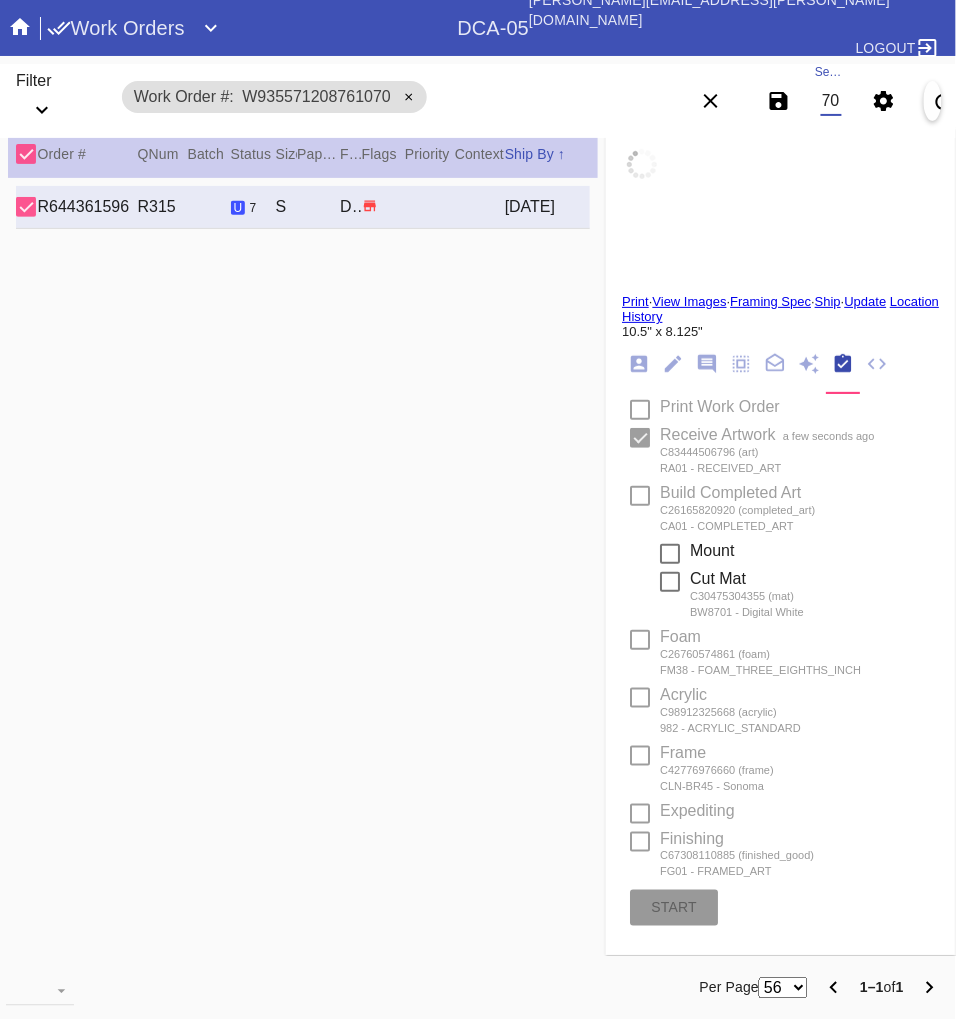 scroll, scrollTop: 72, scrollLeft: 0, axis: vertical 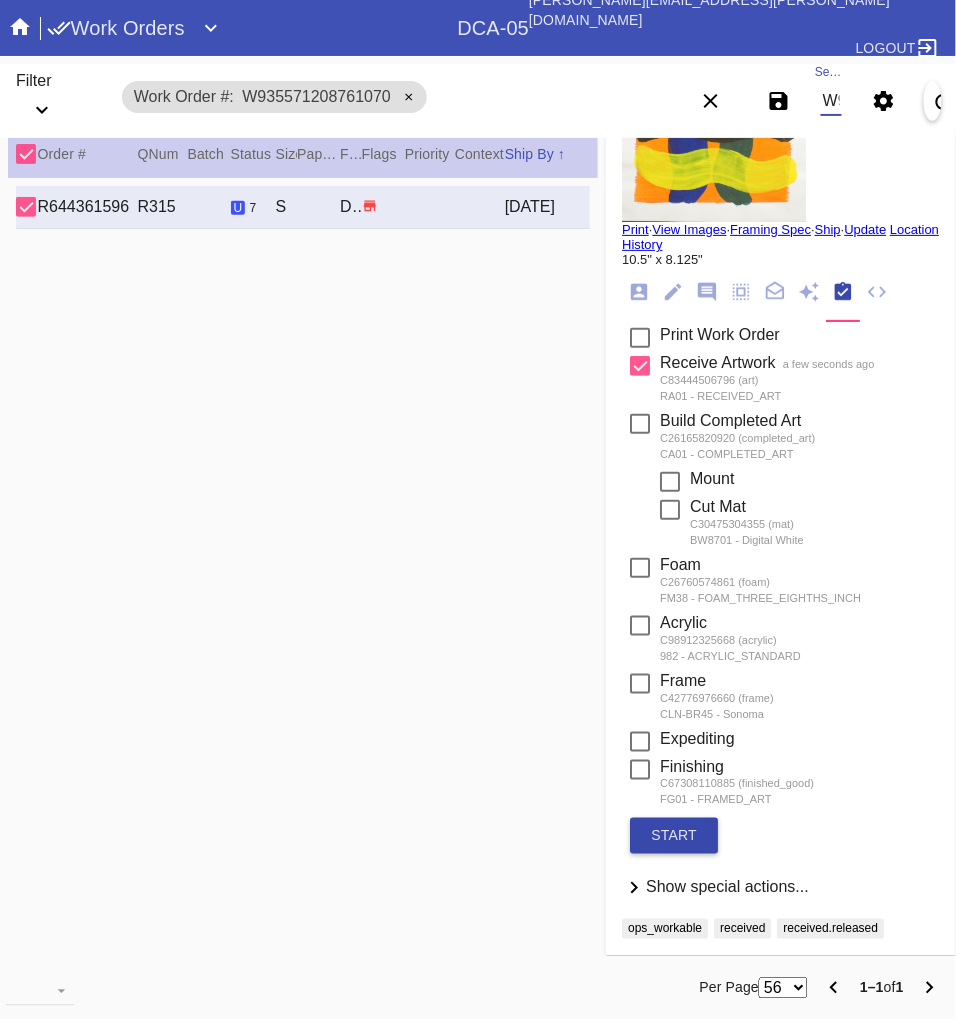 click on "start" at bounding box center (674, 836) 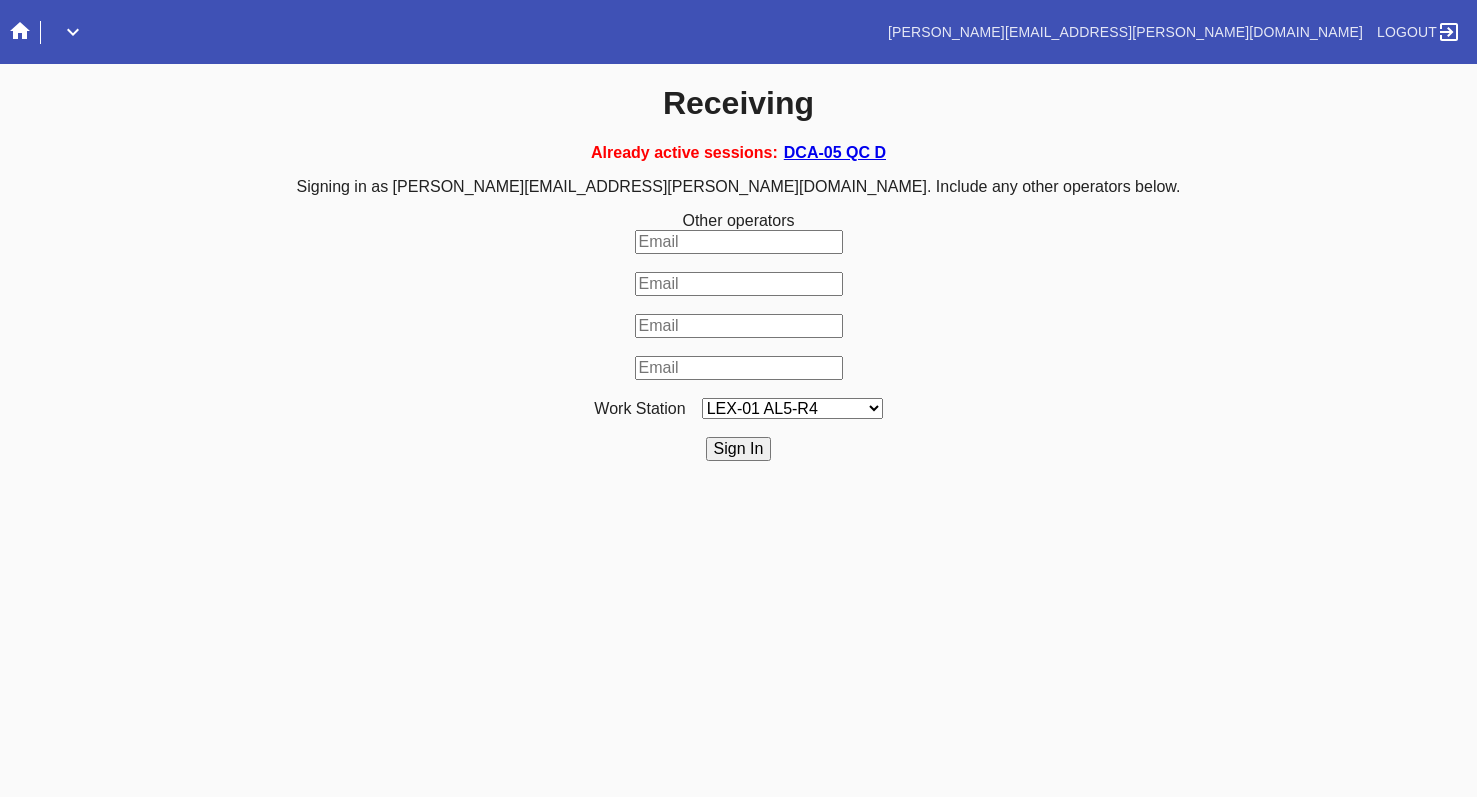 scroll, scrollTop: 0, scrollLeft: 0, axis: both 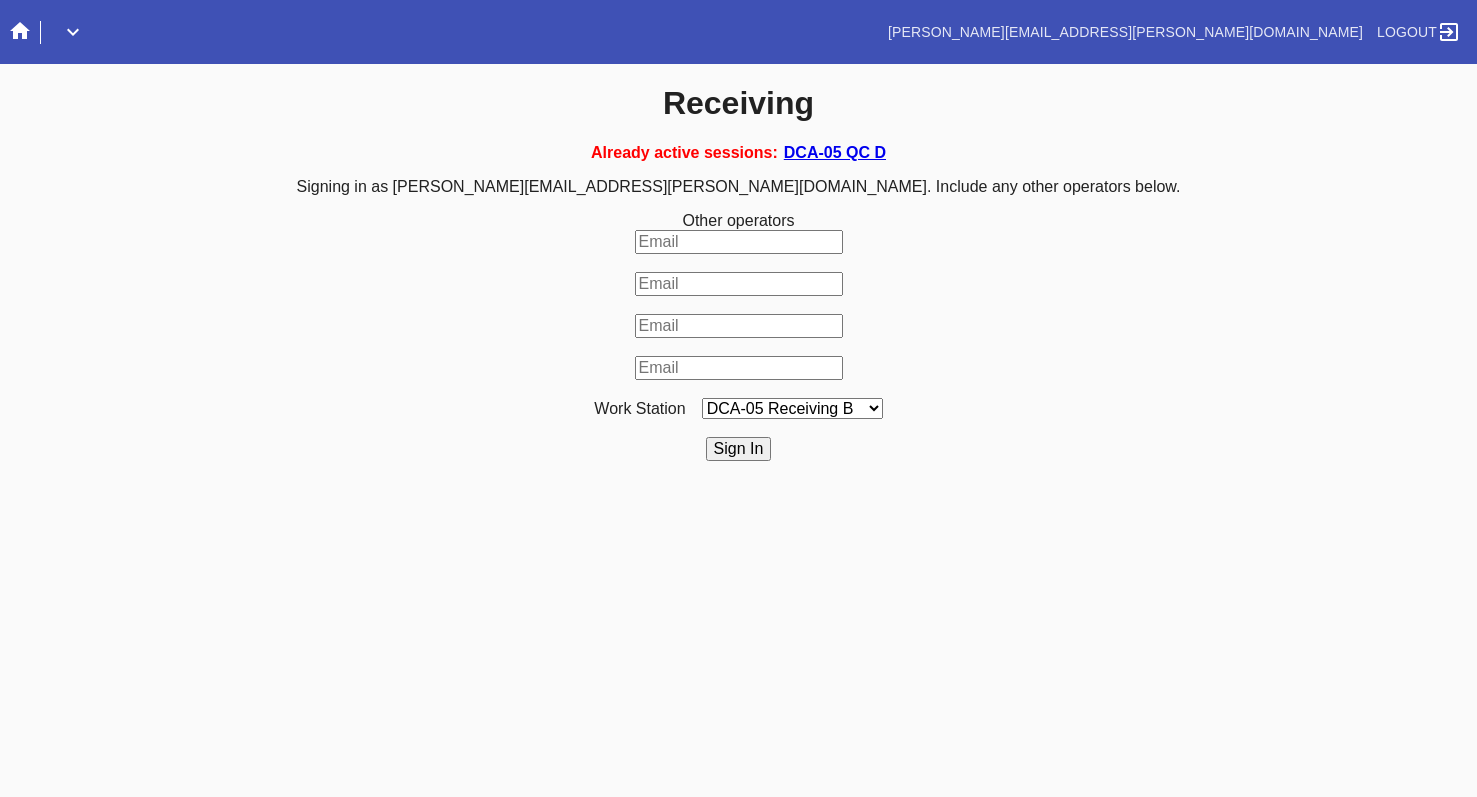 click on "LEX-01 AL5-R4
LEX-01 AL1-R1
LEX-01 AL5-R2
LEX-01 AL5-R5
LAS-01 Art Cell 4 - R1
LEX-01 AL1-R2
LEX-01 AL1-R3
LEX-01 AL5-R3
LEX-01 AL5-R6
LEX-01 AL1-R4
LEX-01 AC1-R1
LAS-01 Art Cell 1 - R1
LEX-01 AL4-R1
LEX-01 AC2-R1
LEX-01 AL4-R2
LEX-01 AC3-R1
LAS-01 Art Cell 5 - R1
LEX-01 AC4-R1
LAS-01 Art Cell 2 - R1
LAS-01 Art Cell 6 - R1
LAS-01 Art Cell 8 - R1
LEX-01 AL2-R1
LAS-01 Art Cell 3 - R1
DCA-05 Receiving A
DCA-05 Receiving B
DCA-05 Receiving C
DCA-05 Receiving D
LEX-01 AL2-R2
DCA-05 Receiving E
DCA-05 Receiving F
DCA-05 Receiving G
DCA-05 Receiving H
LAS-01 Art Cell 7 - R1
LEX-01 AL3-R1
LEX-01 AL3-R2
LEX-01 AL3-R3
LEX-01 AL3-R4
LEX-01 AL5-R1" at bounding box center (792, 408) 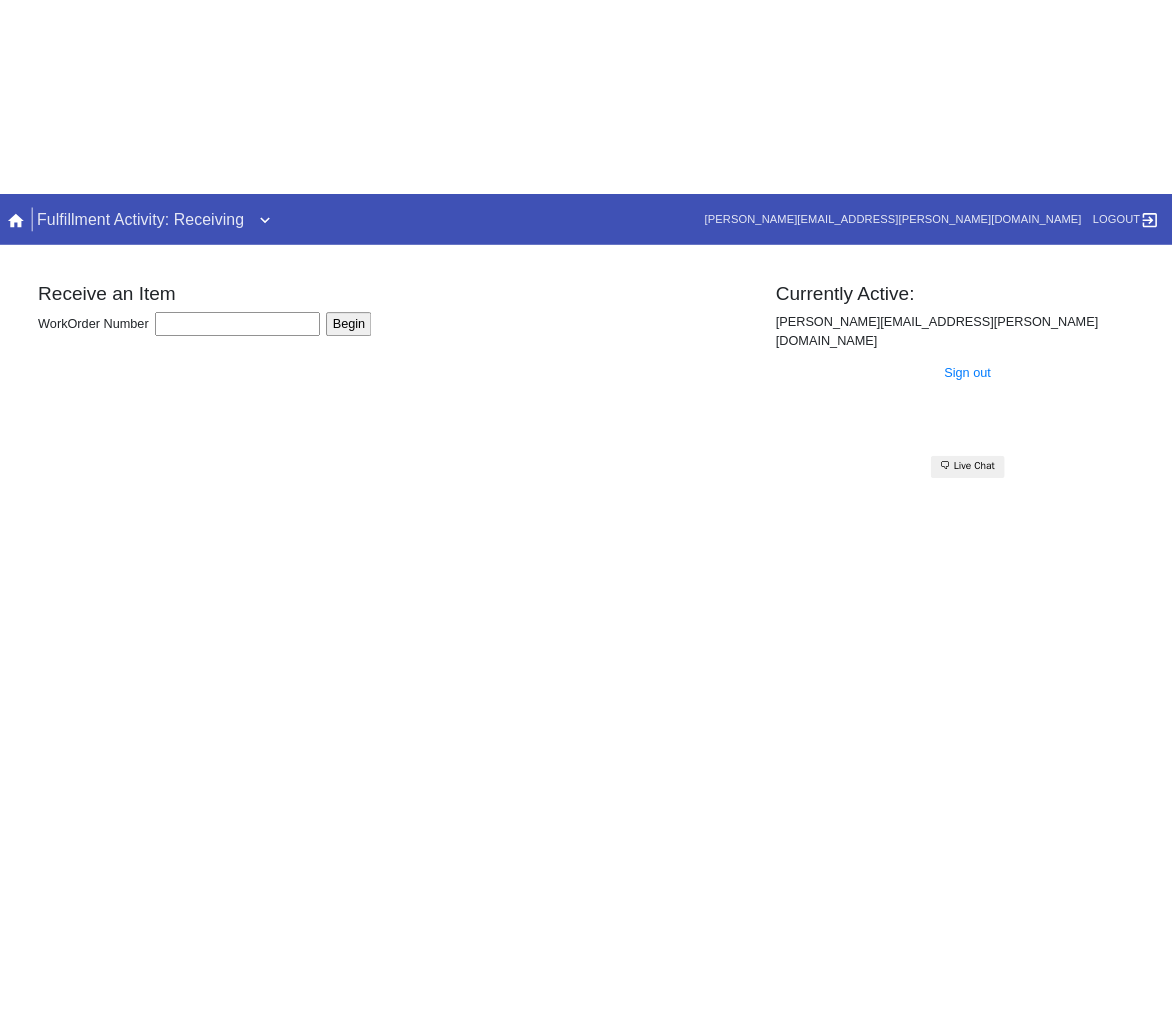 scroll, scrollTop: 0, scrollLeft: 0, axis: both 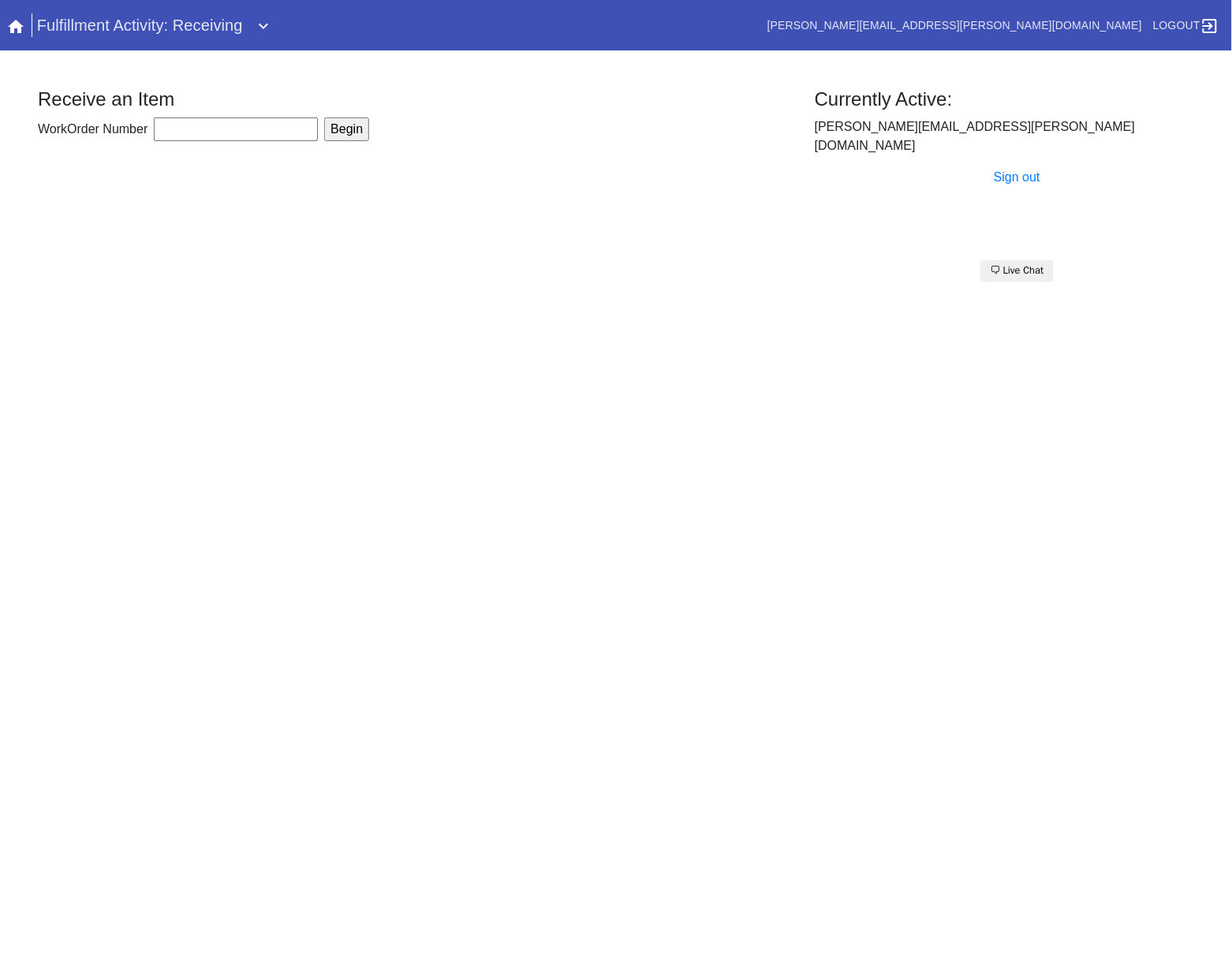 click on "WorkOrder Number" at bounding box center (236, 129) 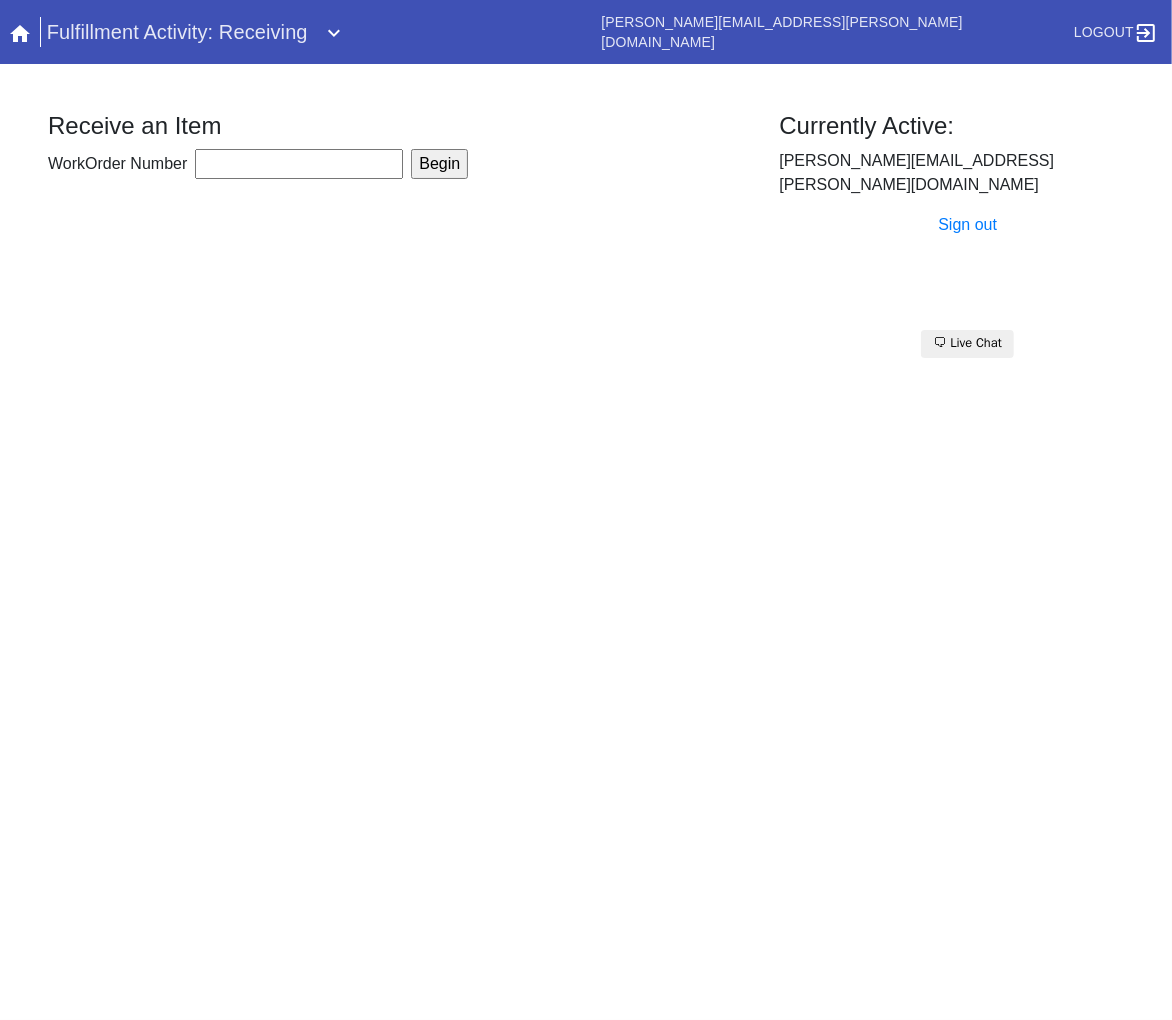 click on "WorkOrder Number" at bounding box center (299, 164) 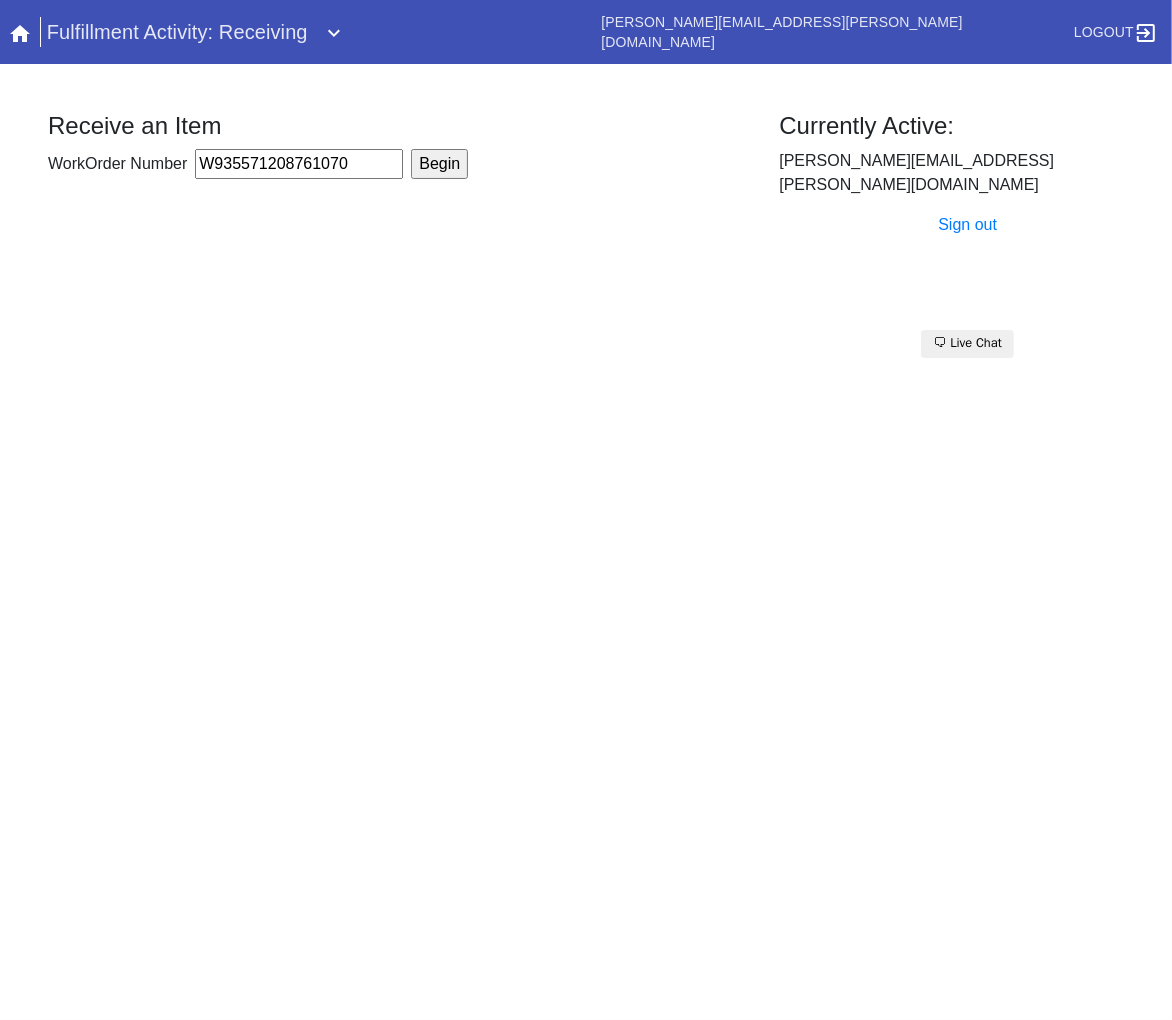 type on "W935571208761070" 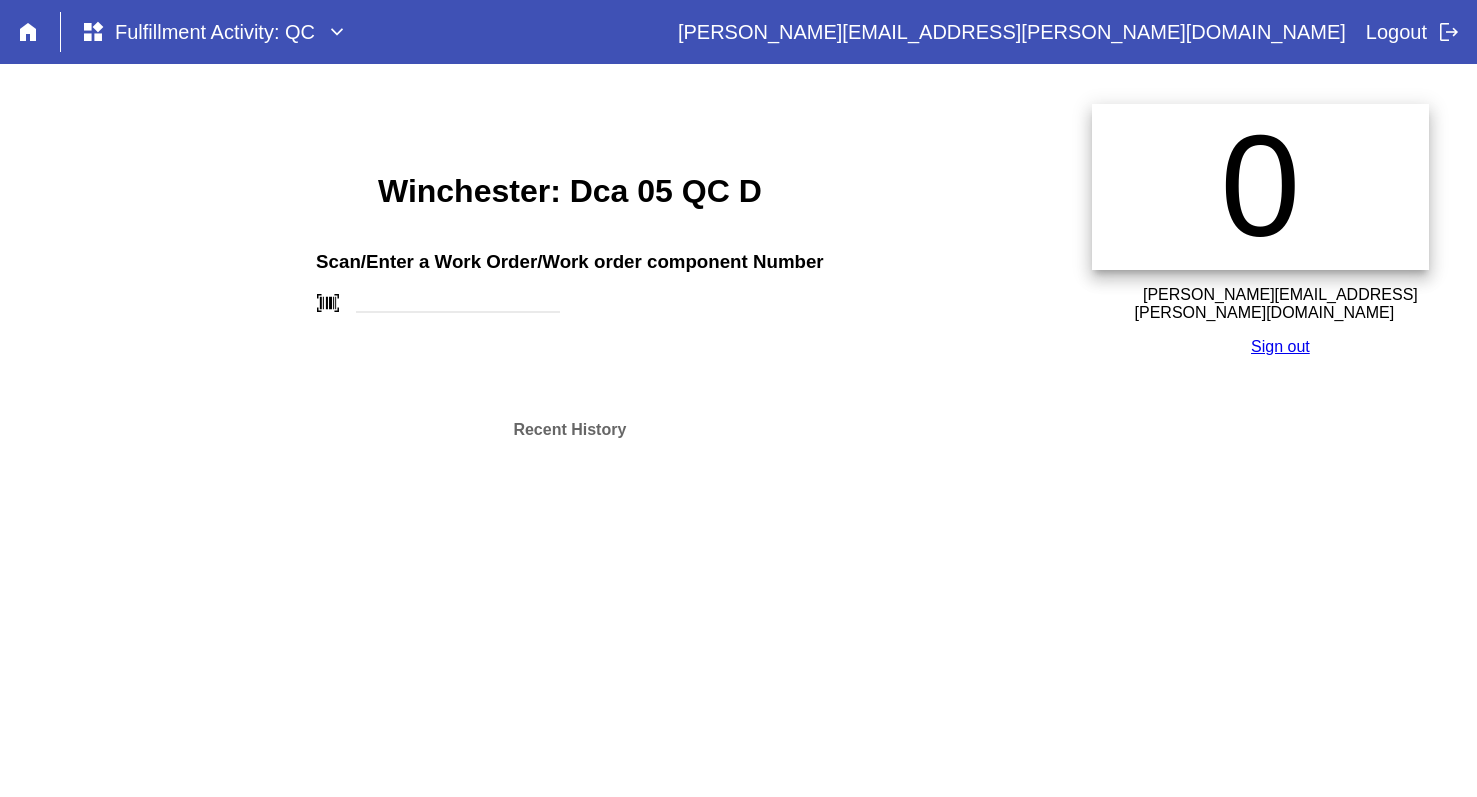 scroll, scrollTop: 0, scrollLeft: 0, axis: both 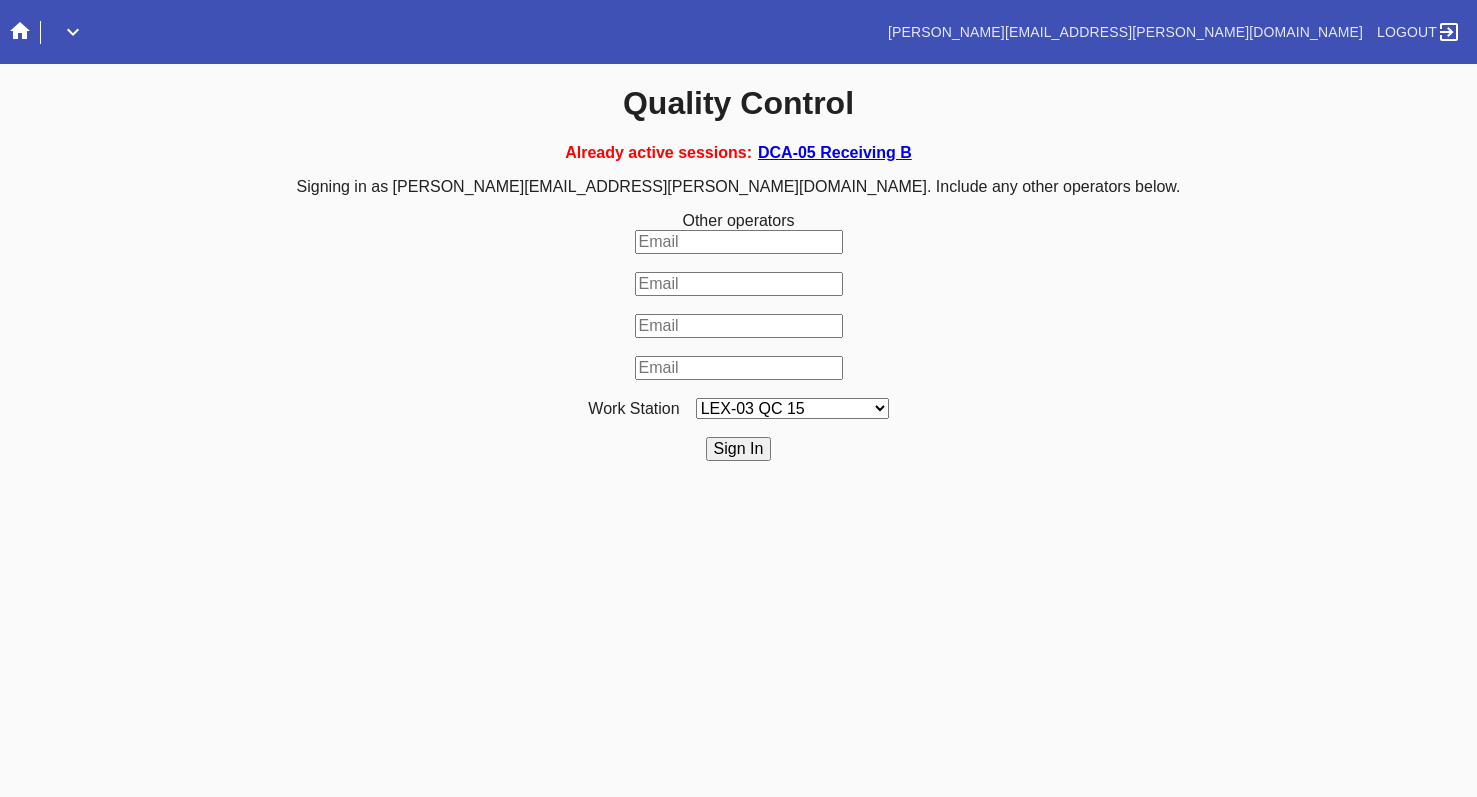 click on "LEX-03 QC 15
LEX-01 AC1-Q1
LEX-01 QC A-2
LEX-01 QC B-2
LAS-01 Art Cell 3 - QC1
LEX-01 AC2-Q1
LEX-01 AC3-Q1
LAS-01 Art Cell 7 - QC1
LEX-01 AL2-Q1
LEX-01 AL5-Q1
LEX-01 AC4-Q1
LEX-01 AL5-Q2
LAS-01 Art Cell 4 - QC1
LAS-01 Art Cell 8 - QC1
LAS-01 Art Cell 1 - QC1
LEX-03 QC 9
LEX-01 QC C-2
LEX-01 QC D-2
LEX-01 QC E-2
LEX-01 QC F-2
LAS-01 Art Cell 5 - QC1
LEX-03 QC 10
LEX-01 AL1-Q1
LEX-03 QC 1
LEX-03 QC 11
LAS-01 Art Cell 2 - QC1
LEX-01 AL1-Q2
ELP-01 QC A-2
ELP-01 QC C-2
ELP-01 QC D-2
ELP-01 [GEOGRAPHIC_DATA] E-2
ELP-01 QC F-2
ELP-01 QC G-2
ELP-01 QC H-2
LEX-03 Ornament QC
LEX-03 QC 12
LEX-03 QC 2
LEX-03 QC 3
LEX-03 QC 4
LEX-03 QC 5
LEX-03 QC 6
LEX-03 QC 7
LEX-03 QC 8
LEX-03 QC 13
DCA-05 QC A
LEX-03 QC 16
DCA-05 QC B
DCA-05 QC C
DCA-05 QC D
LEX-01 AL4-Q1
LAS-01 Art Cell 6 - QC1
DCA-05 [GEOGRAPHIC_DATA] E
DCA-05 QC F
DCA-05 QC G
DCA-05 QC H
ELP-01 QC B-2
LEX-03 QC 14
LEX-01 AL3-Q1
LEX-01 AL3-Q2" at bounding box center (792, 408) 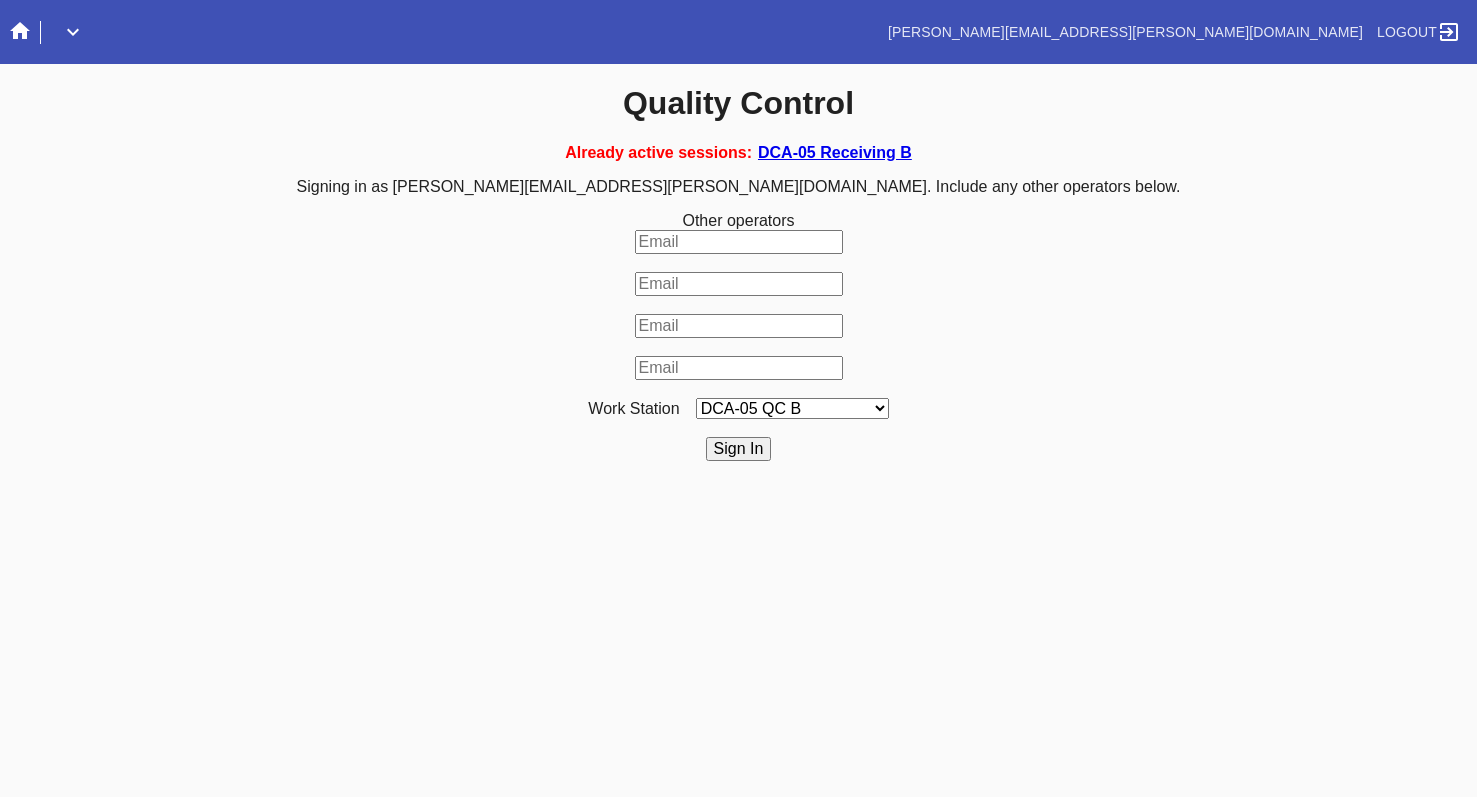 click on "LEX-03 QC 15
LEX-01 AC1-Q1
LEX-01 QC A-2
LEX-01 QC B-2
LAS-01 Art Cell 3 - QC1
LEX-01 AC2-Q1
LEX-01 AC3-Q1
LAS-01 Art Cell 7 - QC1
LEX-01 AL2-Q1
LEX-01 AL5-Q1
LEX-01 AC4-Q1
LEX-01 AL5-Q2
LAS-01 Art Cell 4 - QC1
LAS-01 Art Cell 8 - QC1
LAS-01 Art Cell 1 - QC1
LEX-03 QC 9
LEX-01 QC C-2
LEX-01 QC D-2
LEX-01 QC E-2
LEX-01 QC F-2
LAS-01 Art Cell 5 - QC1
LEX-03 QC 10
LEX-01 AL1-Q1
LEX-03 QC 1
LEX-03 QC 11
LAS-01 Art Cell 2 - QC1
LEX-01 AL1-Q2
ELP-01 QC A-2
ELP-01 QC C-2
ELP-01 QC D-2
ELP-01 [GEOGRAPHIC_DATA] E-2
ELP-01 QC F-2
ELP-01 QC G-2
ELP-01 QC H-2
LEX-03 Ornament QC
LEX-03 QC 12
LEX-03 QC 2
LEX-03 QC 3
LEX-03 QC 4
LEX-03 QC 5
LEX-03 QC 6
LEX-03 QC 7
LEX-03 QC 8
LEX-03 QC 13
DCA-05 QC A
LEX-03 QC 16
DCA-05 QC B
DCA-05 QC C
DCA-05 QC D
LEX-01 AL4-Q1
LAS-01 Art Cell 6 - QC1
DCA-05 [GEOGRAPHIC_DATA] E
DCA-05 QC F
DCA-05 QC G
DCA-05 QC H
ELP-01 QC B-2
LEX-03 QC 14
LEX-01 AL3-Q1
LEX-01 AL3-Q2" at bounding box center [792, 408] 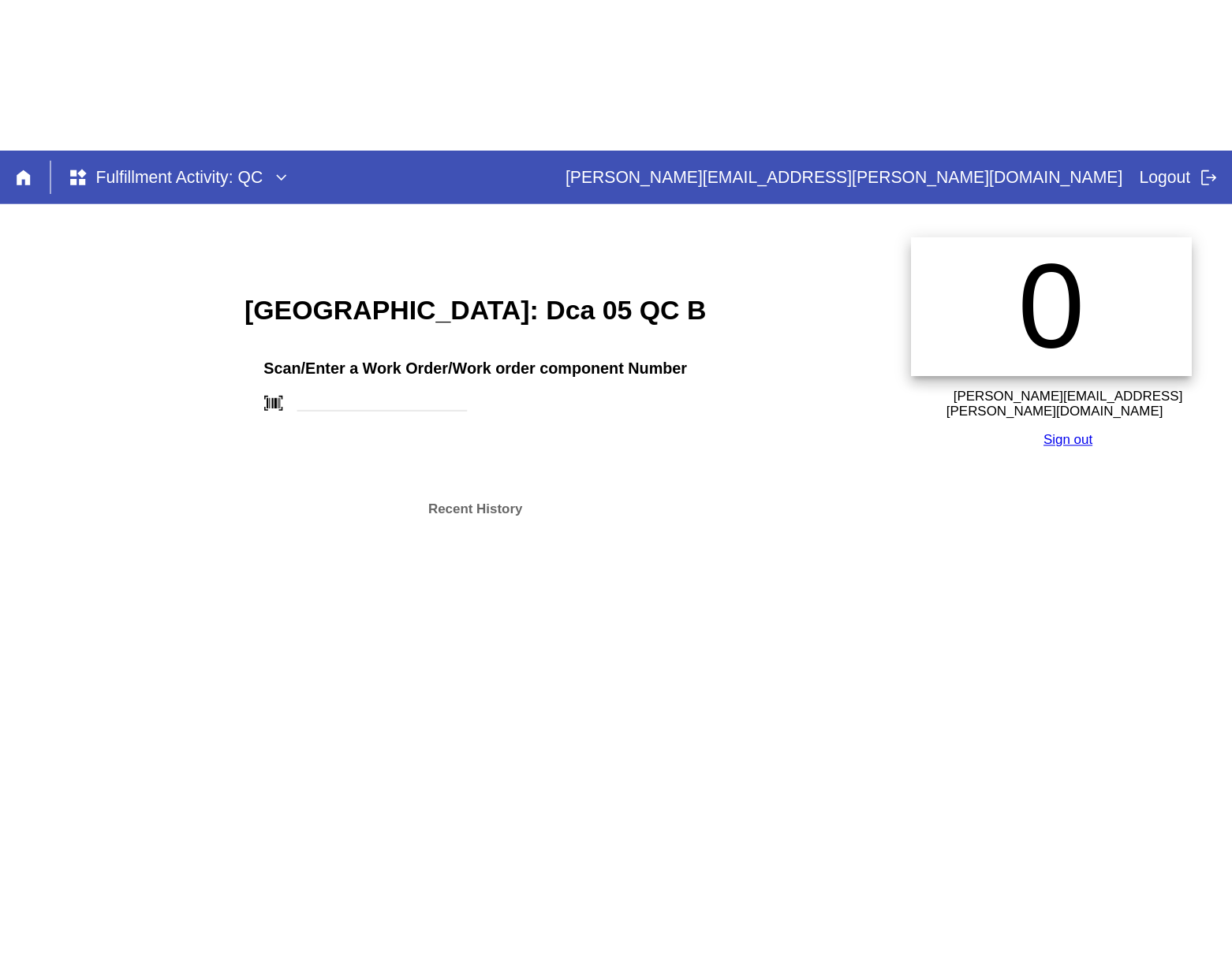 scroll, scrollTop: 0, scrollLeft: 0, axis: both 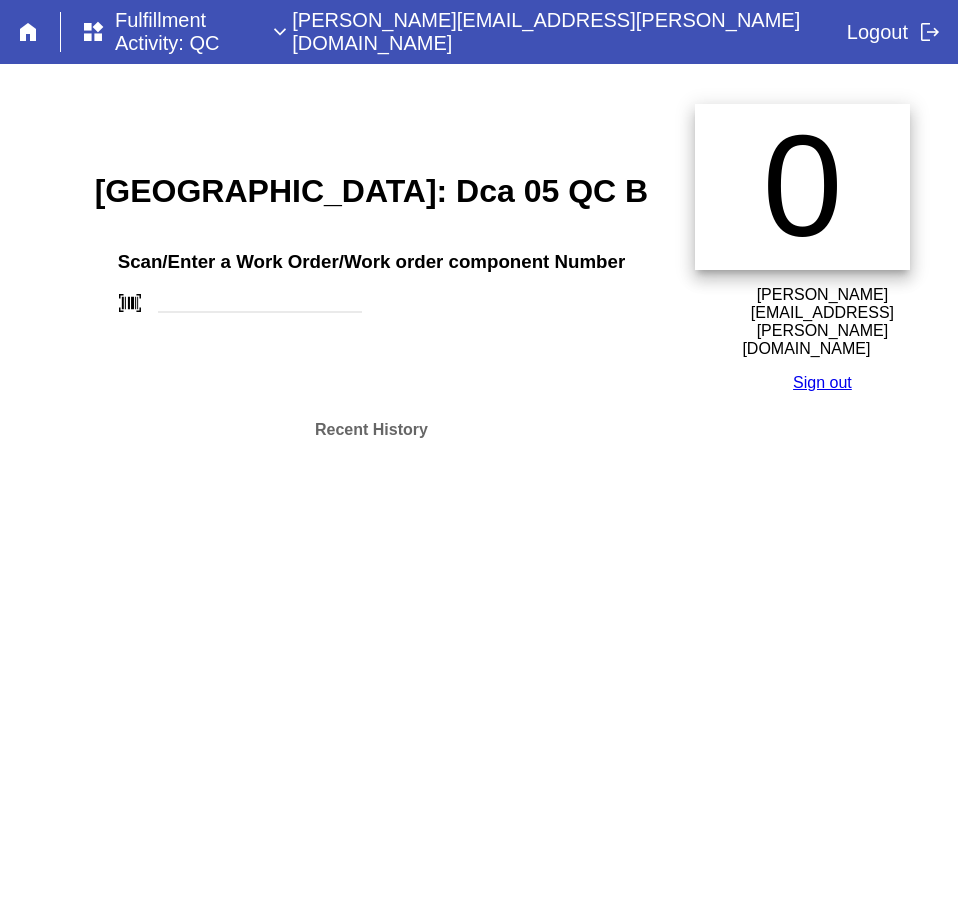 click on "Winchester: Dca 05 QC B Scan/Enter a Work Order/Work order component Number barcode_scanner Recent History 0 [PERSON_NAME][EMAIL_ADDRESS][PERSON_NAME][DOMAIN_NAME] Sign out" at bounding box center (479, 290) 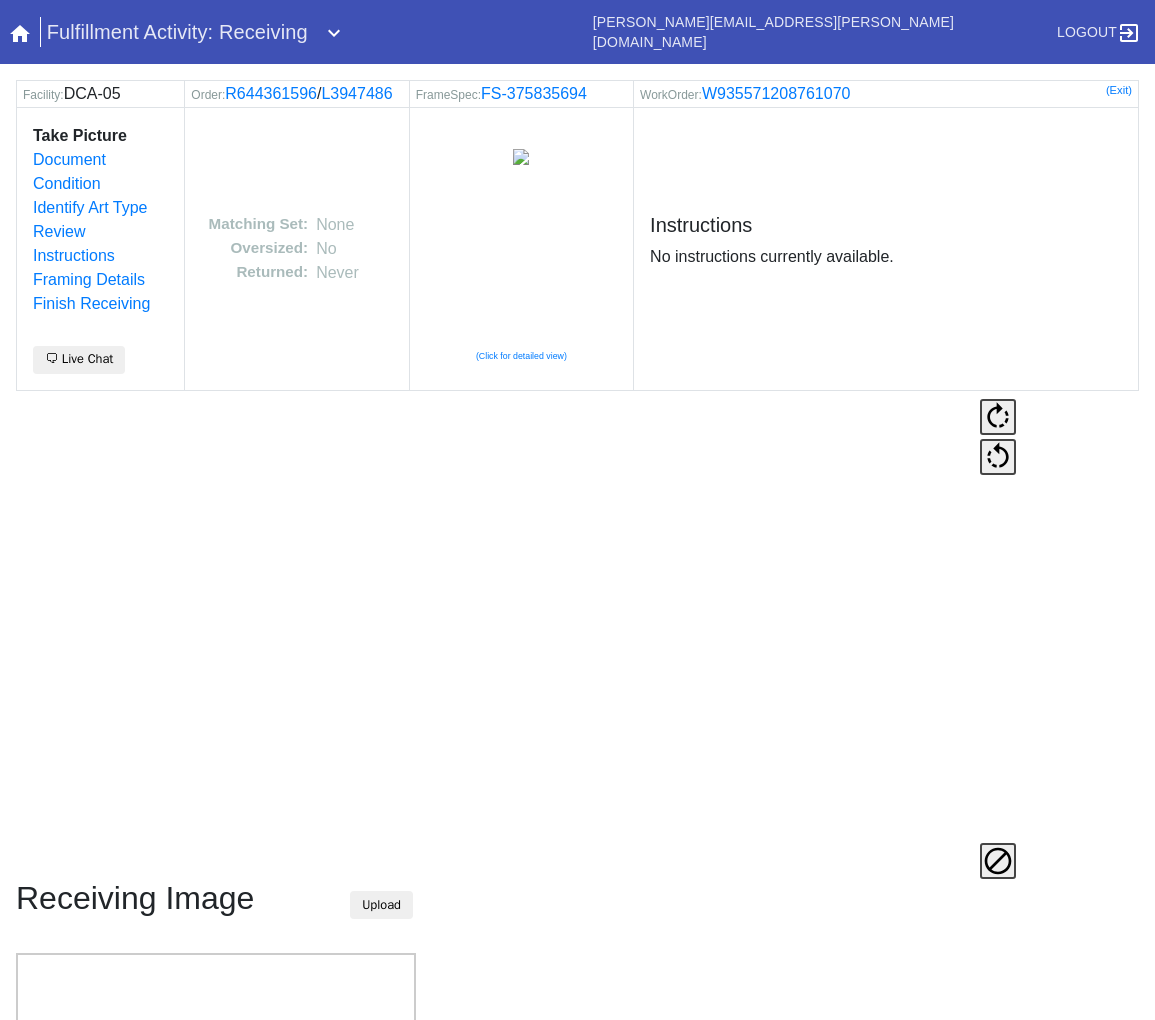 scroll, scrollTop: 0, scrollLeft: 0, axis: both 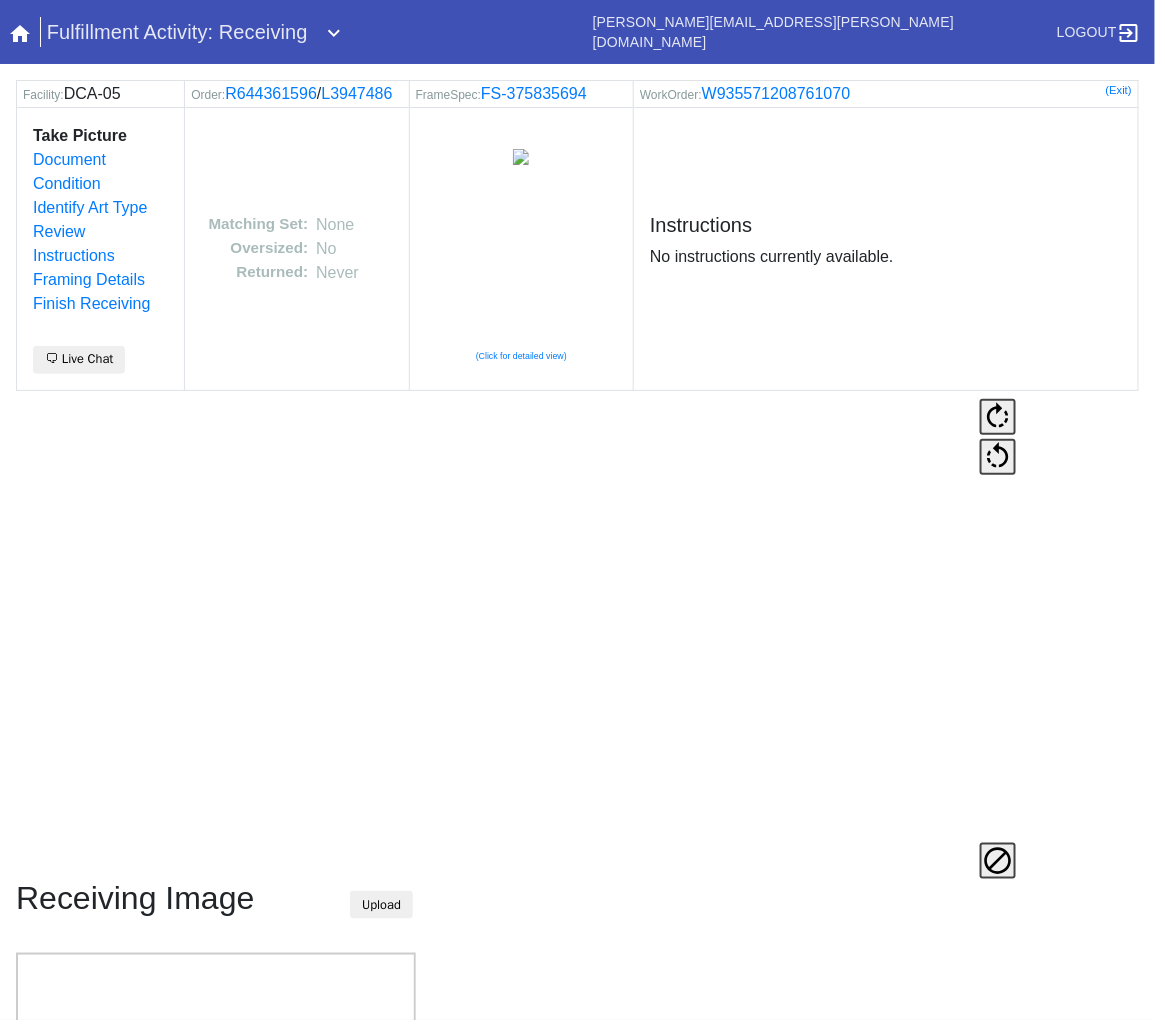 click at bounding box center [496, 639] 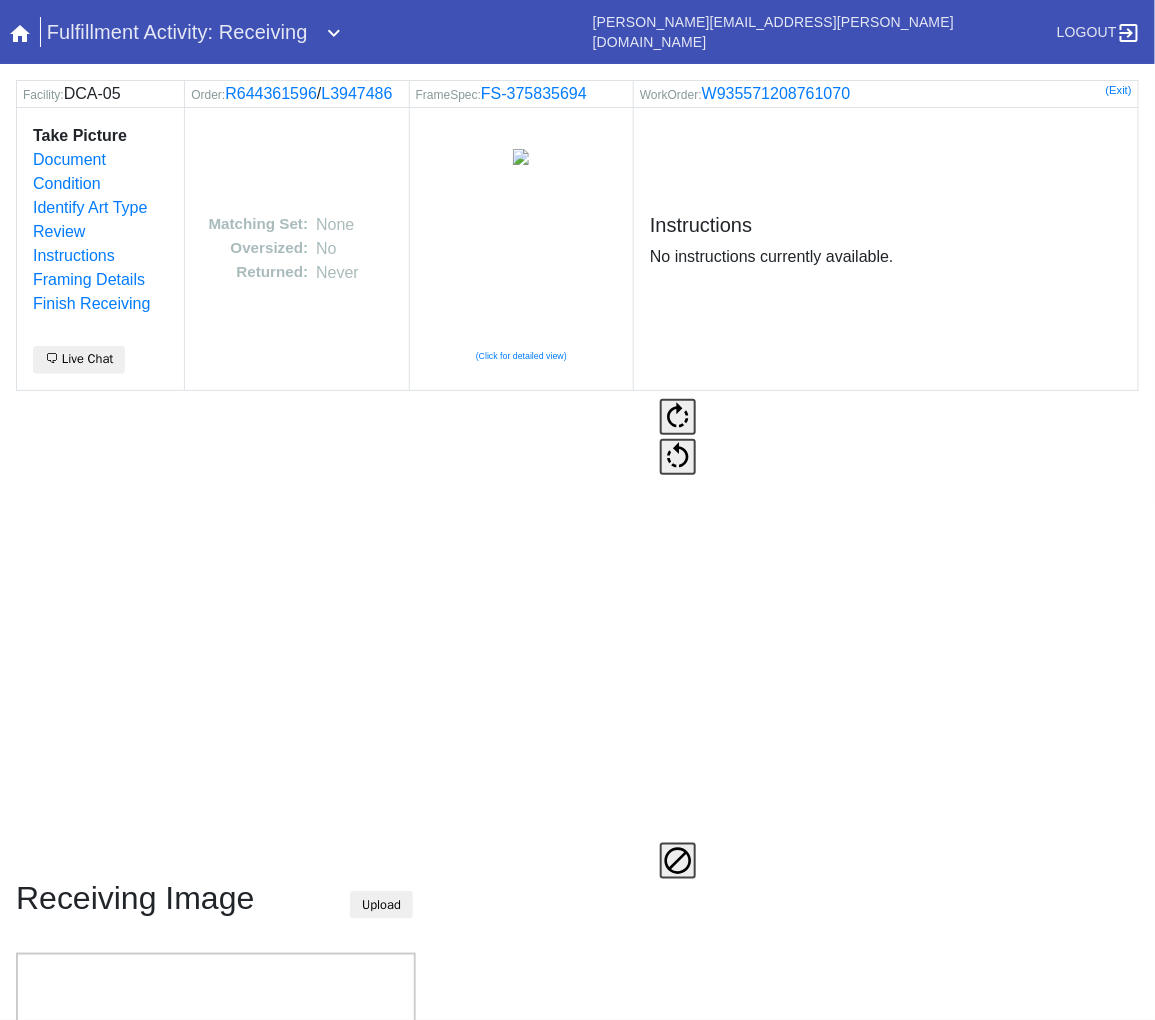 scroll, scrollTop: 222, scrollLeft: 0, axis: vertical 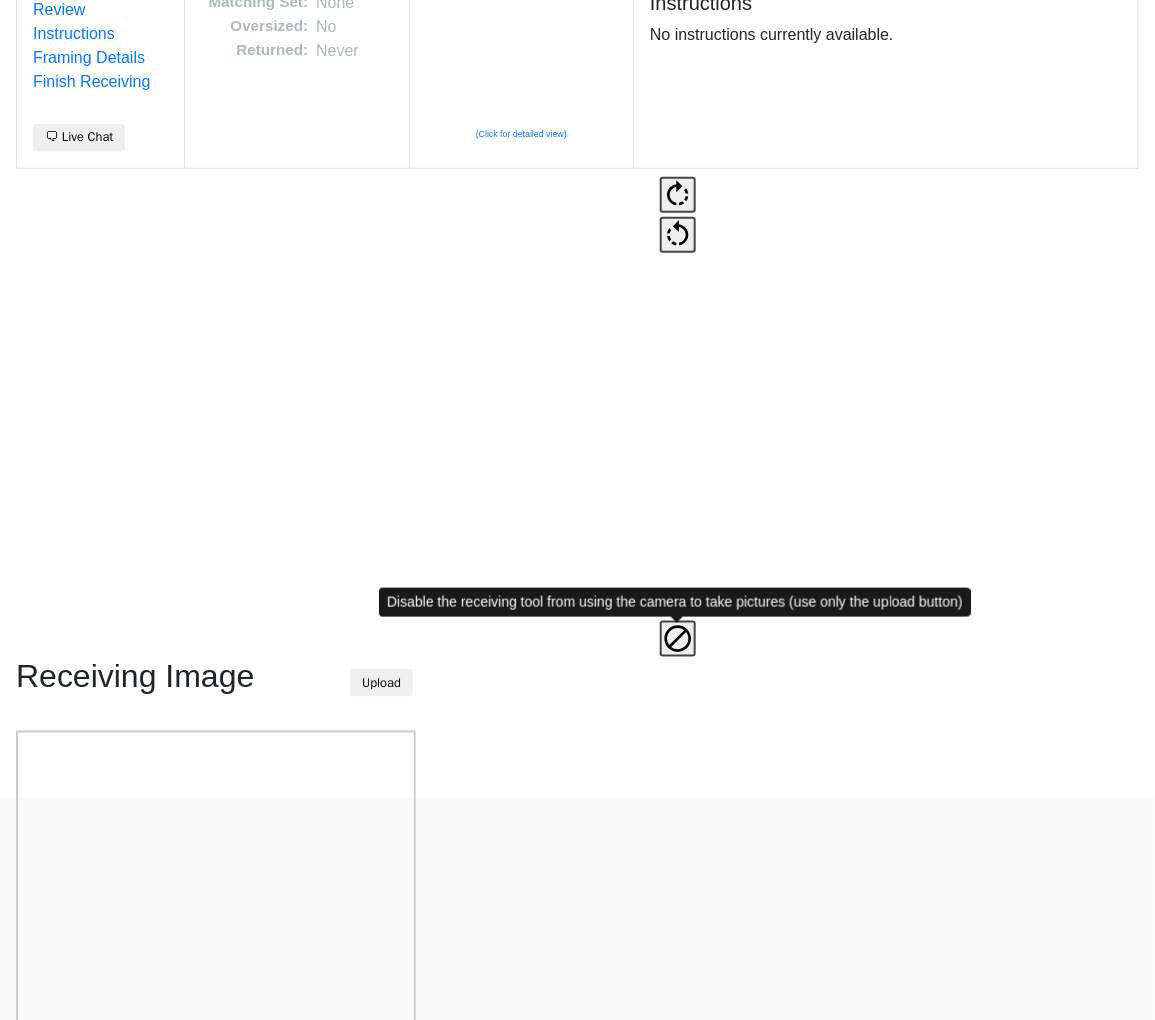 click 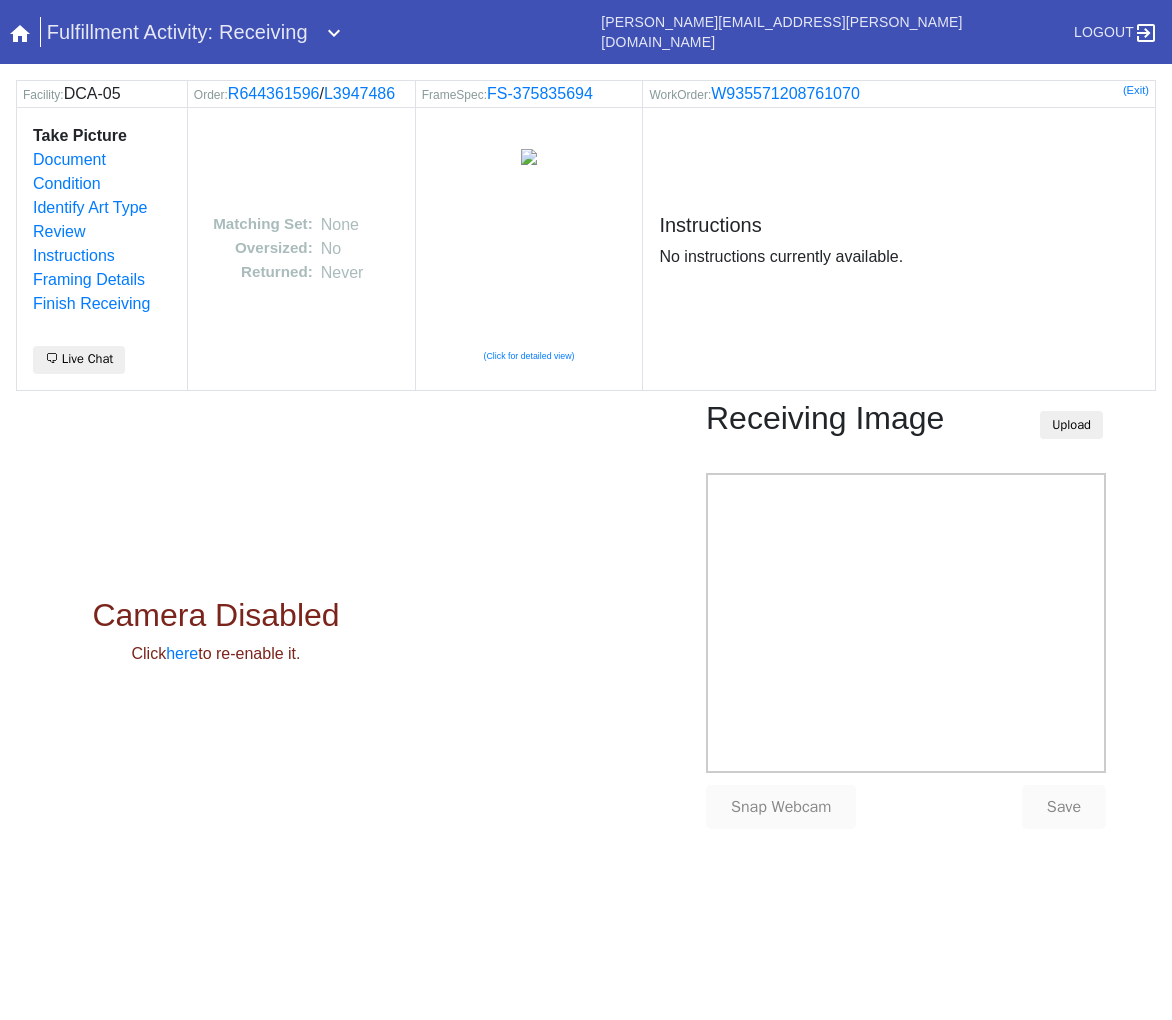scroll, scrollTop: 0, scrollLeft: 0, axis: both 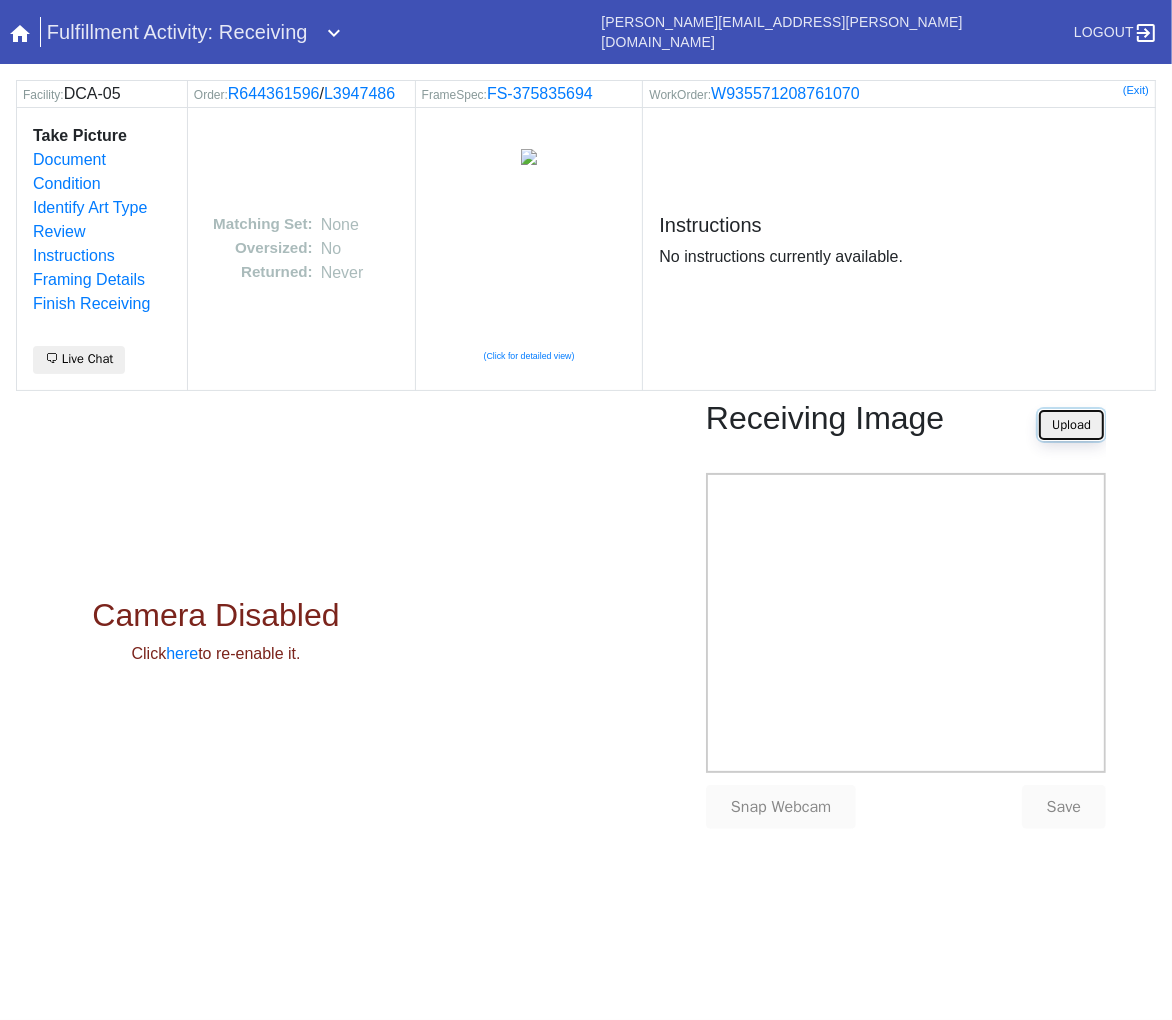click on "Upload" at bounding box center (1071, 425) 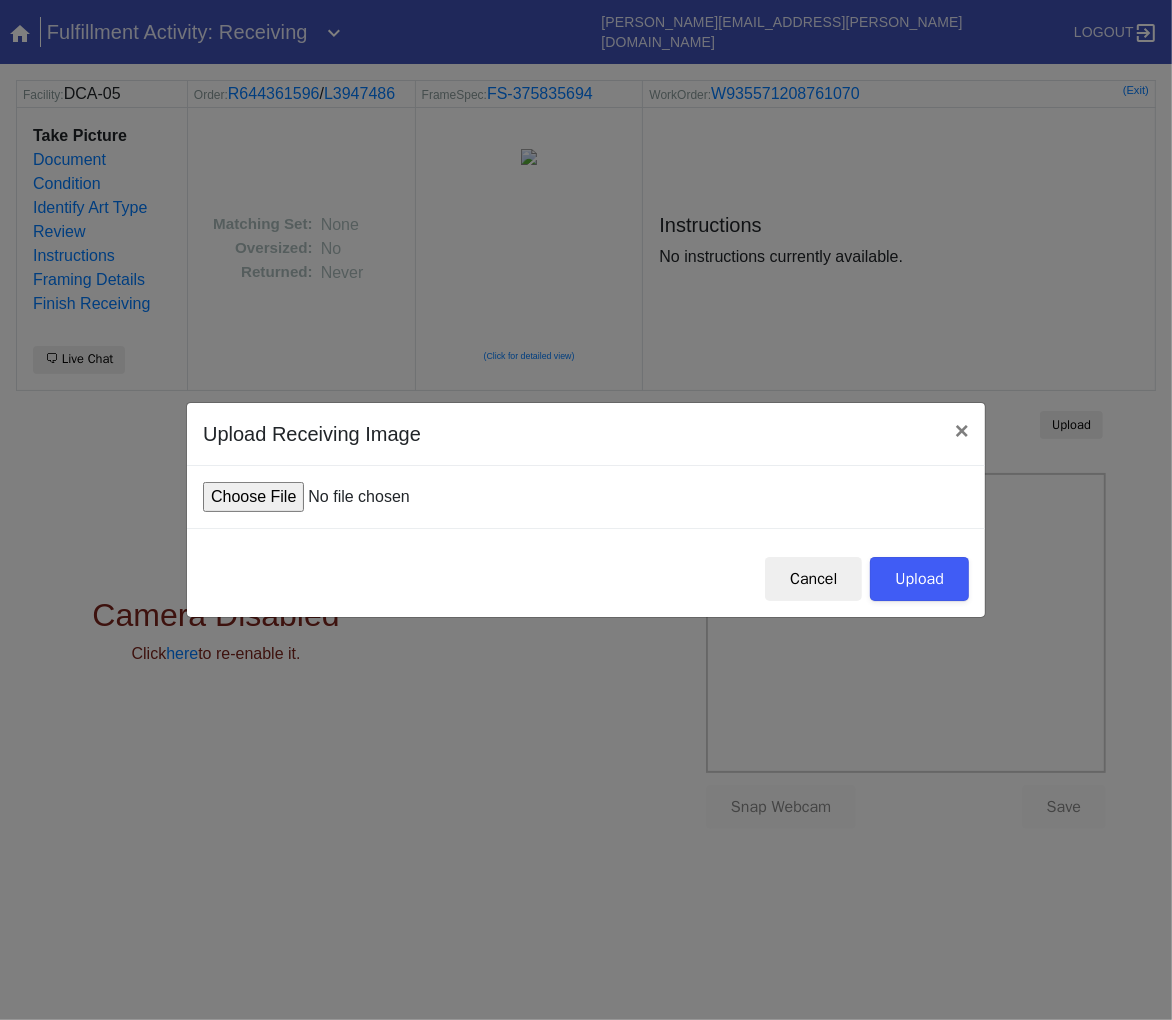 click at bounding box center (354, 497) 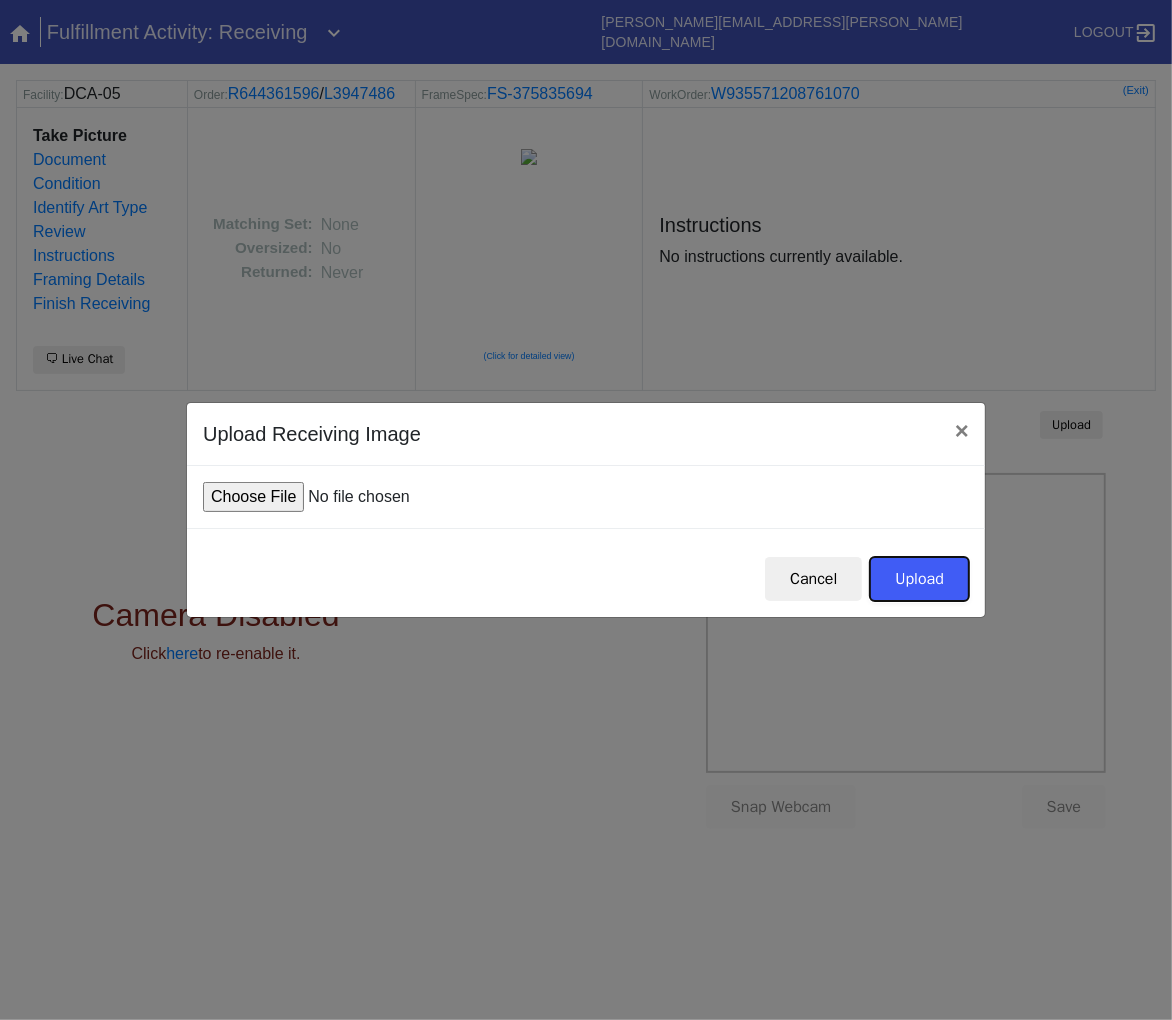 click on "Upload" 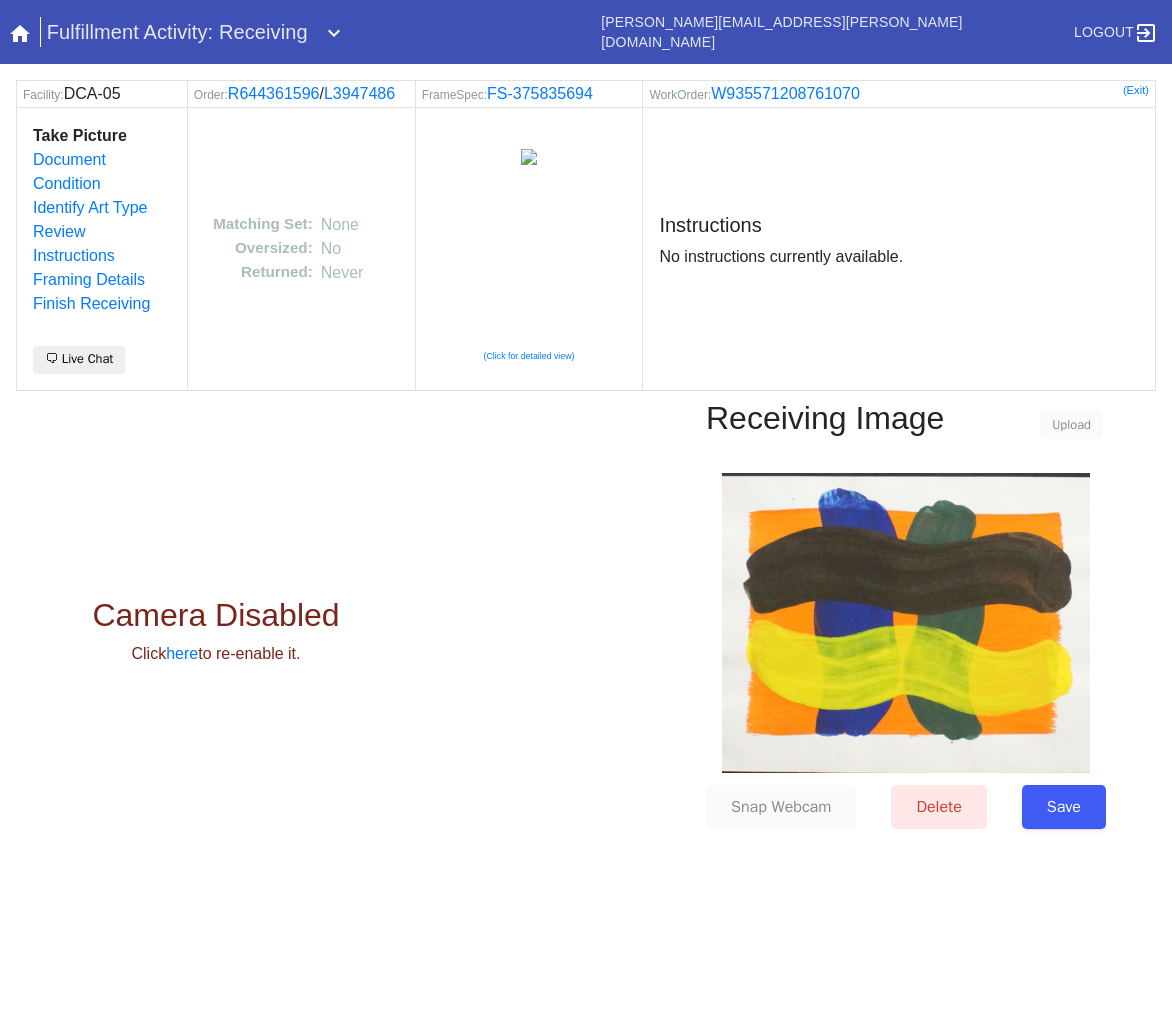 scroll, scrollTop: 0, scrollLeft: 0, axis: both 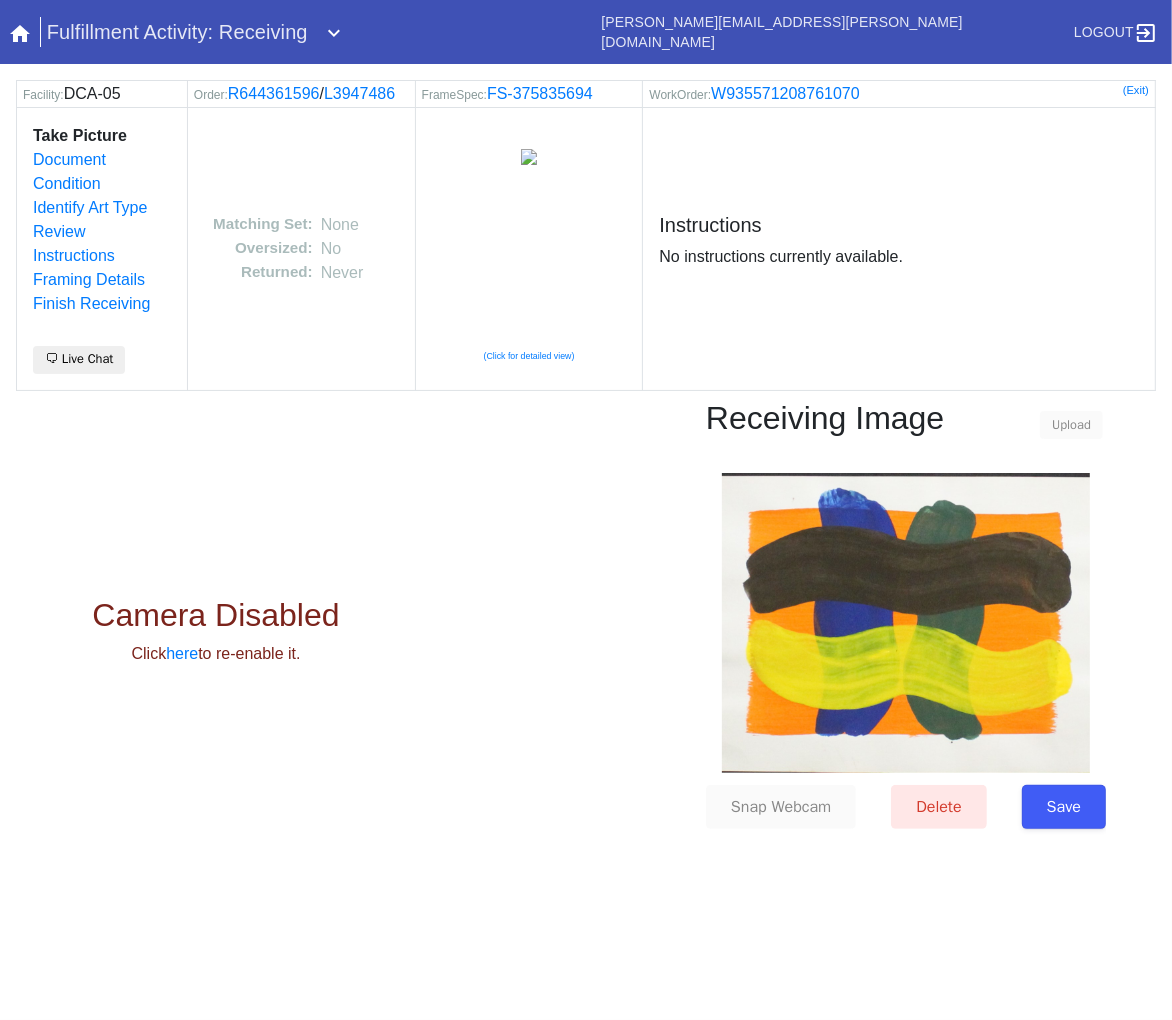 click on "Save" at bounding box center [1064, 807] 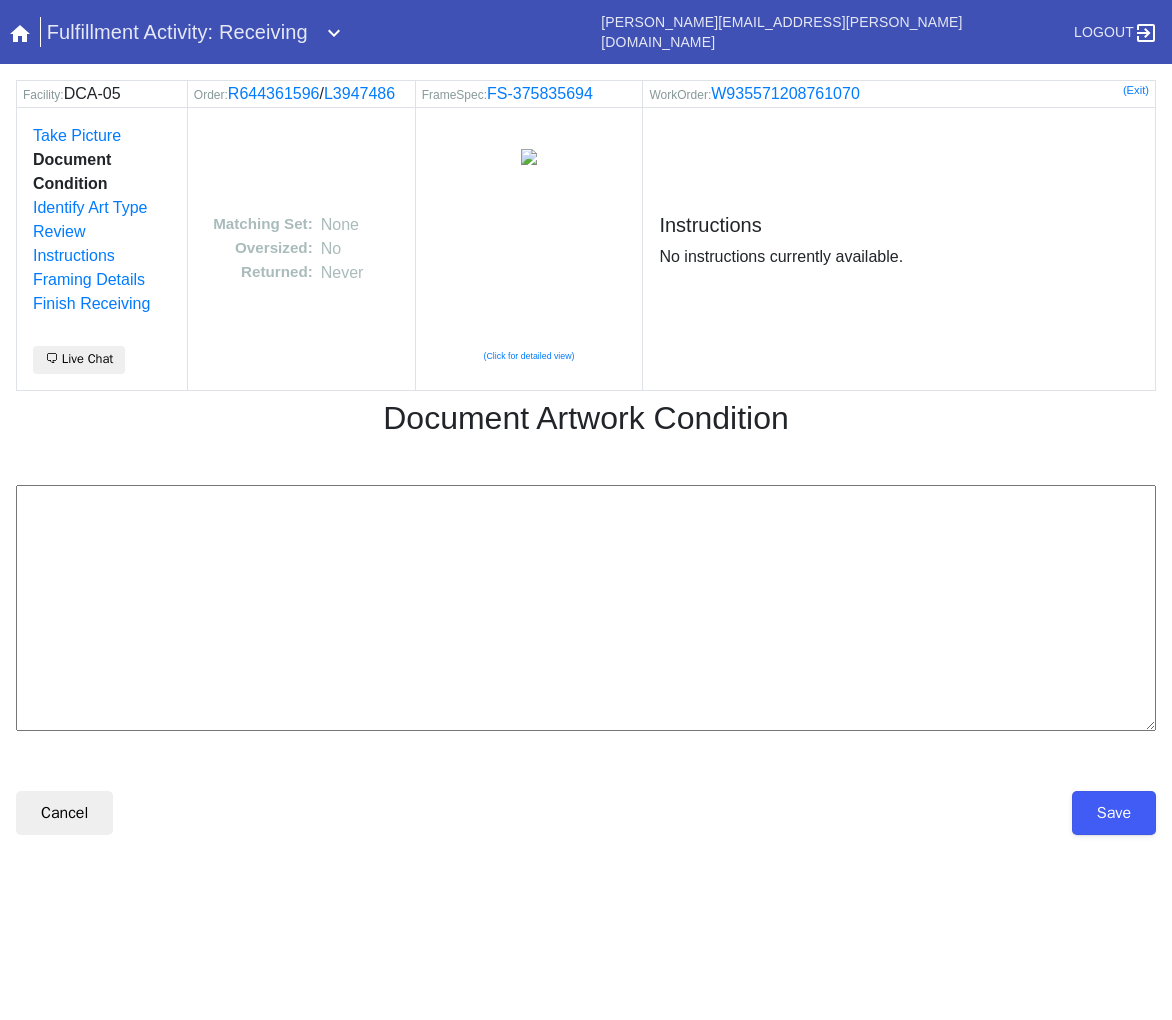 scroll, scrollTop: 0, scrollLeft: 0, axis: both 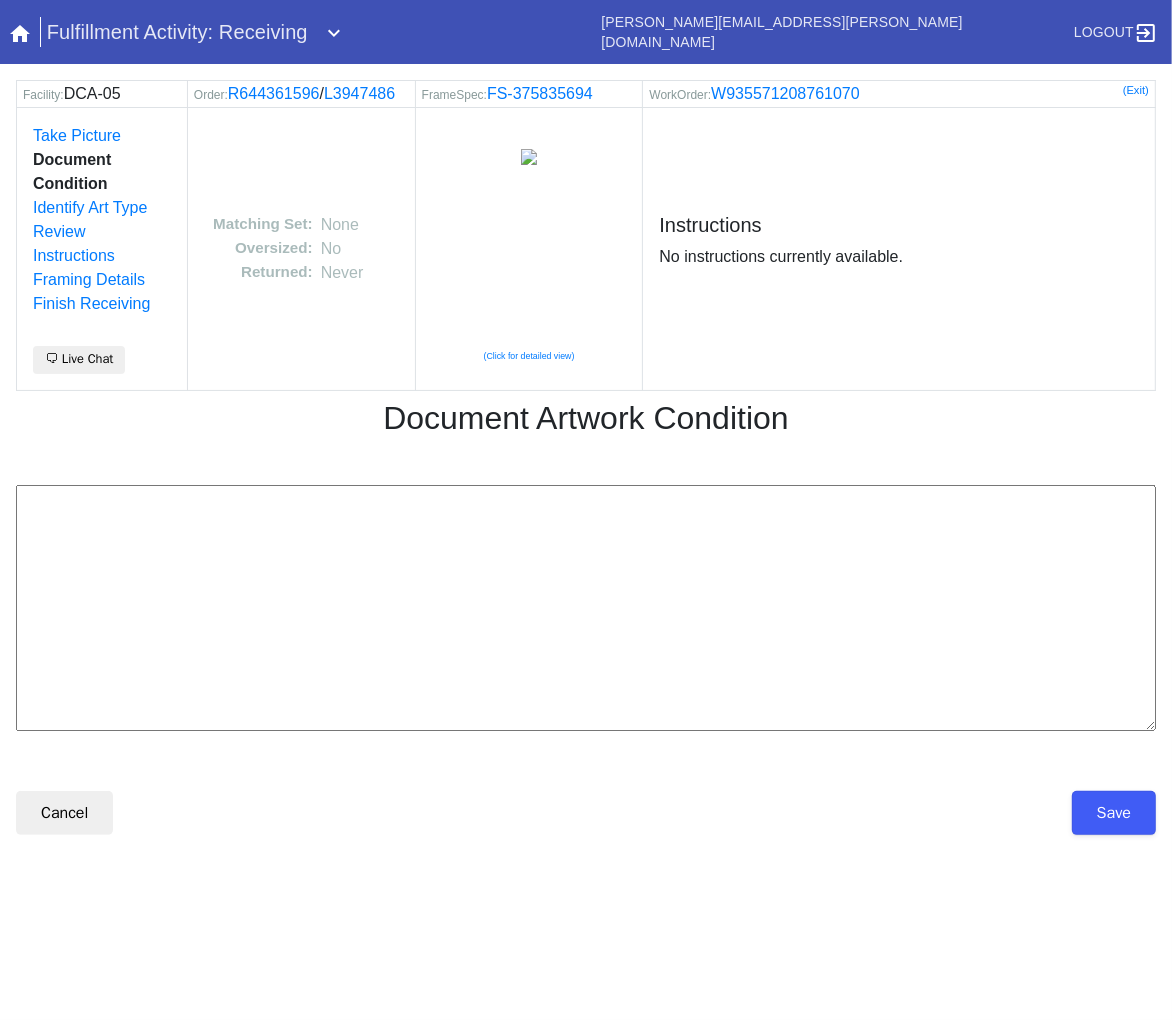 click at bounding box center (586, 608) 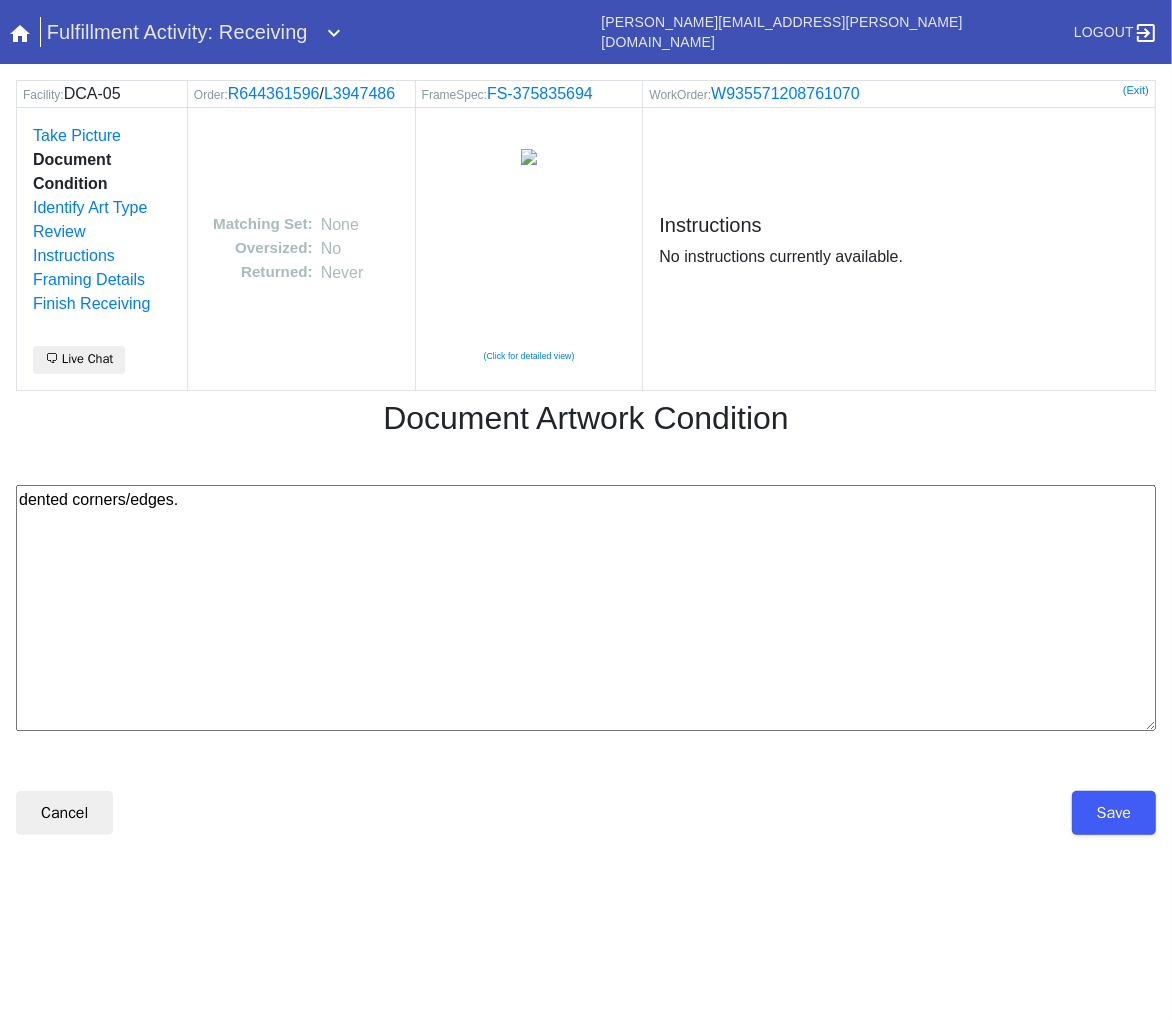 drag, startPoint x: 362, startPoint y: 505, endPoint x: -2, endPoint y: 483, distance: 364.6642 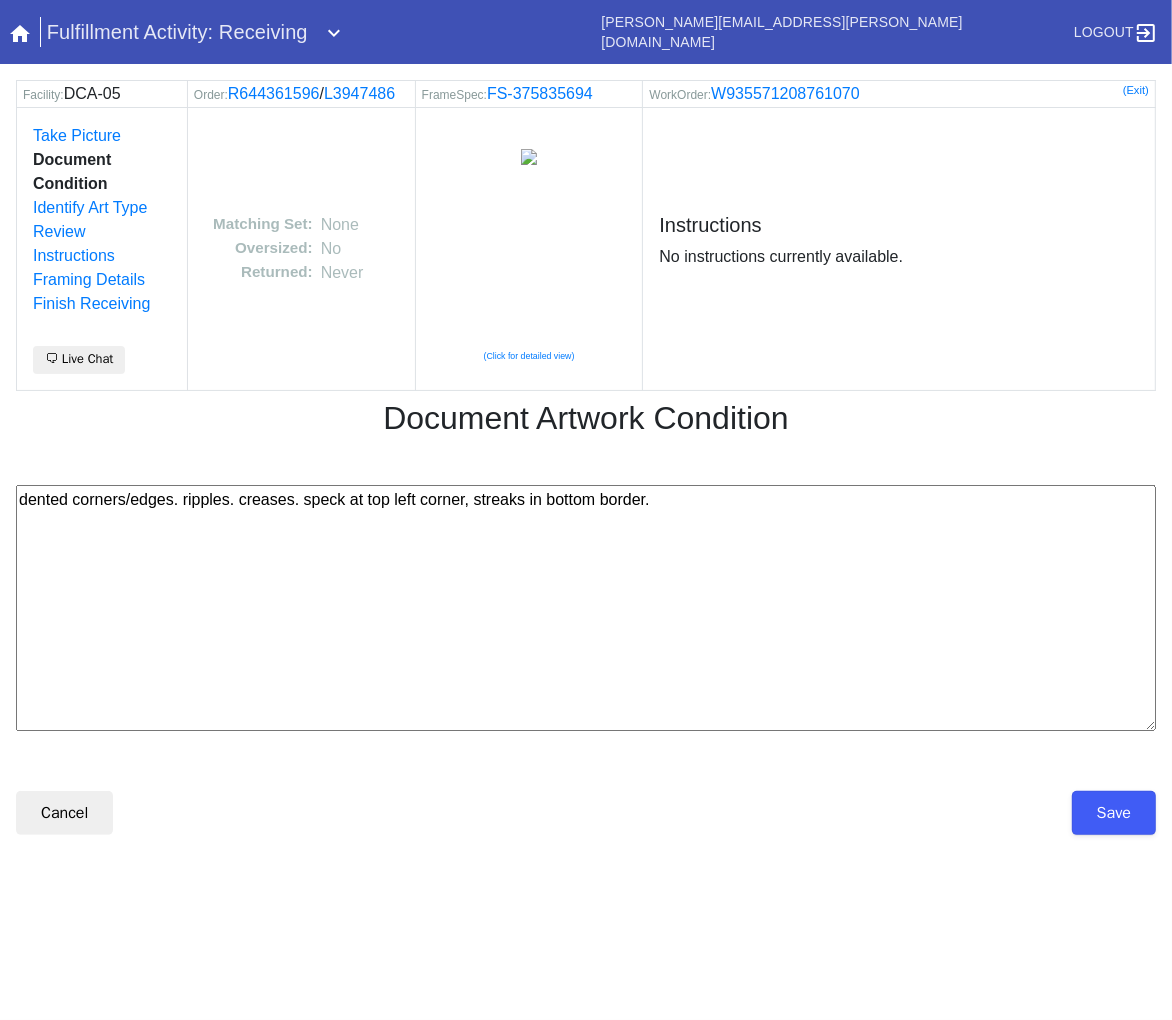 click on "dented corners/edges. ripples. creases. speck at top left corner, streaks in bottom border." at bounding box center (586, 608) 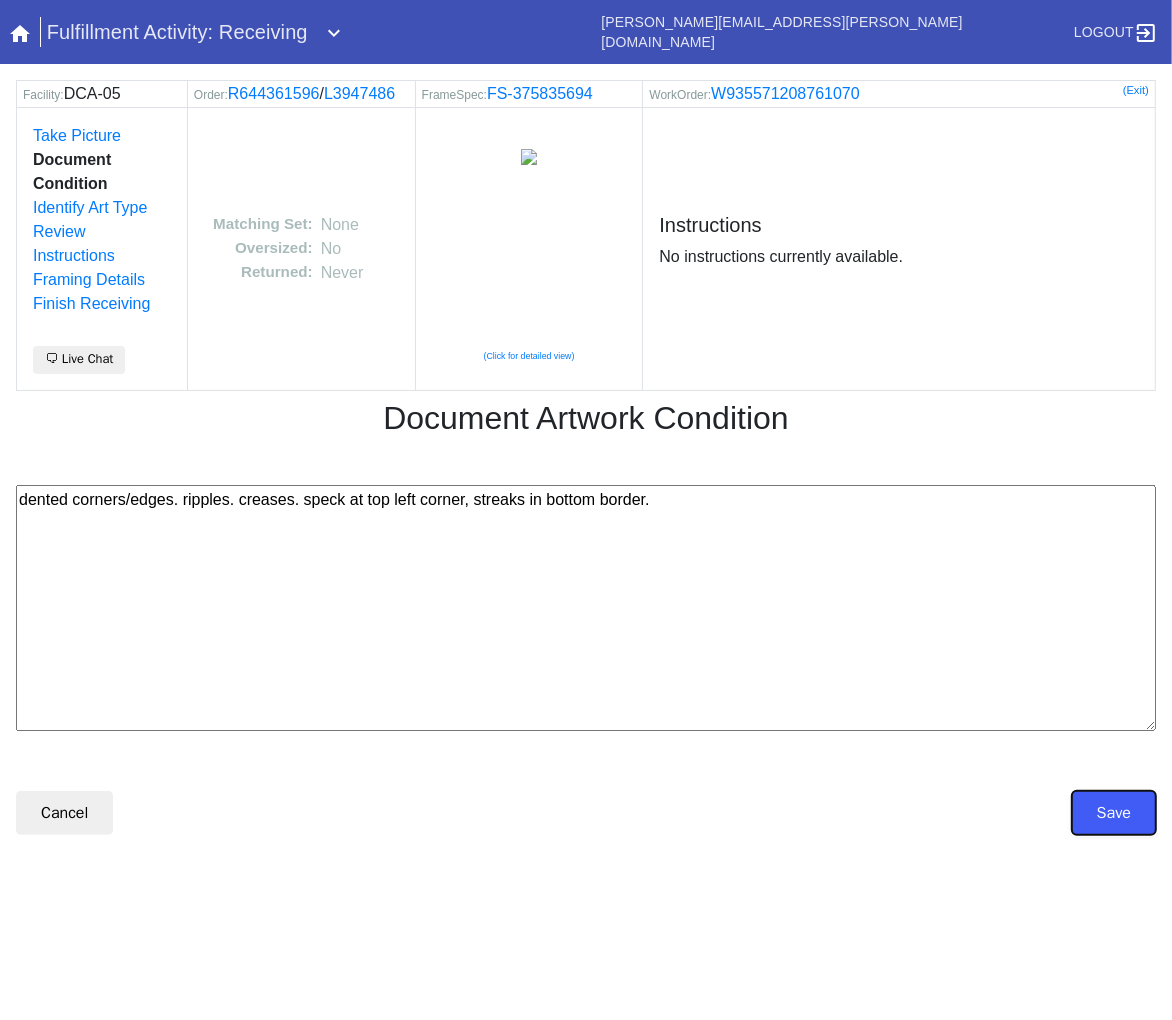 click on "Save" at bounding box center [1114, 813] 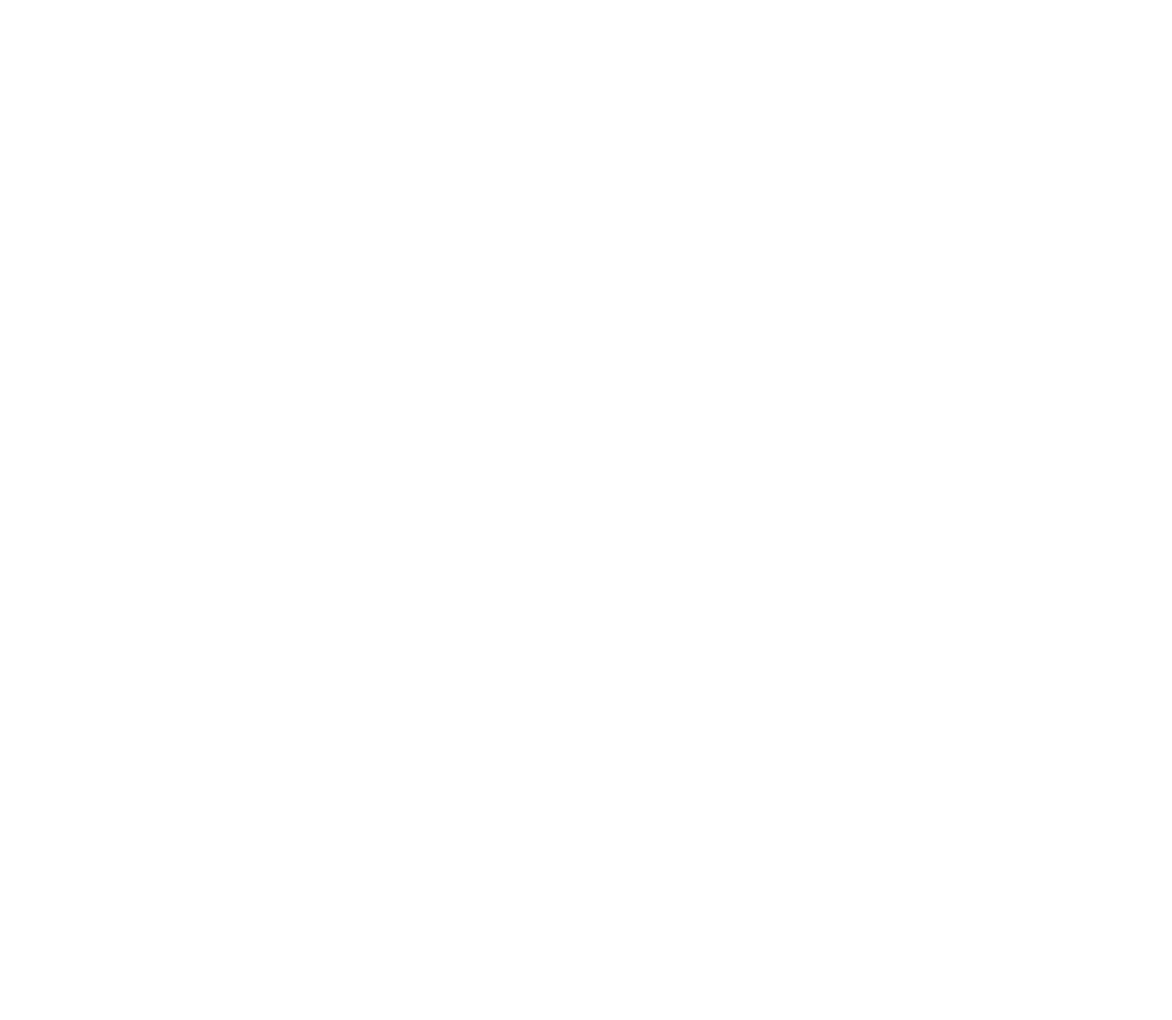 scroll, scrollTop: 0, scrollLeft: 0, axis: both 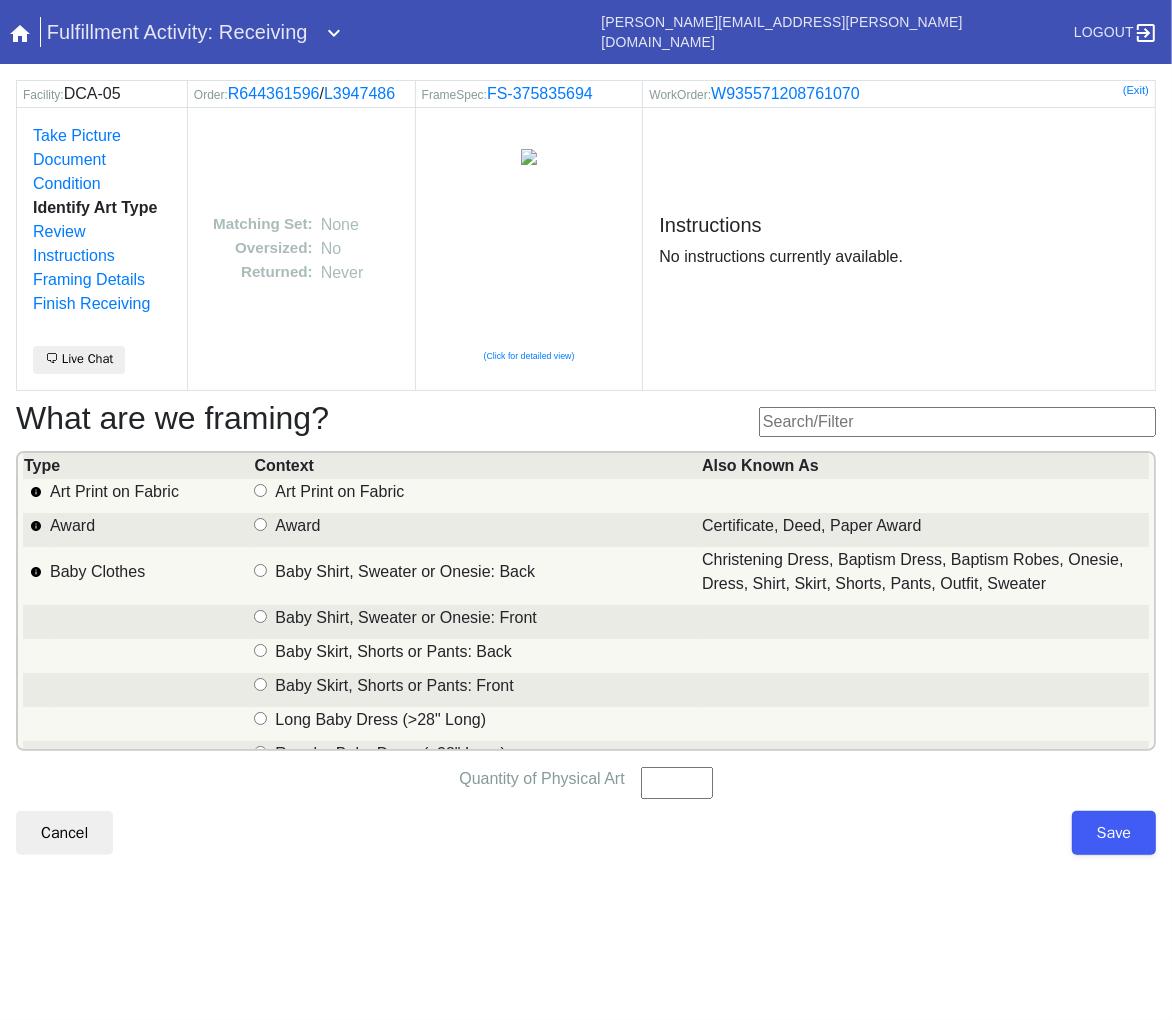 click at bounding box center (957, 422) 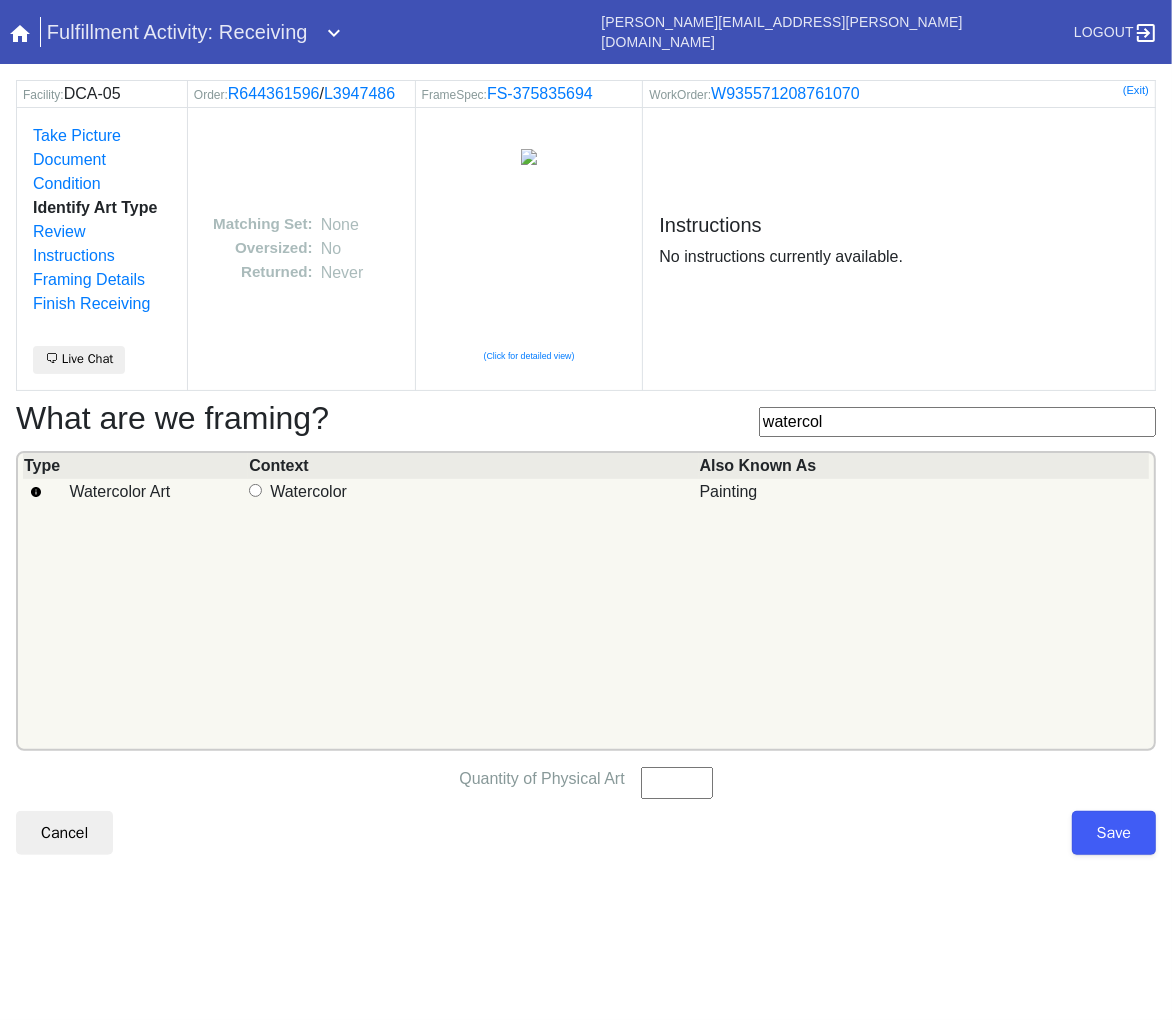 type on "watercol" 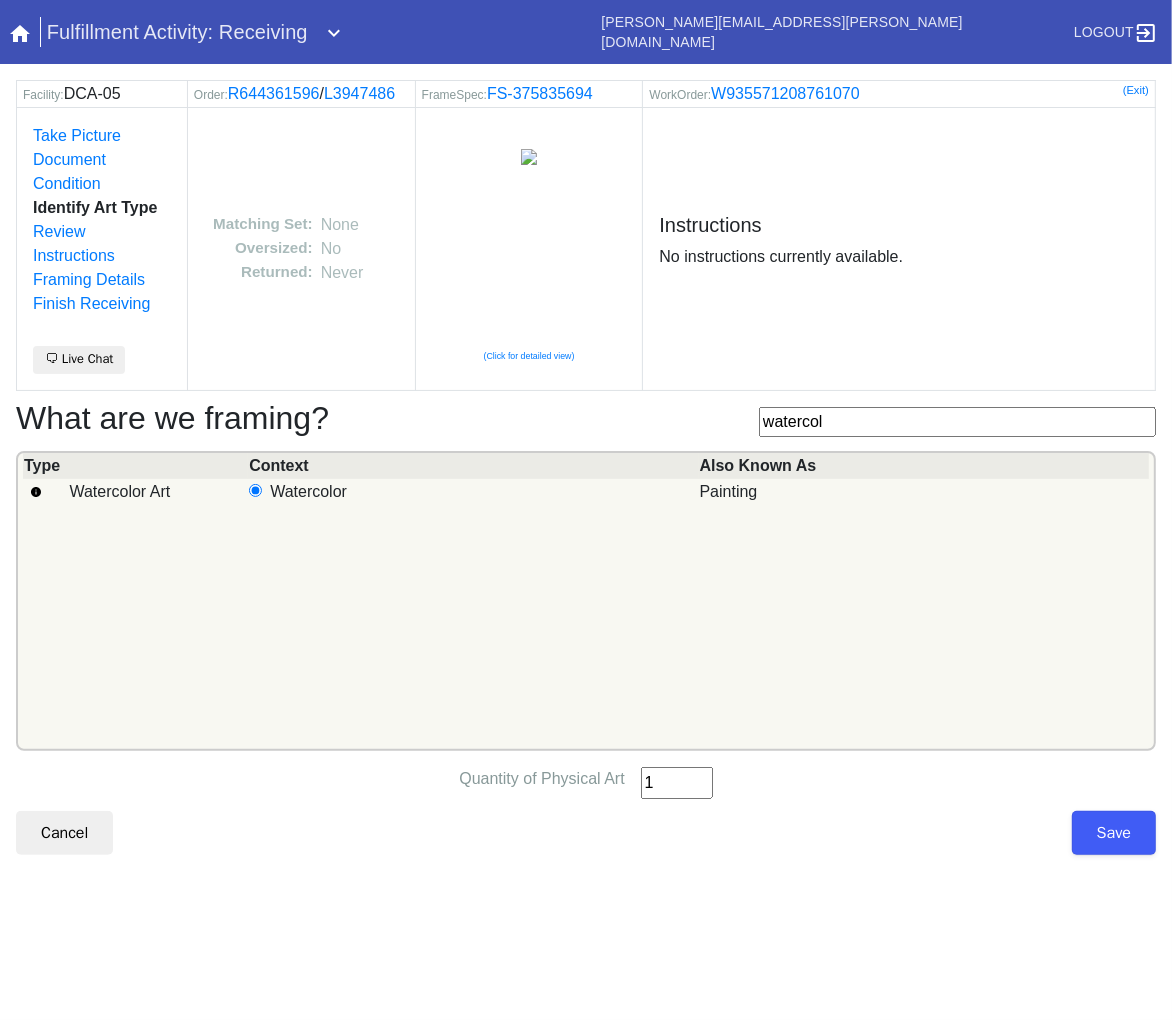 type on "1" 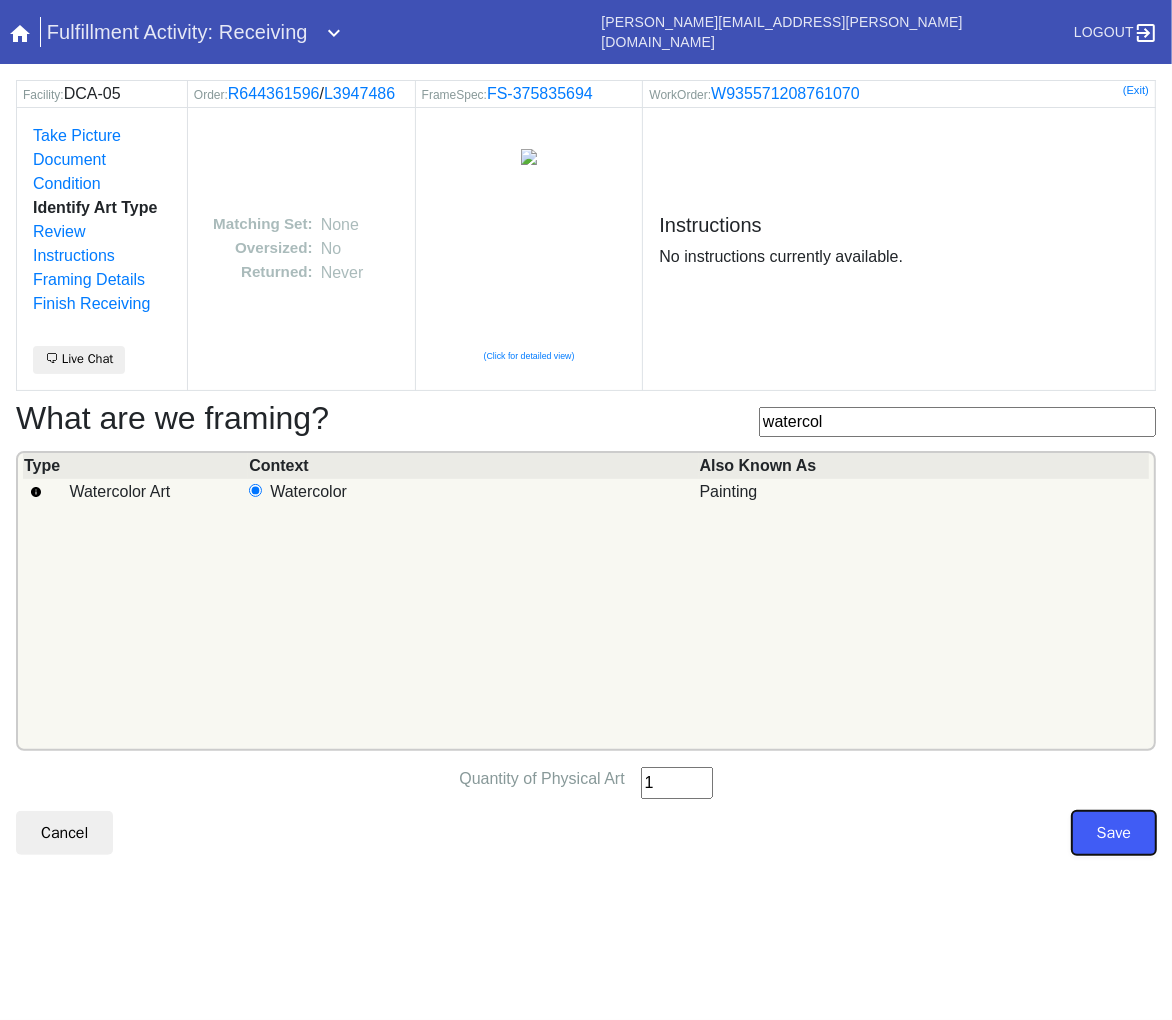 click on "Save" at bounding box center (1114, 833) 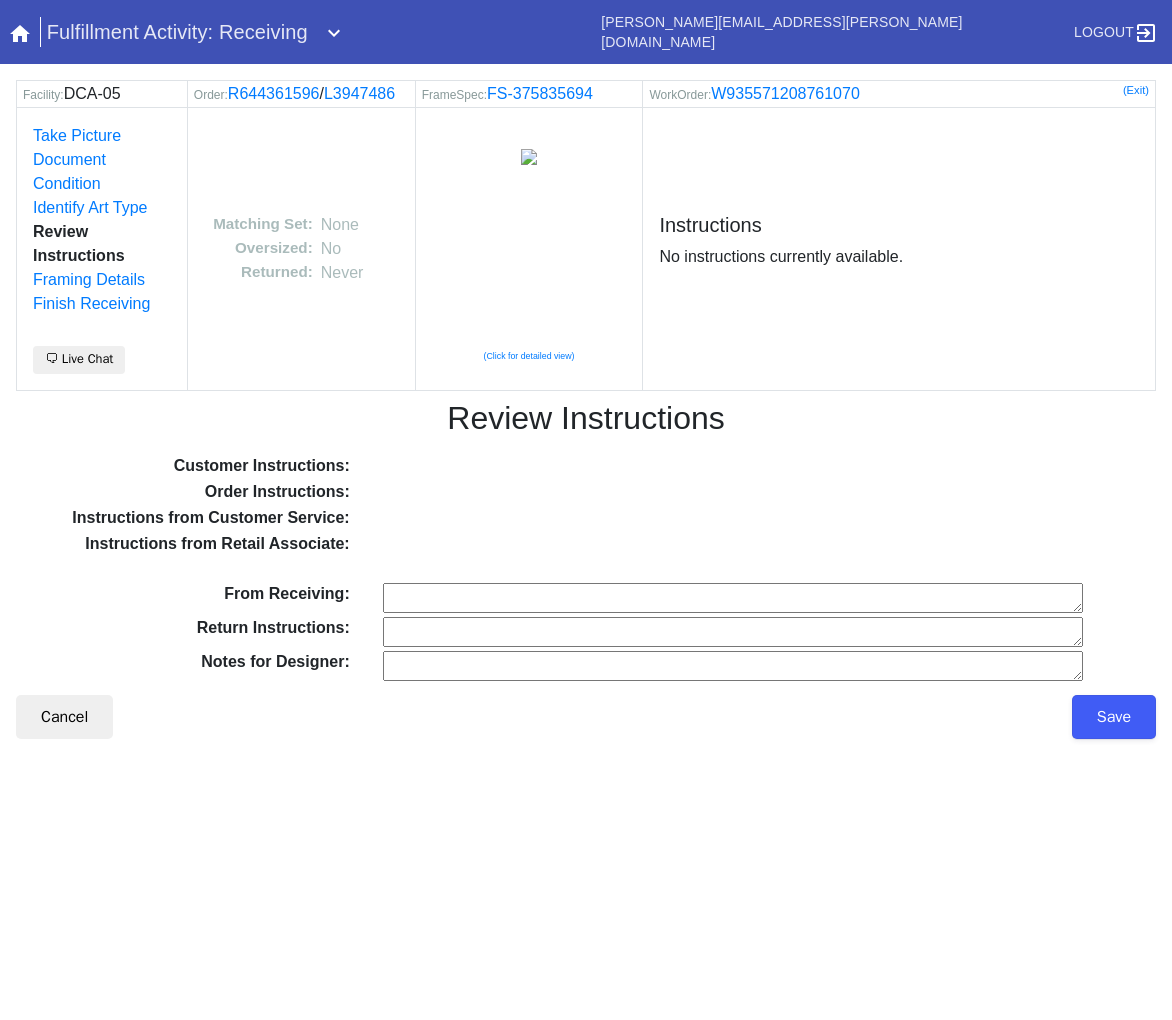 scroll, scrollTop: 0, scrollLeft: 0, axis: both 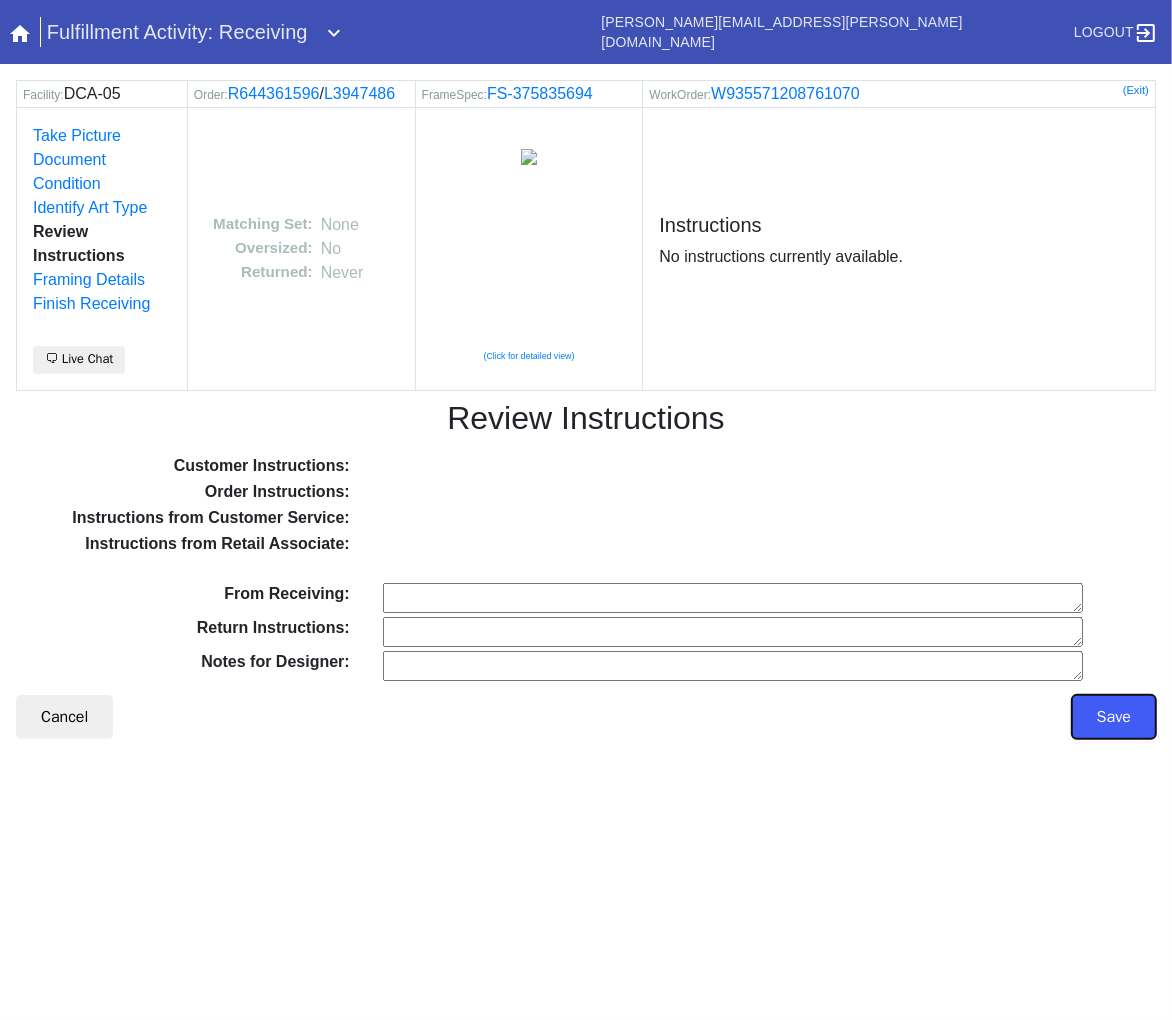 drag, startPoint x: 1083, startPoint y: 704, endPoint x: 1070, endPoint y: 684, distance: 23.853722 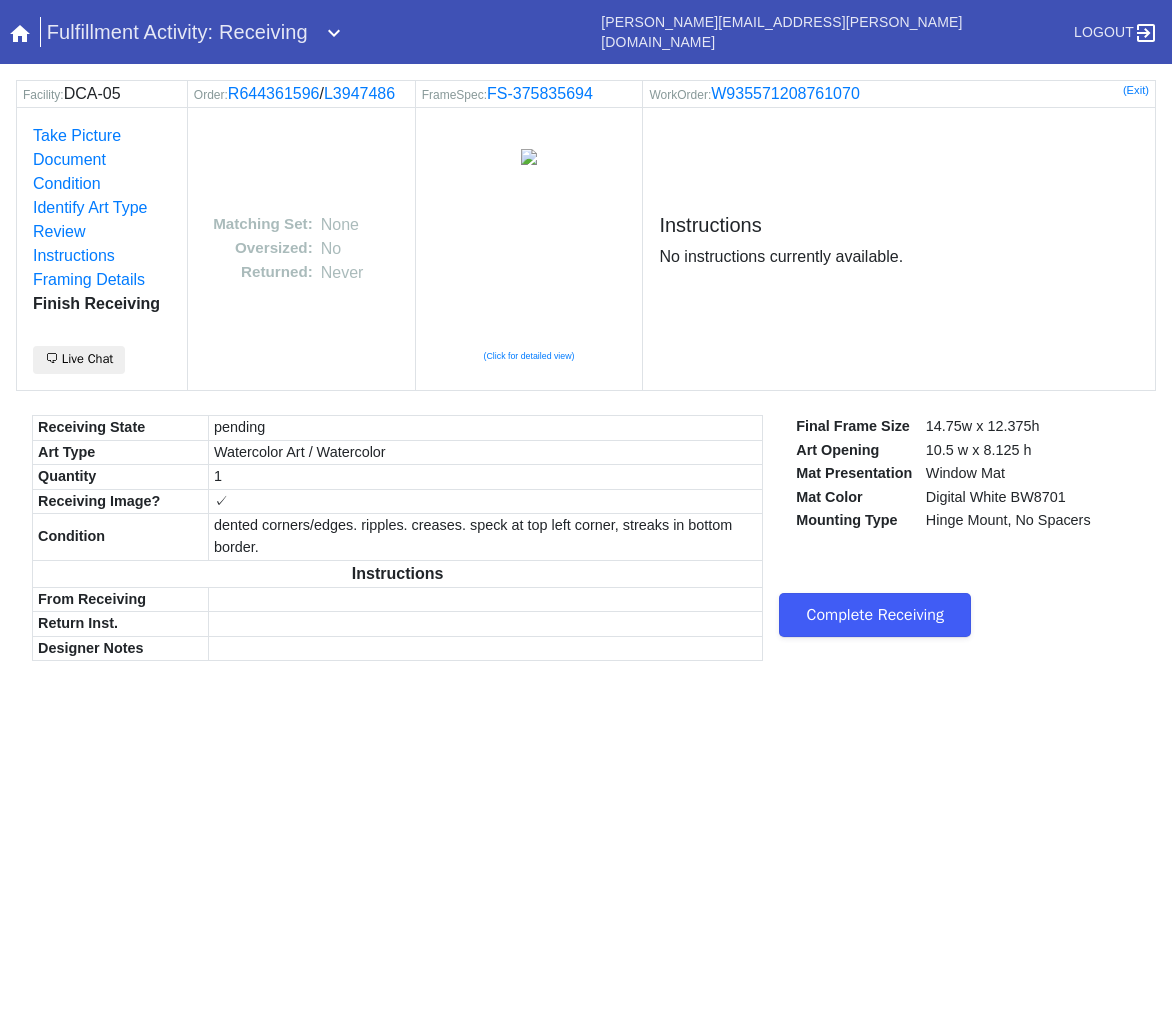 scroll, scrollTop: 0, scrollLeft: 0, axis: both 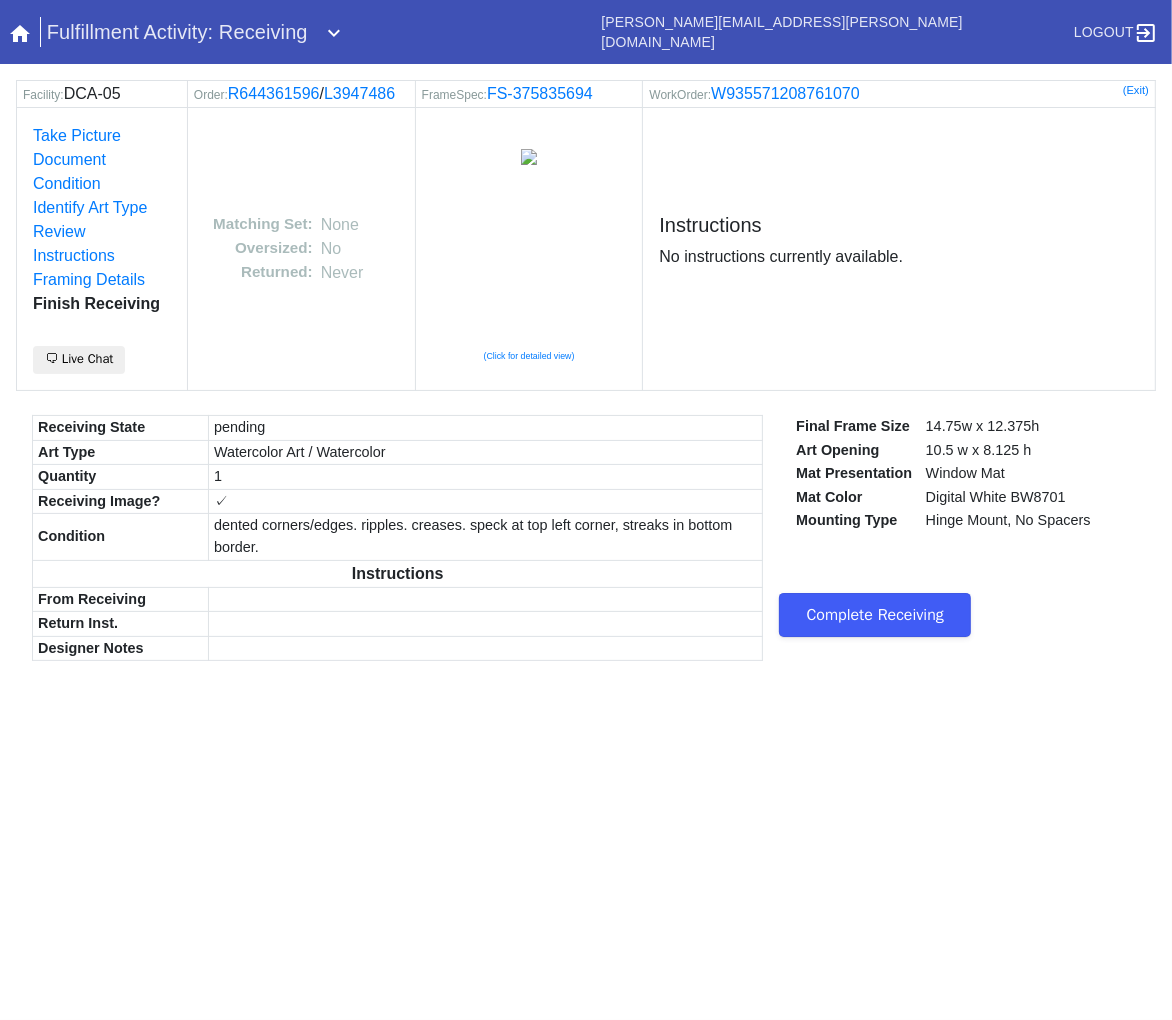 click on "Complete Receiving" at bounding box center (875, 615) 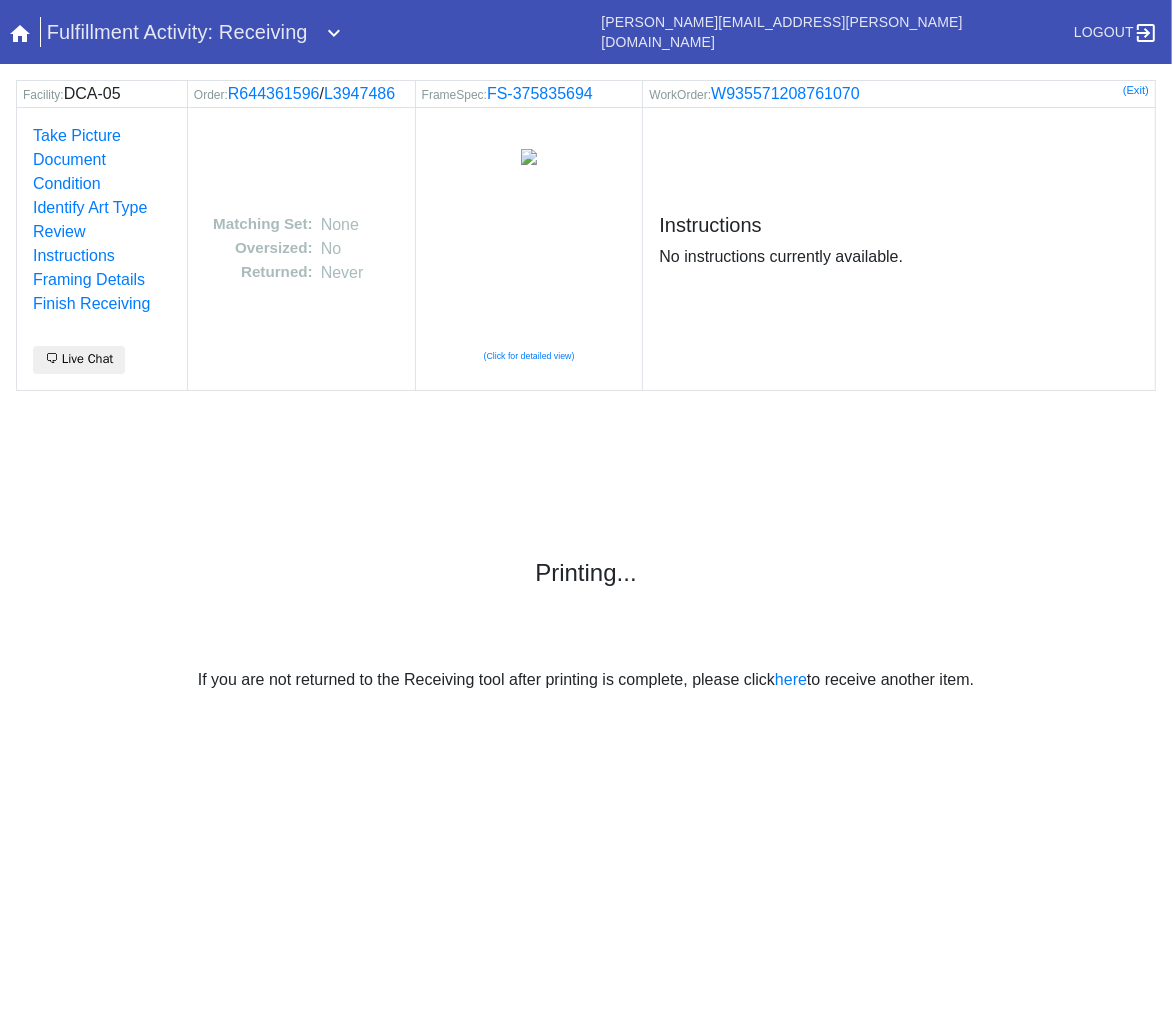 scroll, scrollTop: 0, scrollLeft: 0, axis: both 